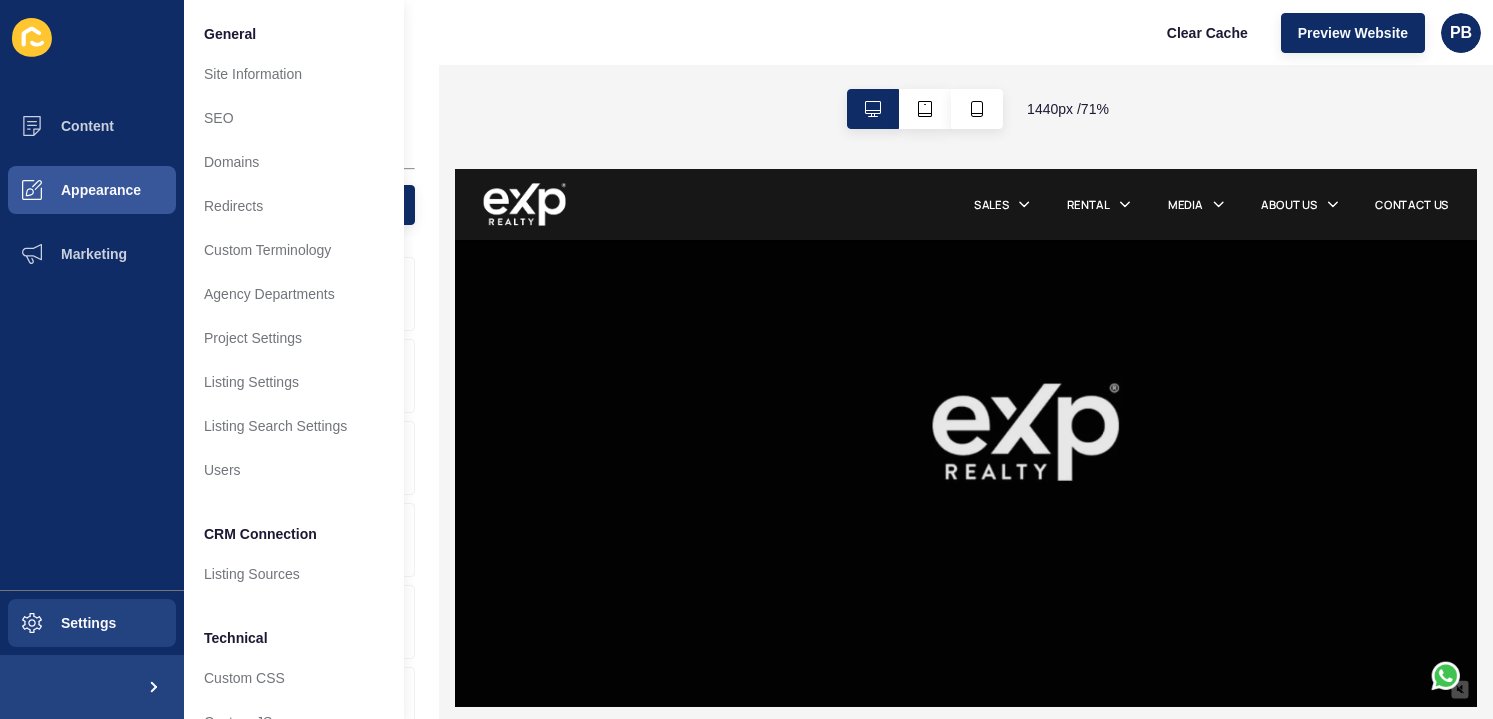 scroll, scrollTop: 530, scrollLeft: 0, axis: vertical 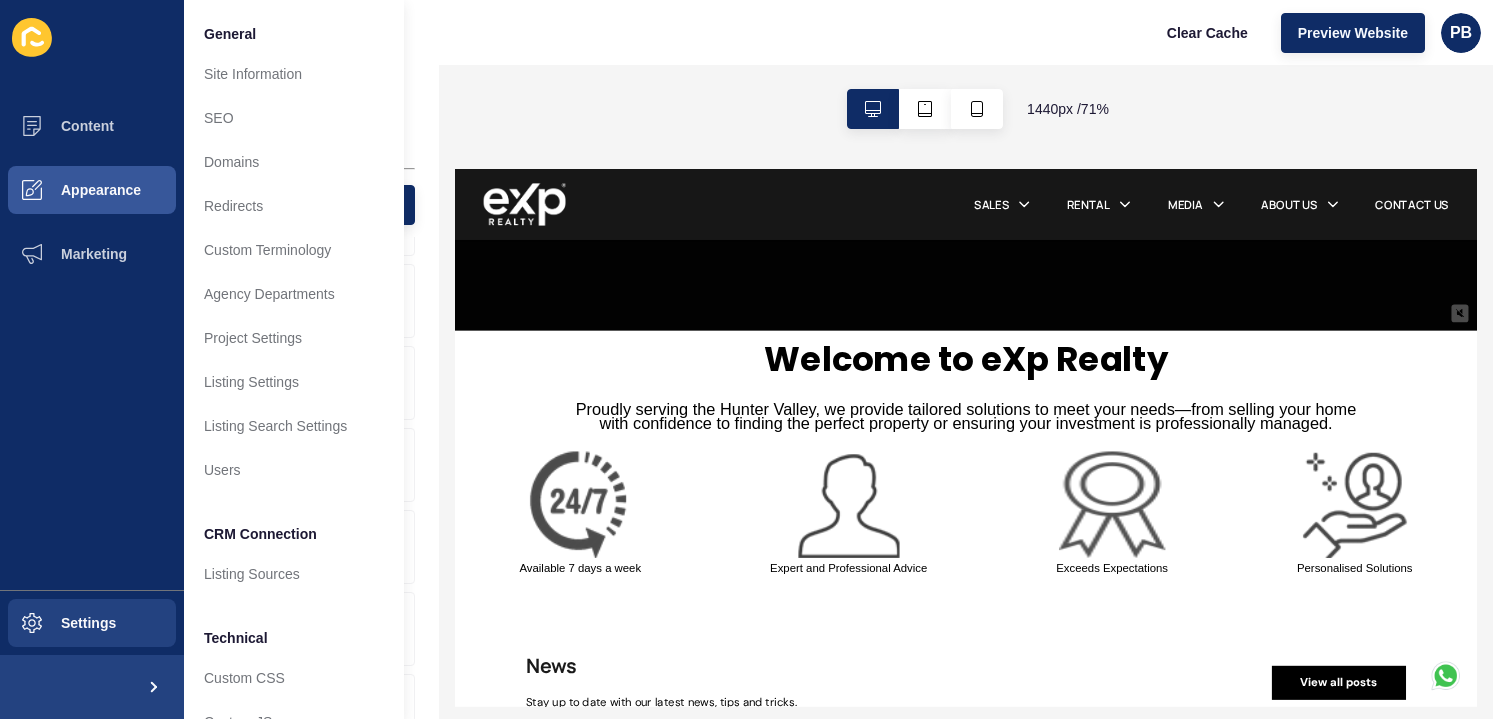 click on "Settings" at bounding box center [92, 623] 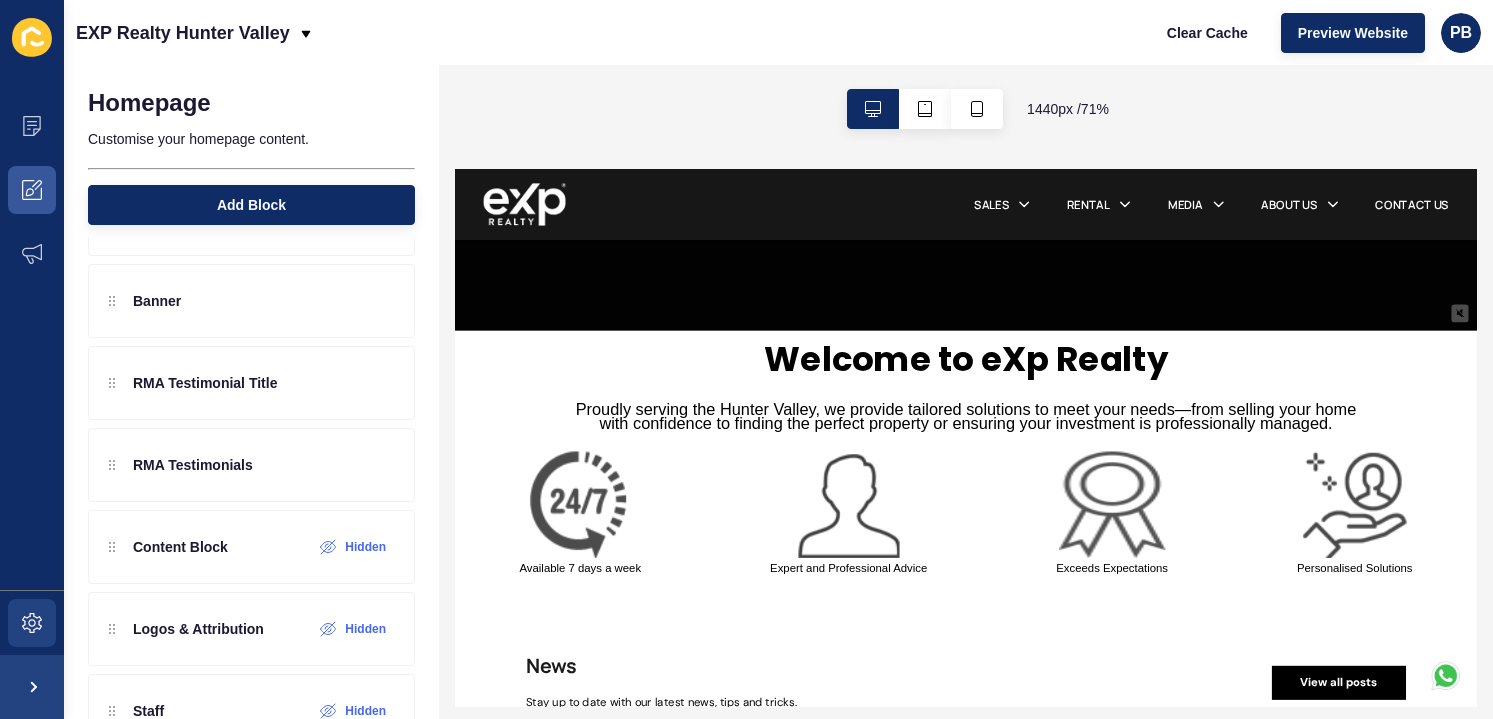 click at bounding box center (32, 623) 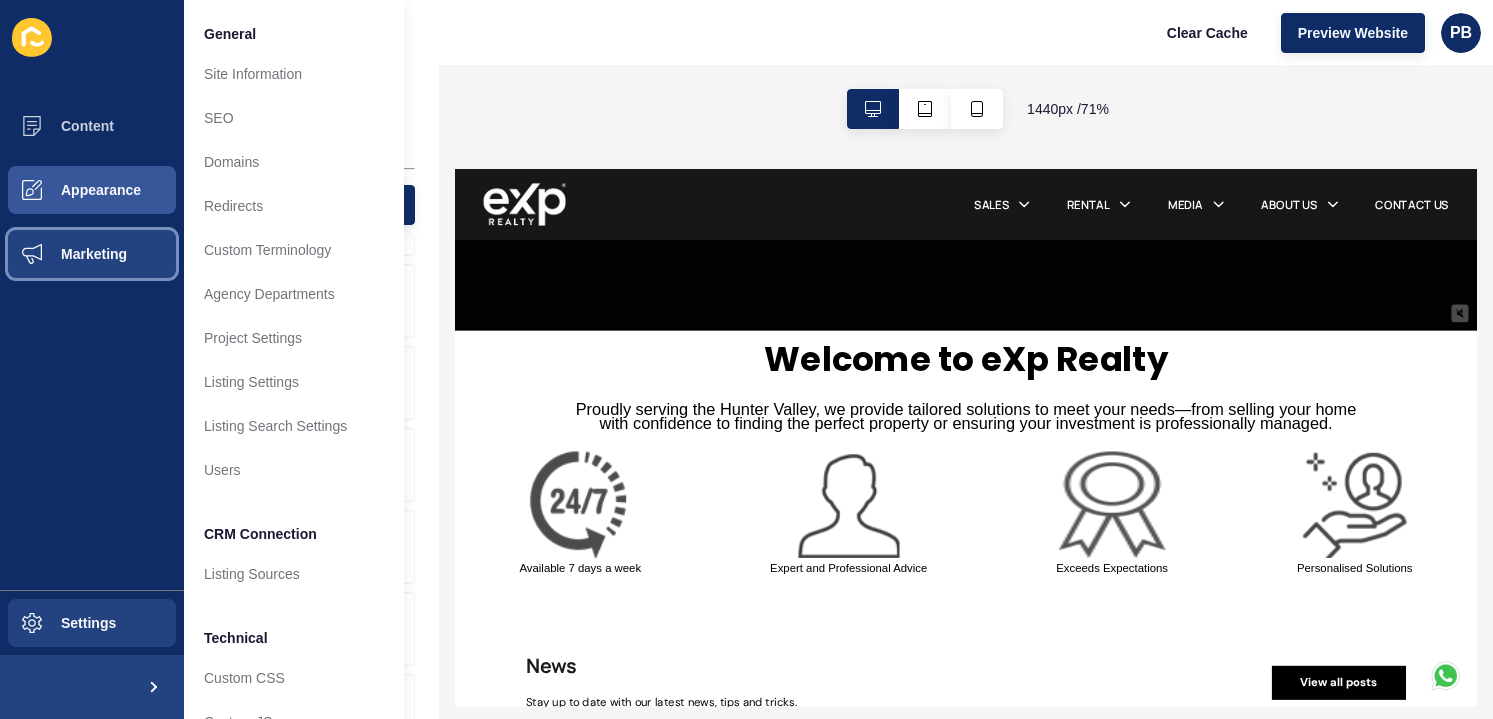 click on "Marketing" at bounding box center [92, 254] 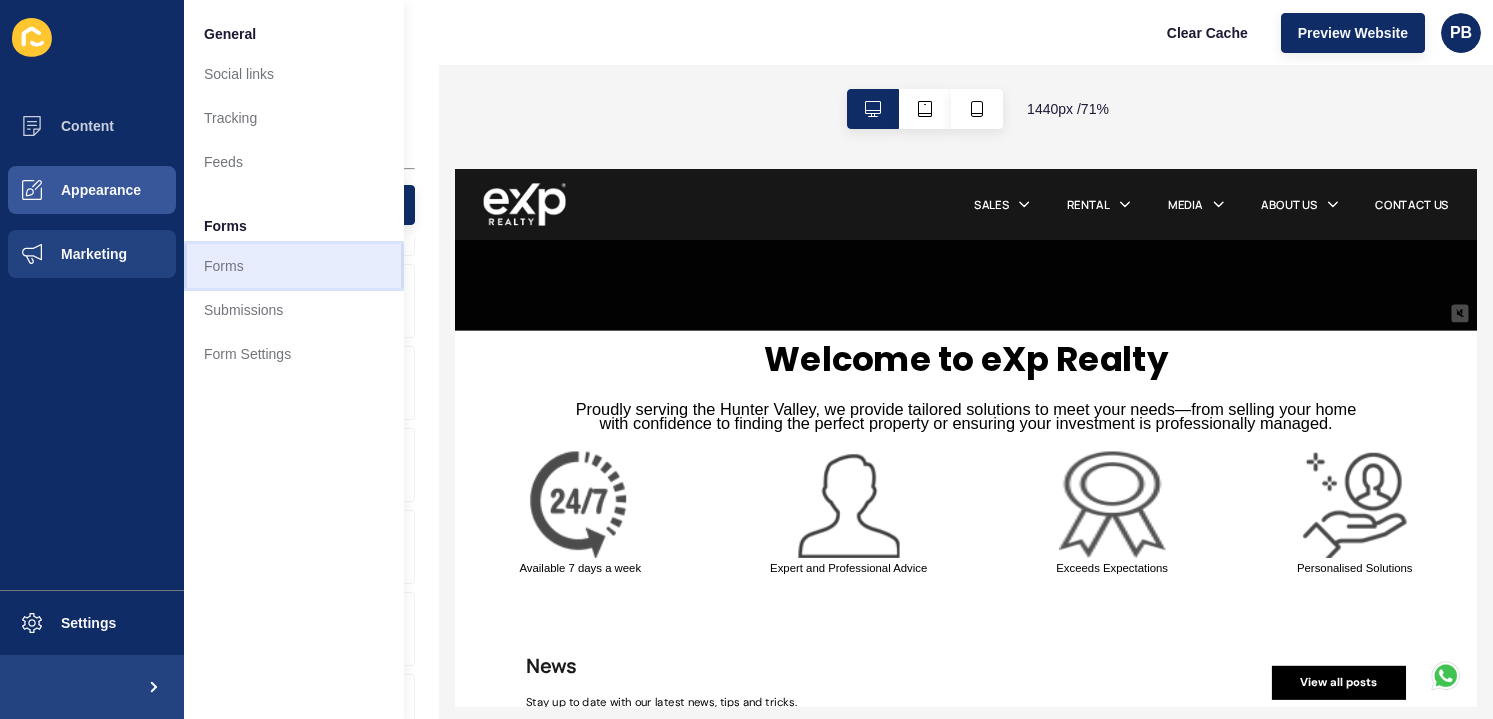 click on "Forms" at bounding box center [294, 266] 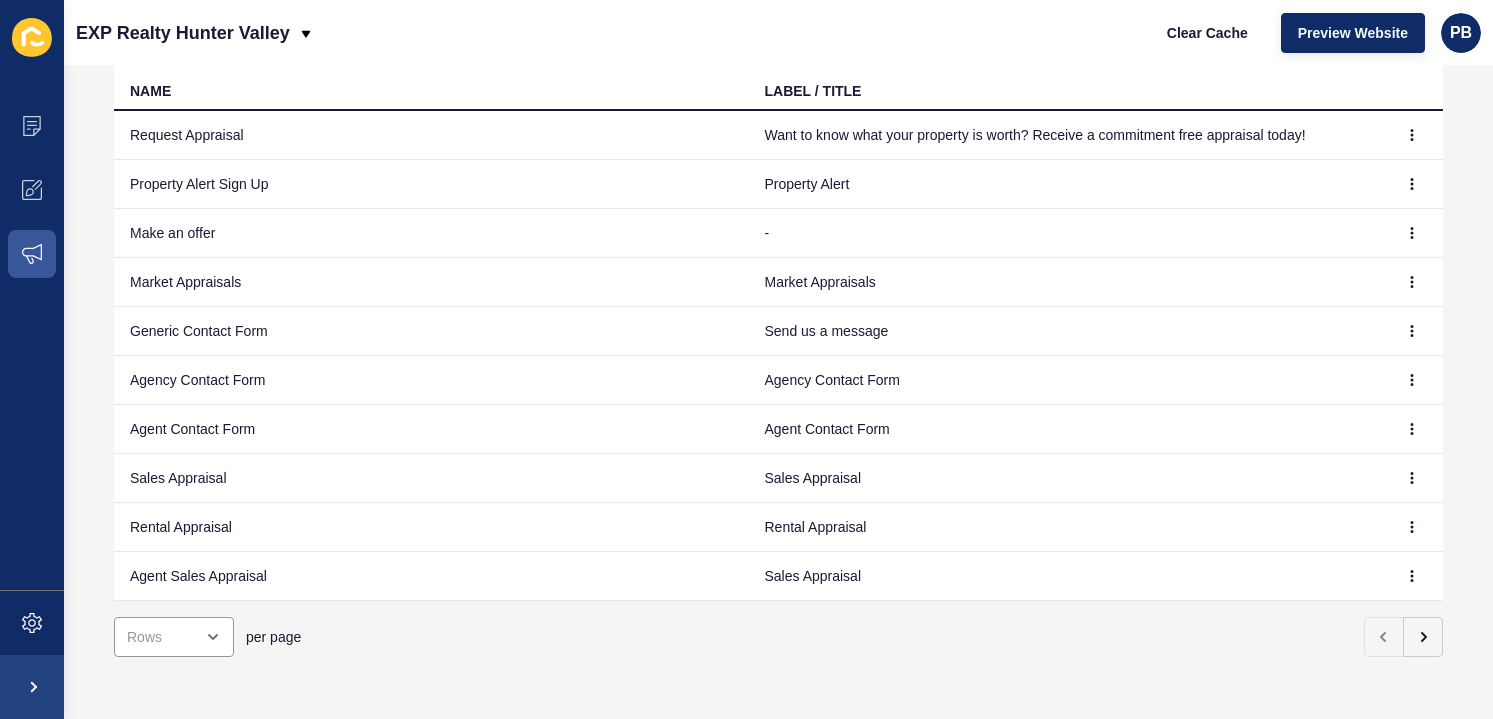 scroll, scrollTop: 145, scrollLeft: 0, axis: vertical 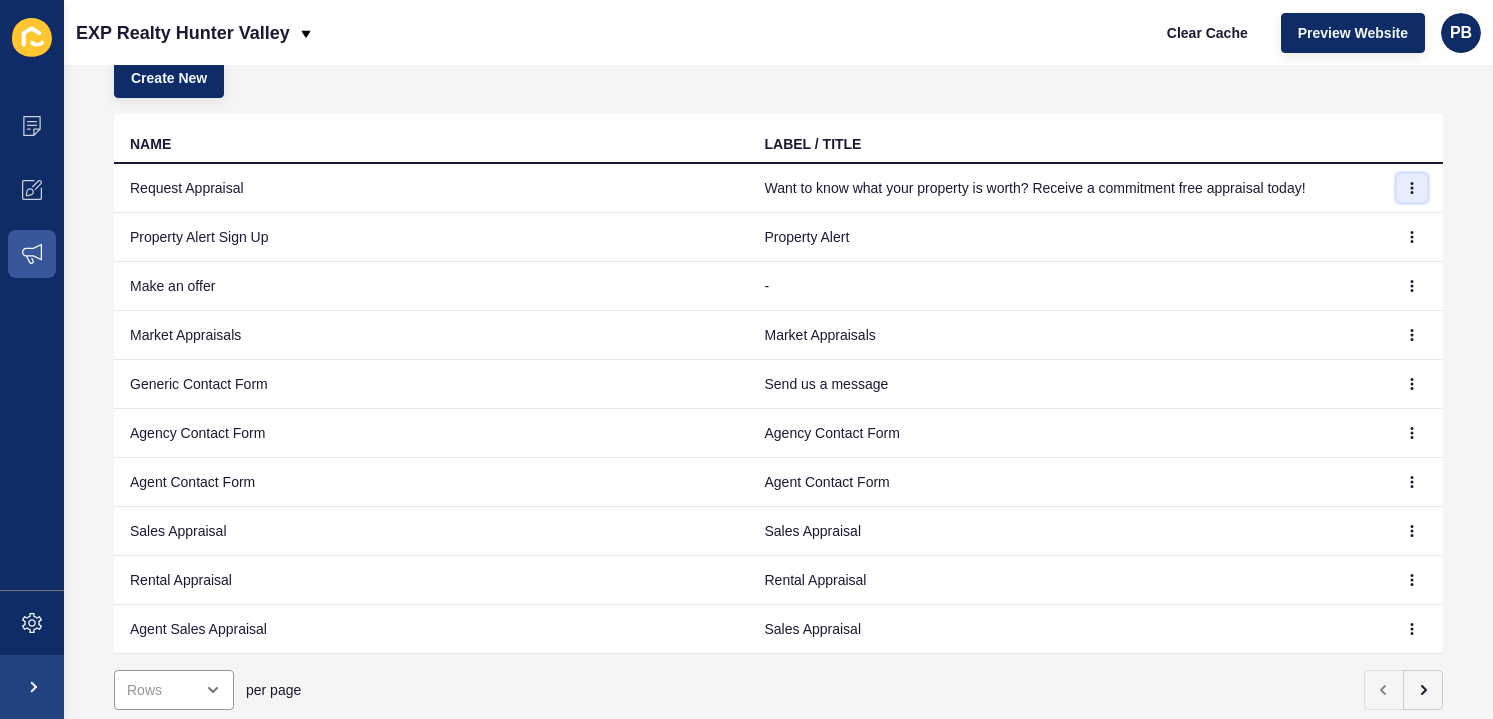 click at bounding box center [1412, 188] 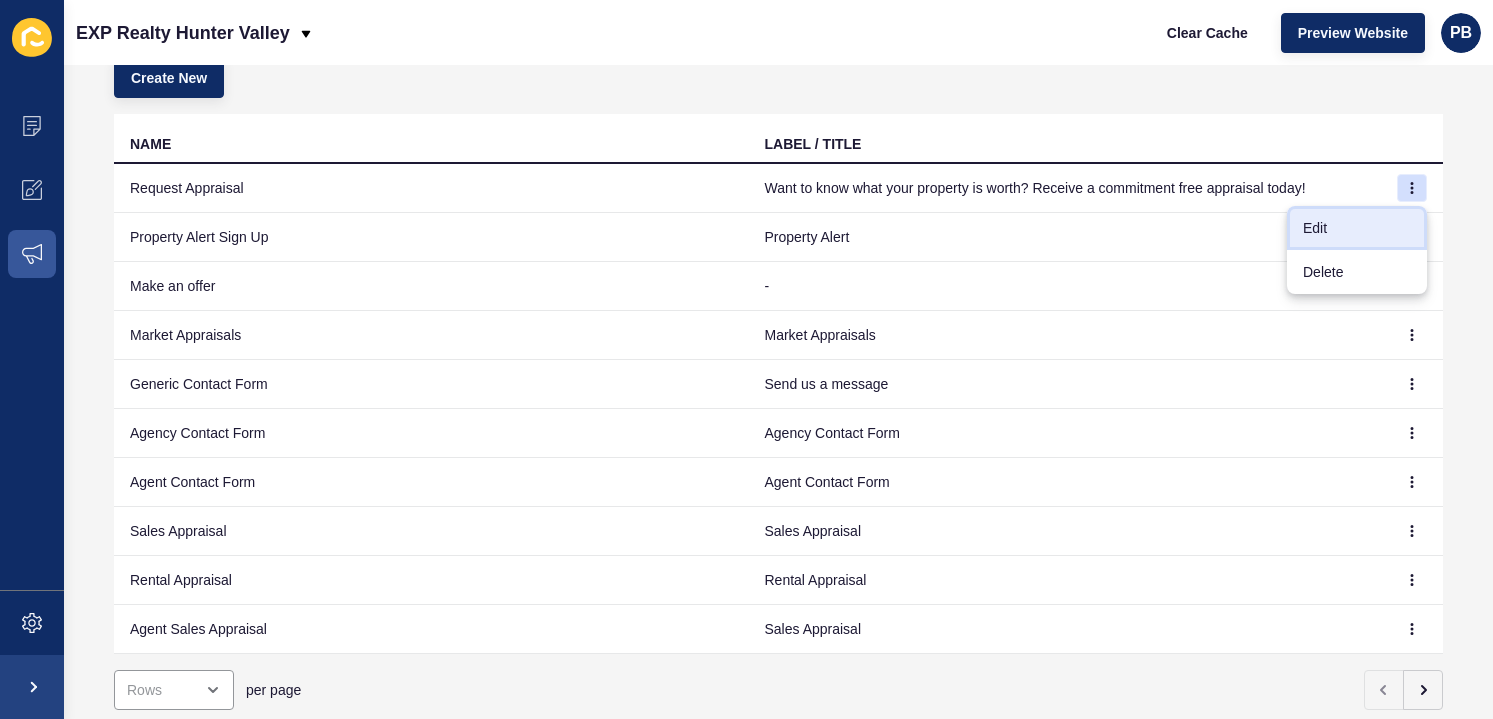 click on "Edit" at bounding box center (1357, 228) 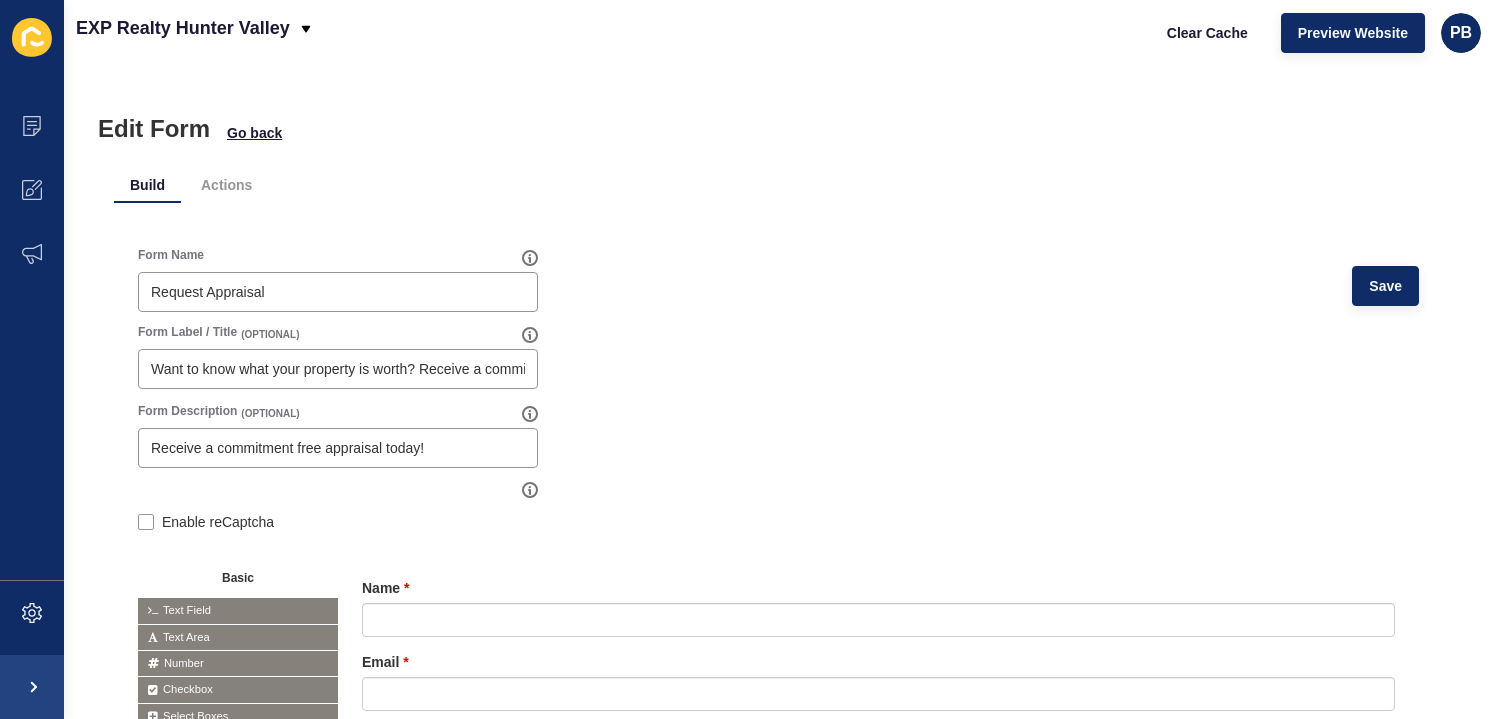 click on "Form Name Request Appraisal Save Form Label / Title (OPTIONAL) Want to know what your property is worth? Receive a commitment free appraisal today! Form Description (OPTIONAL) Receive a commitment free appraisal today! Enable reCaptcha
Basic
Text Field
Text Area
Number
Password
Checkbox
Select Boxes
Select
Radio
Button" at bounding box center (778, 623) 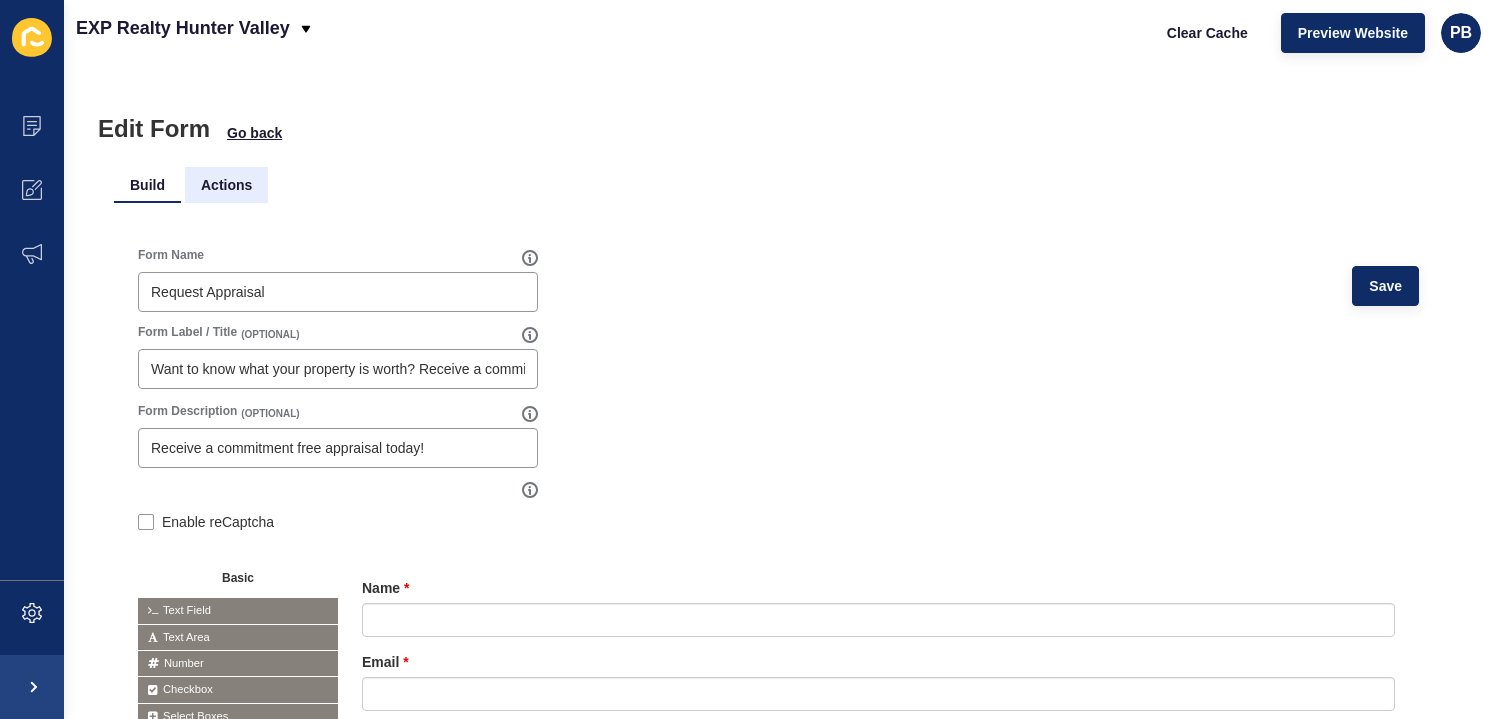 click on "Actions" at bounding box center [226, 185] 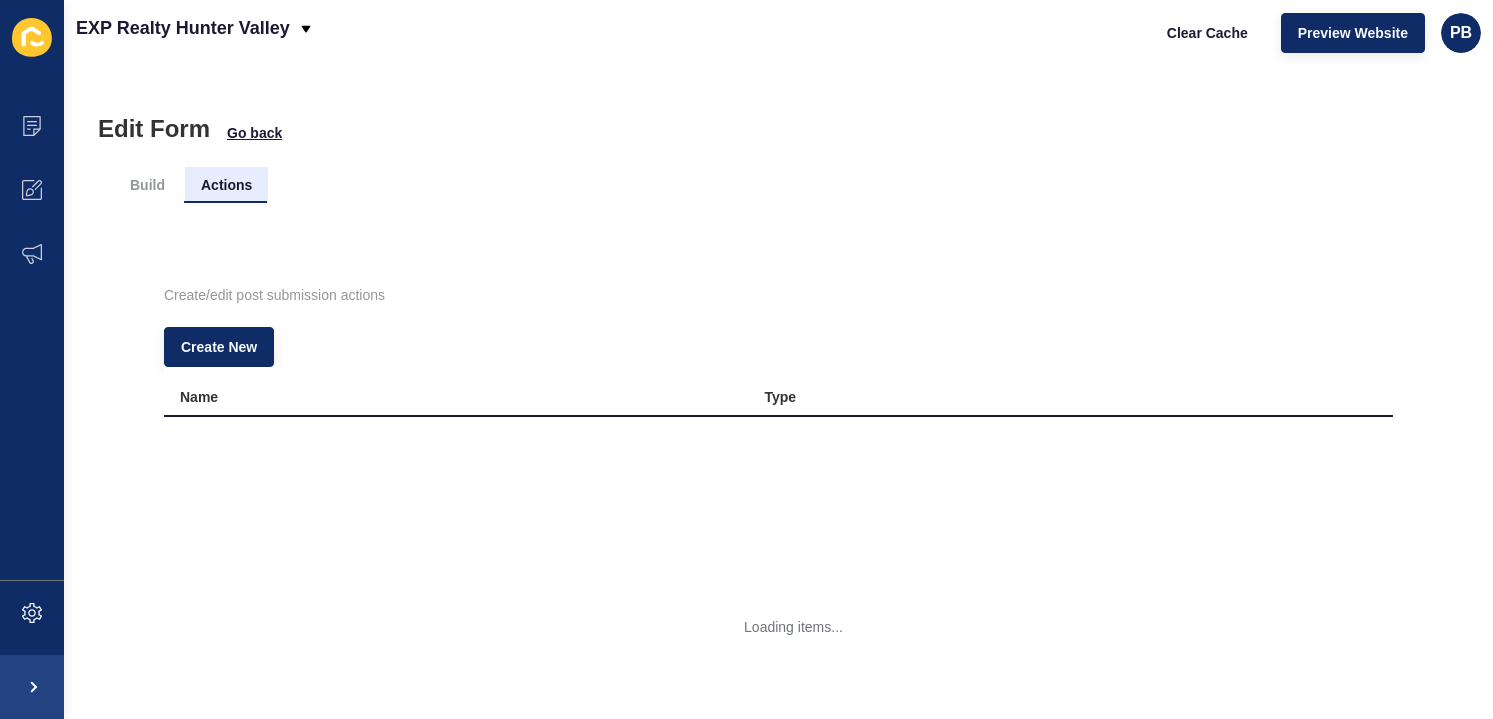 scroll, scrollTop: 0, scrollLeft: 0, axis: both 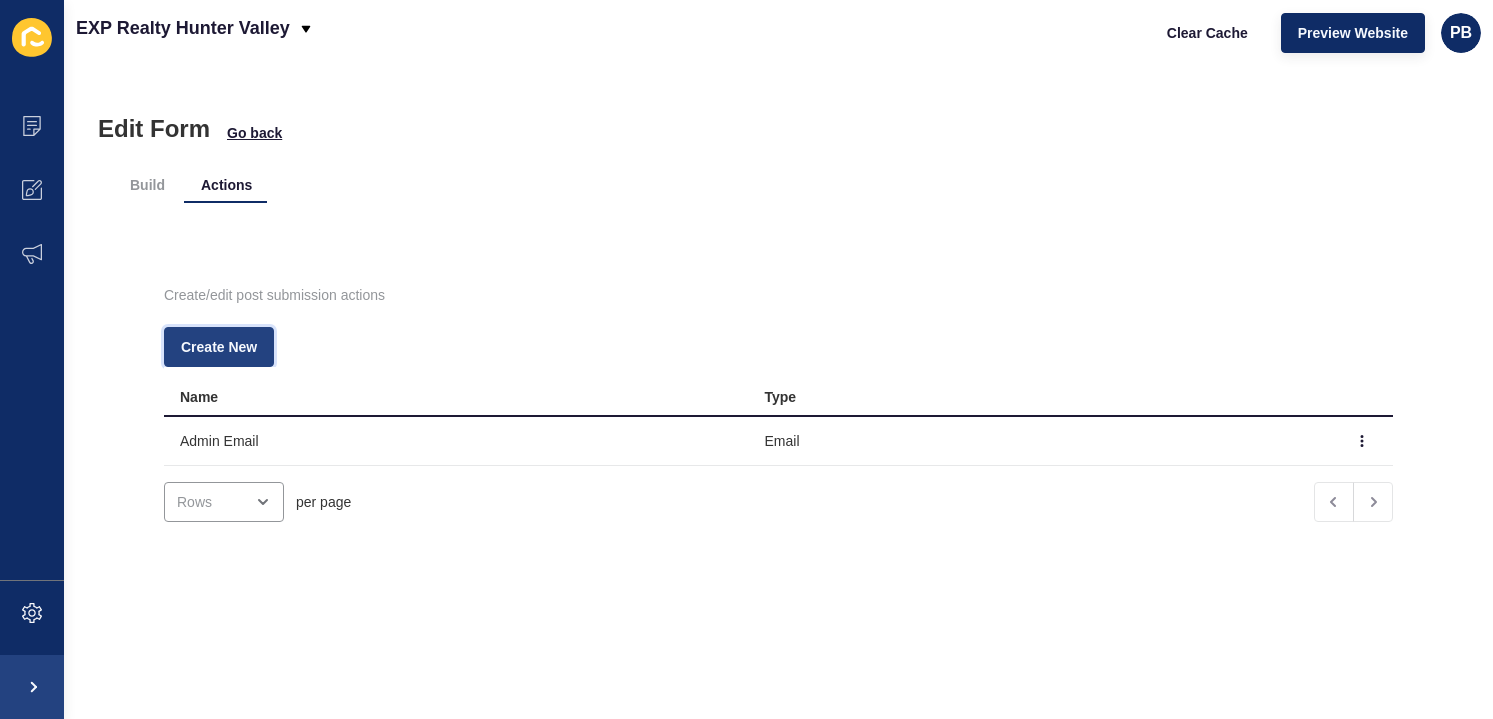 click on "Create New" at bounding box center (219, 347) 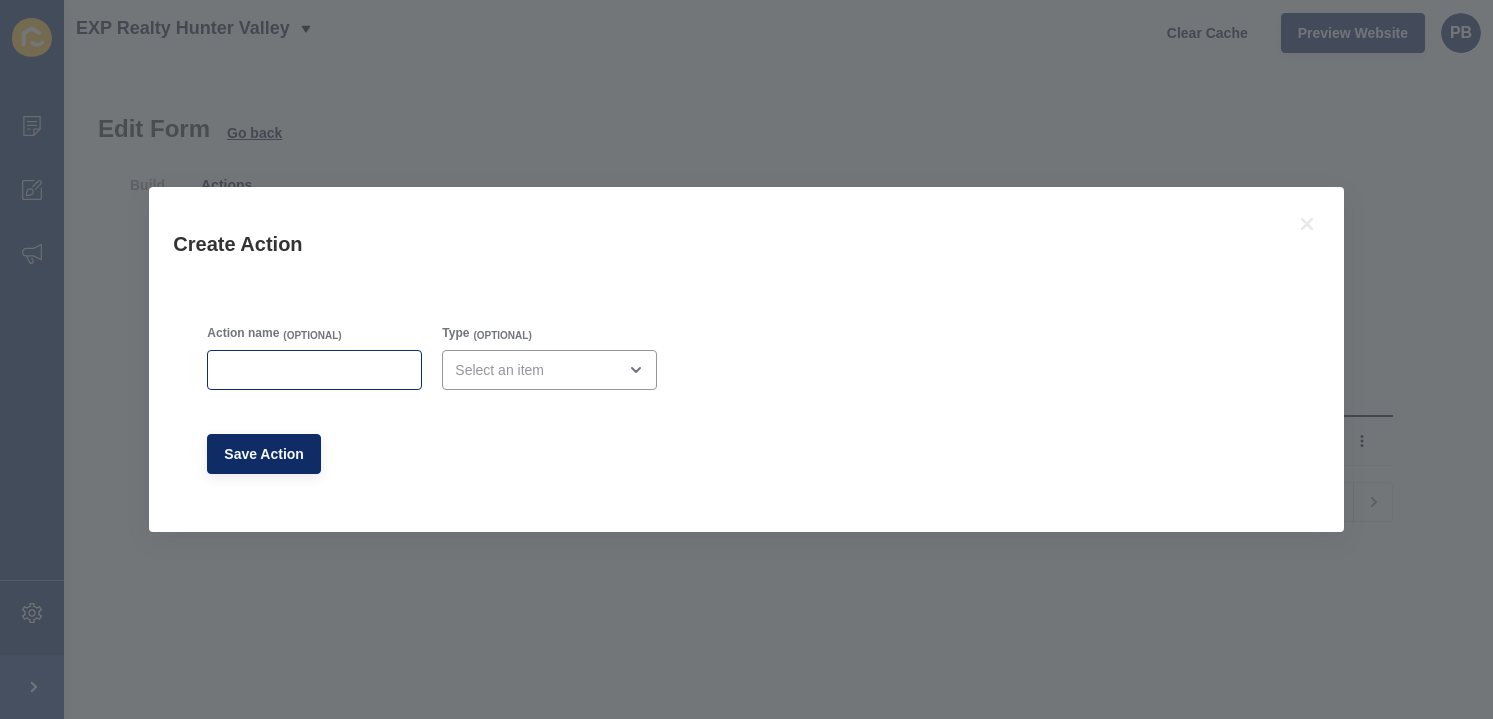 click at bounding box center [314, 370] 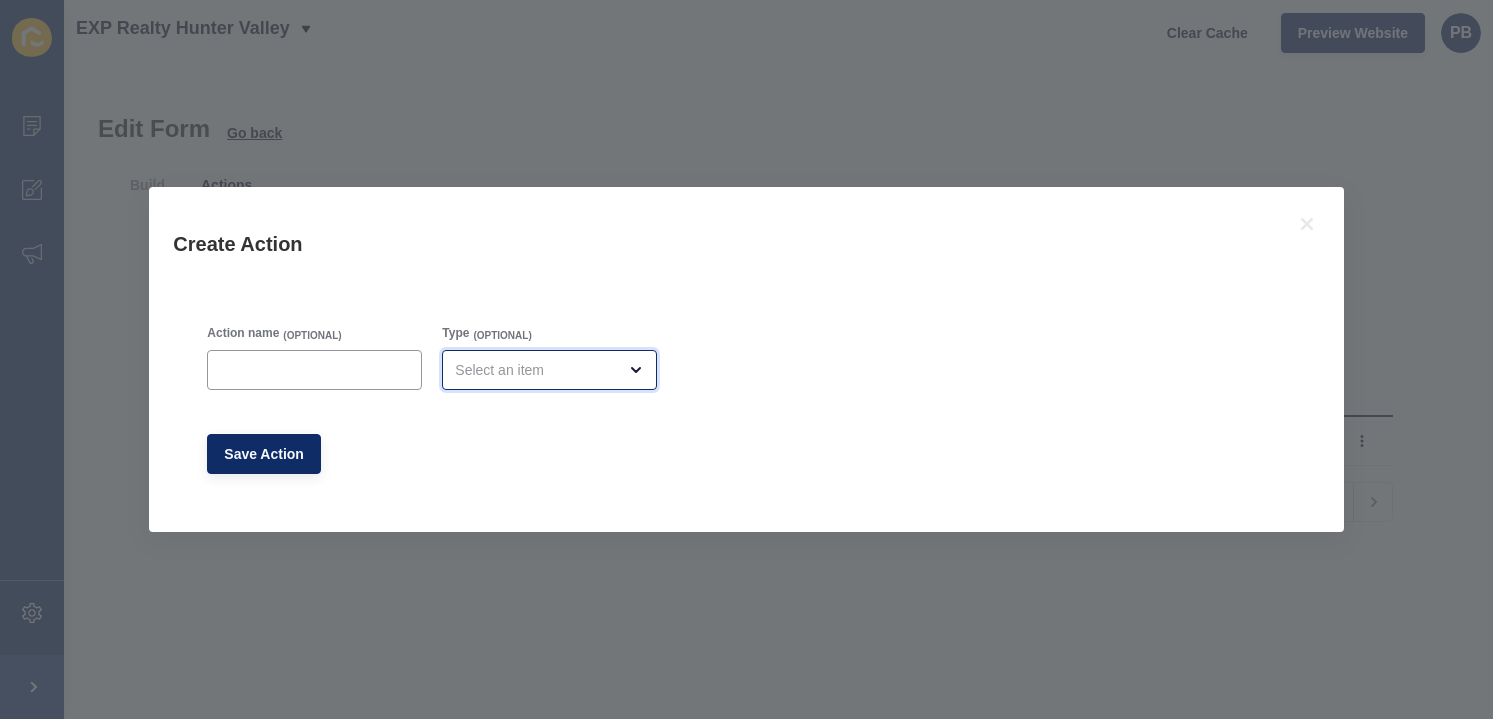 click at bounding box center (535, 370) 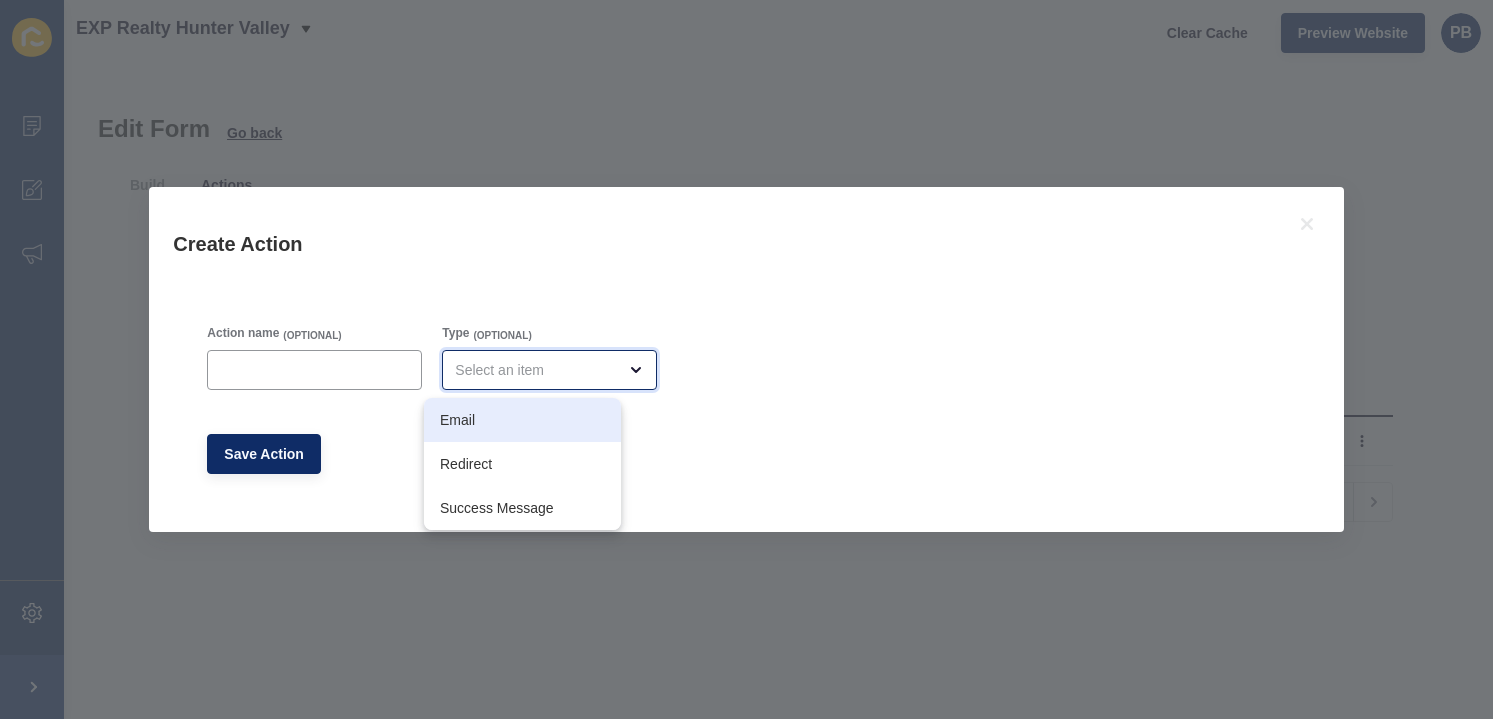 click on "Email" at bounding box center [522, 420] 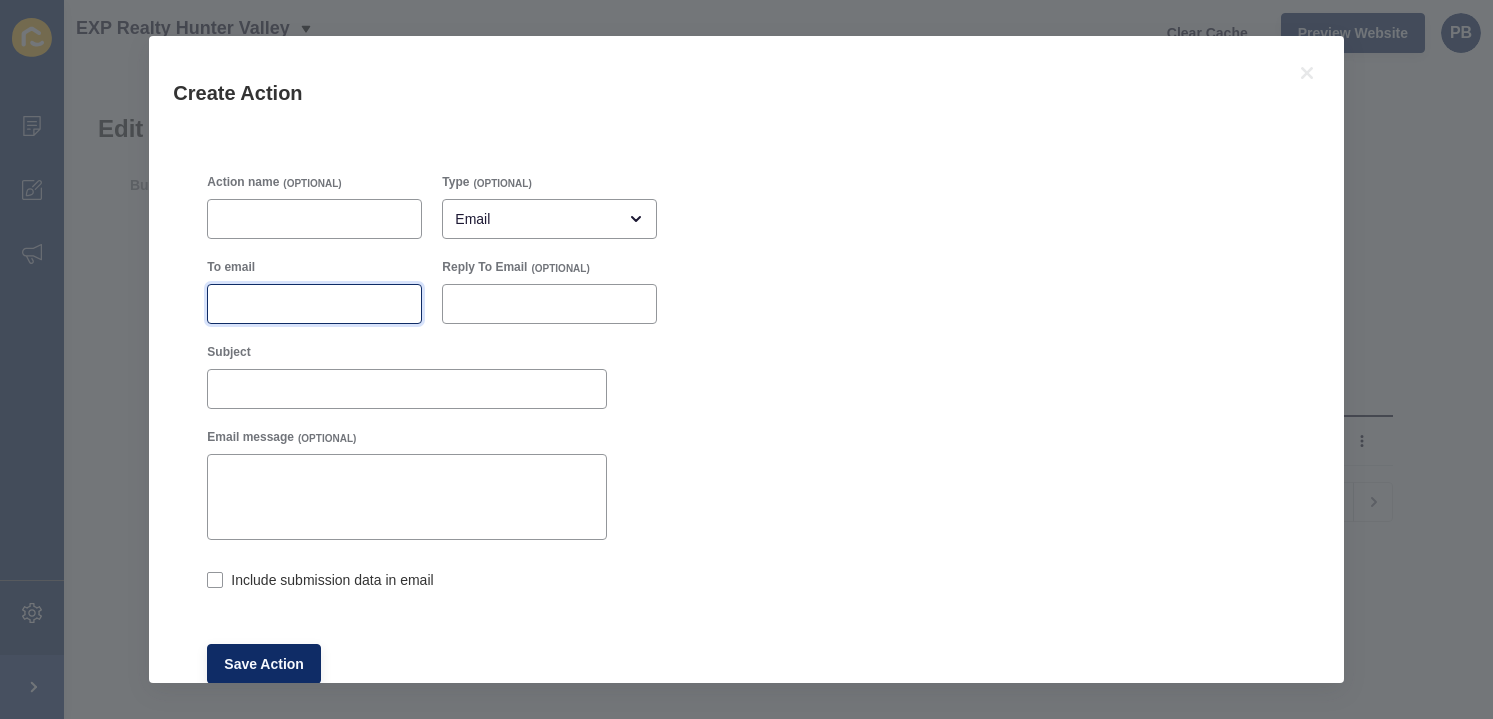 click on "To email" at bounding box center [314, 304] 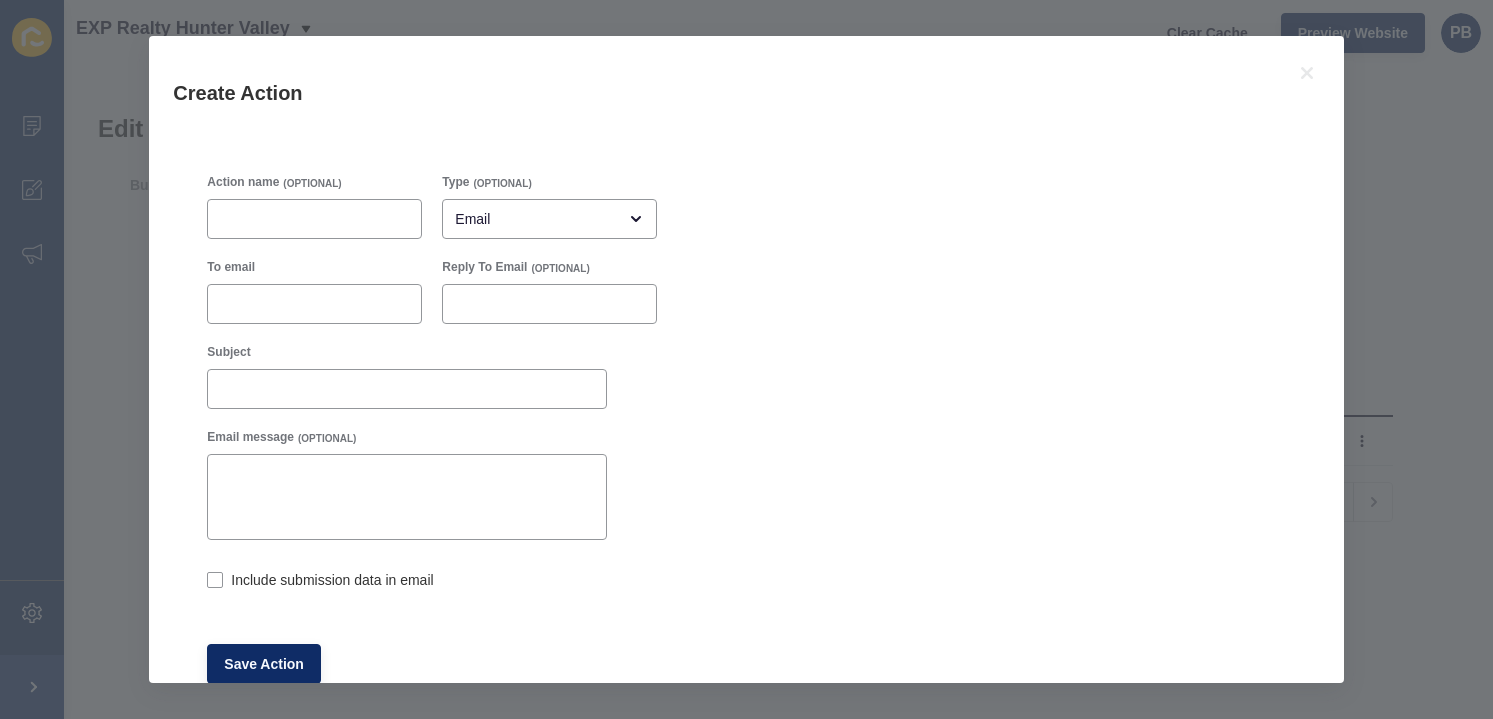 click on "Action name (OPTIONAL) Type (OPTIONAL) Email To email Reply To Email (OPTIONAL) Subject Email message (OPTIONAL) Include submission data in email Save Action" at bounding box center [746, 429] 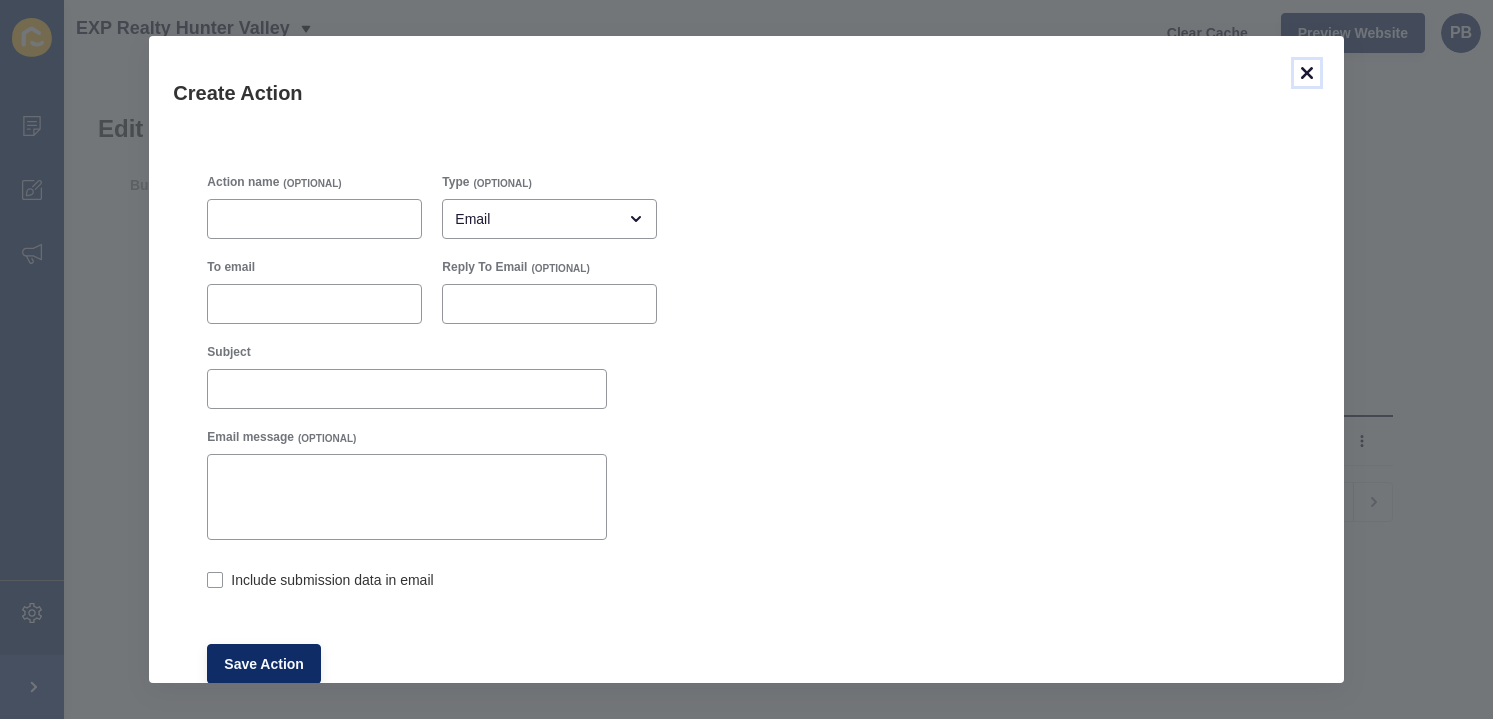 click at bounding box center [1307, 73] 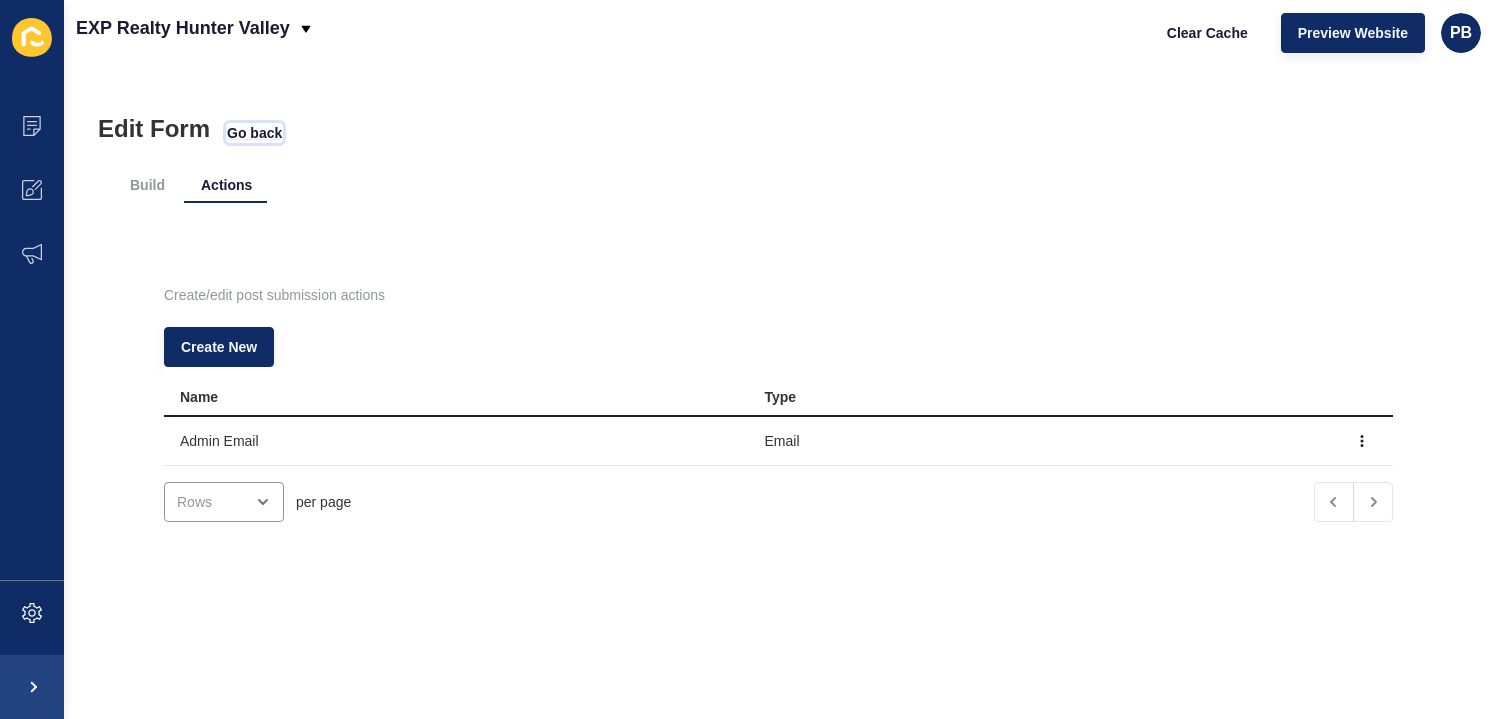 click on "Go back" at bounding box center [254, 133] 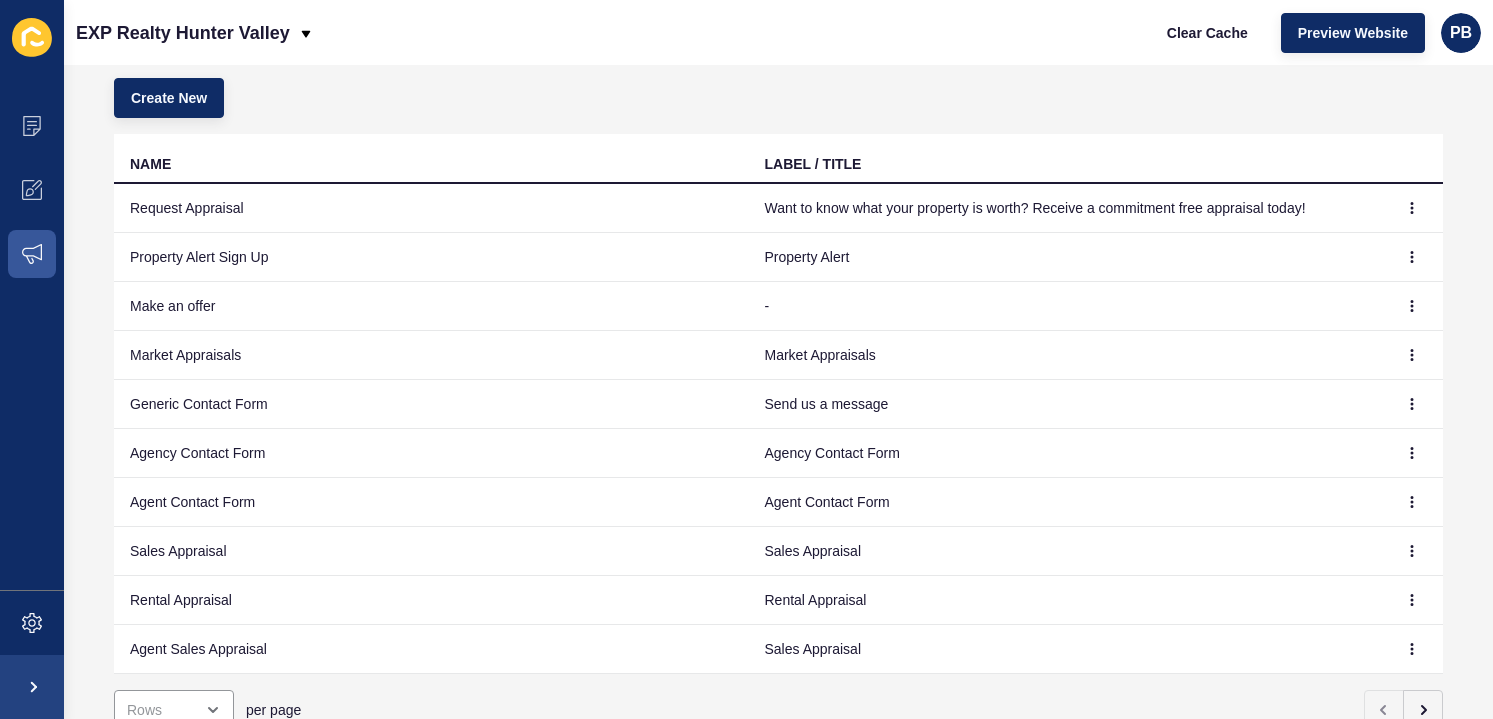 scroll, scrollTop: 202, scrollLeft: 0, axis: vertical 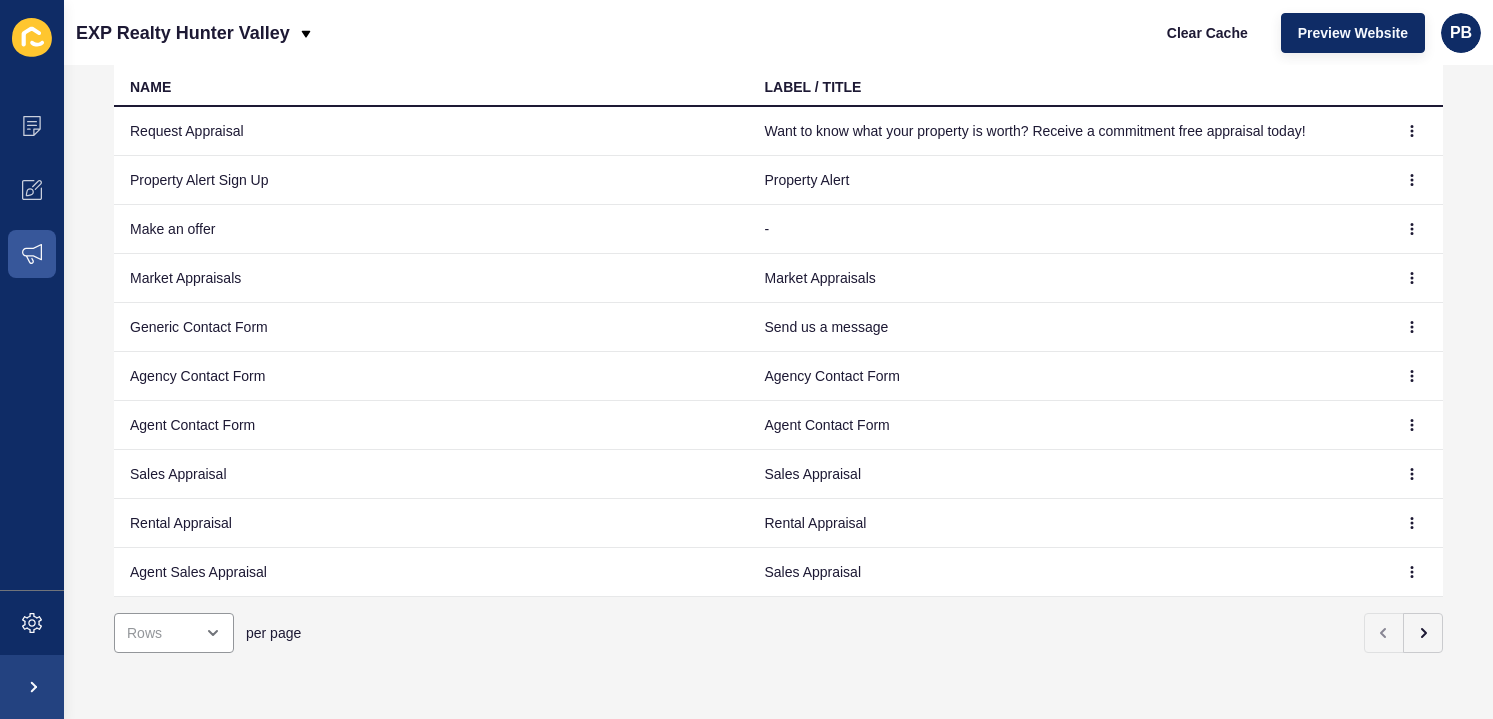 click on "Agent Sales Appraisal" at bounding box center (431, 131) 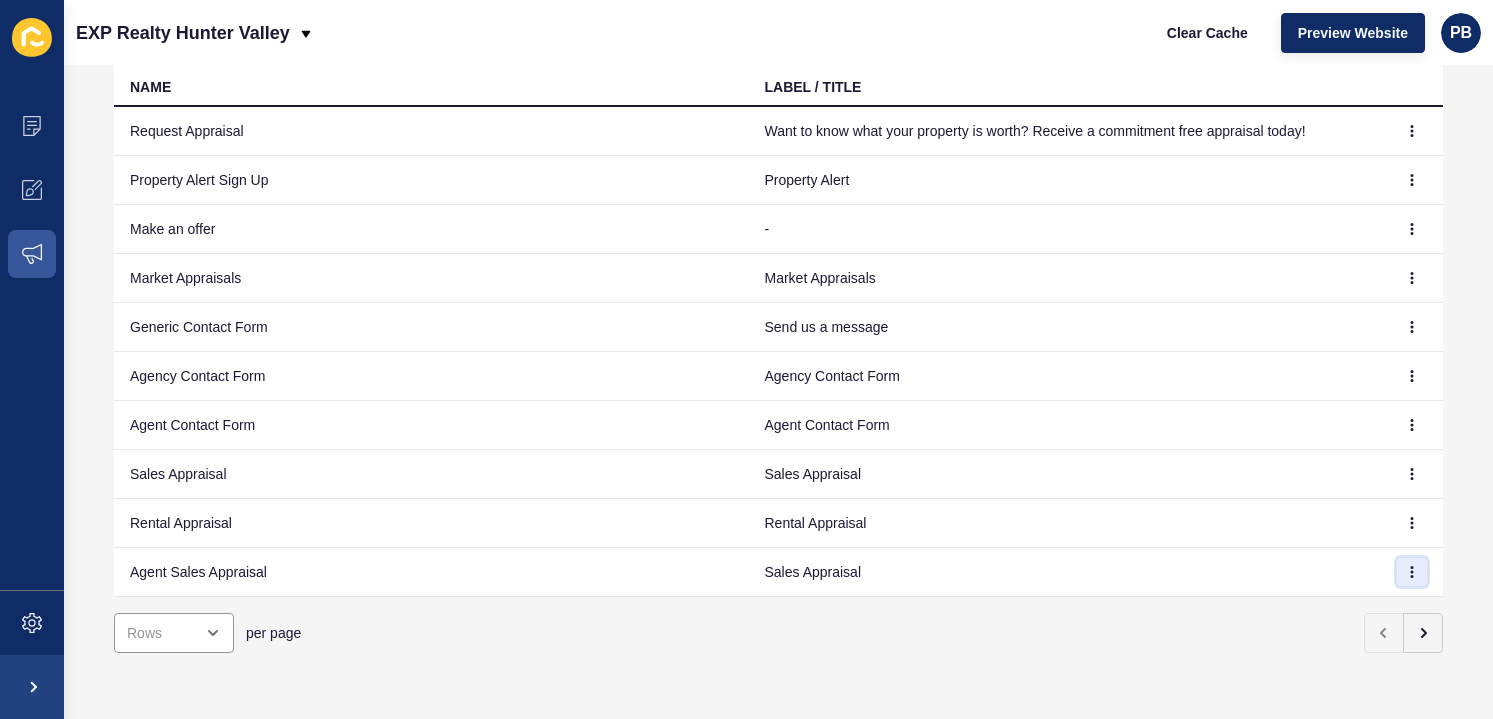 click at bounding box center [1412, 131] 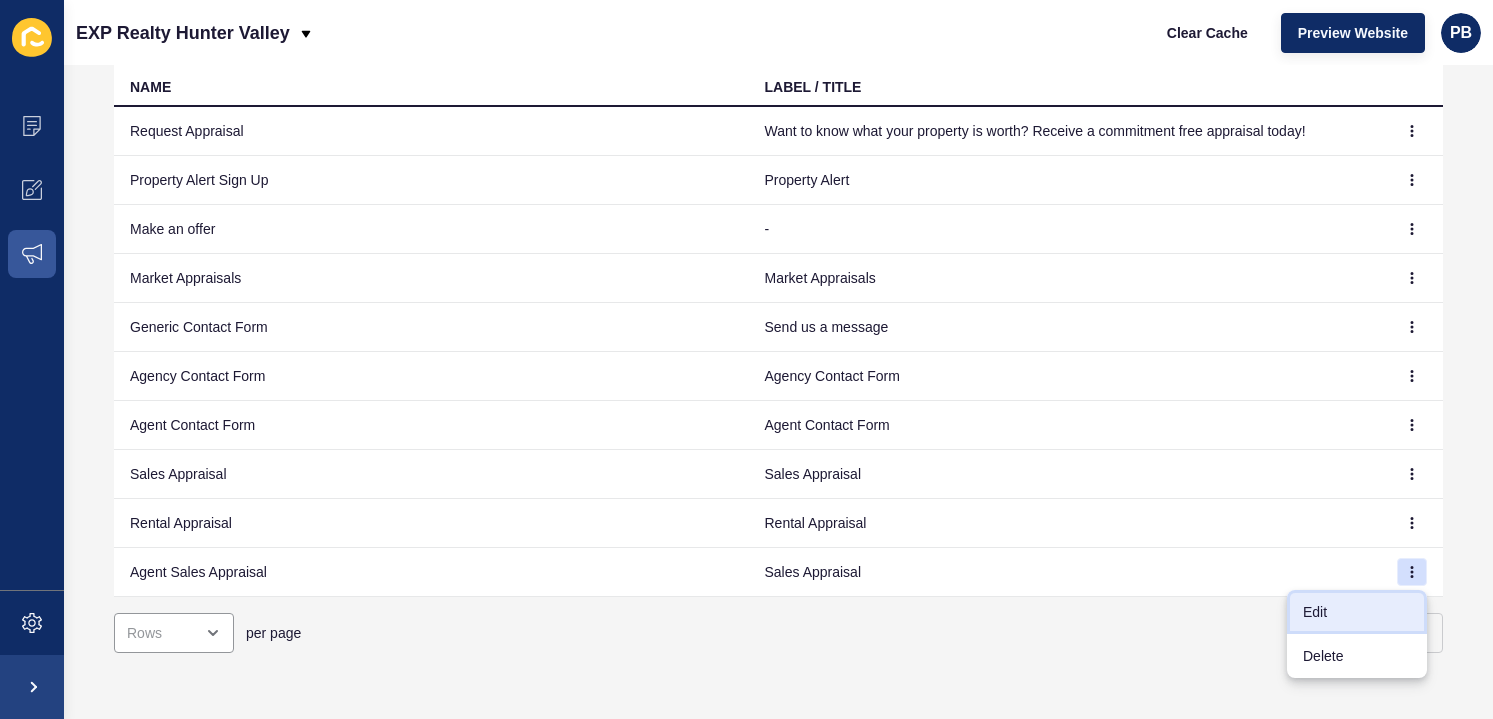 click on "Edit" at bounding box center (1357, 612) 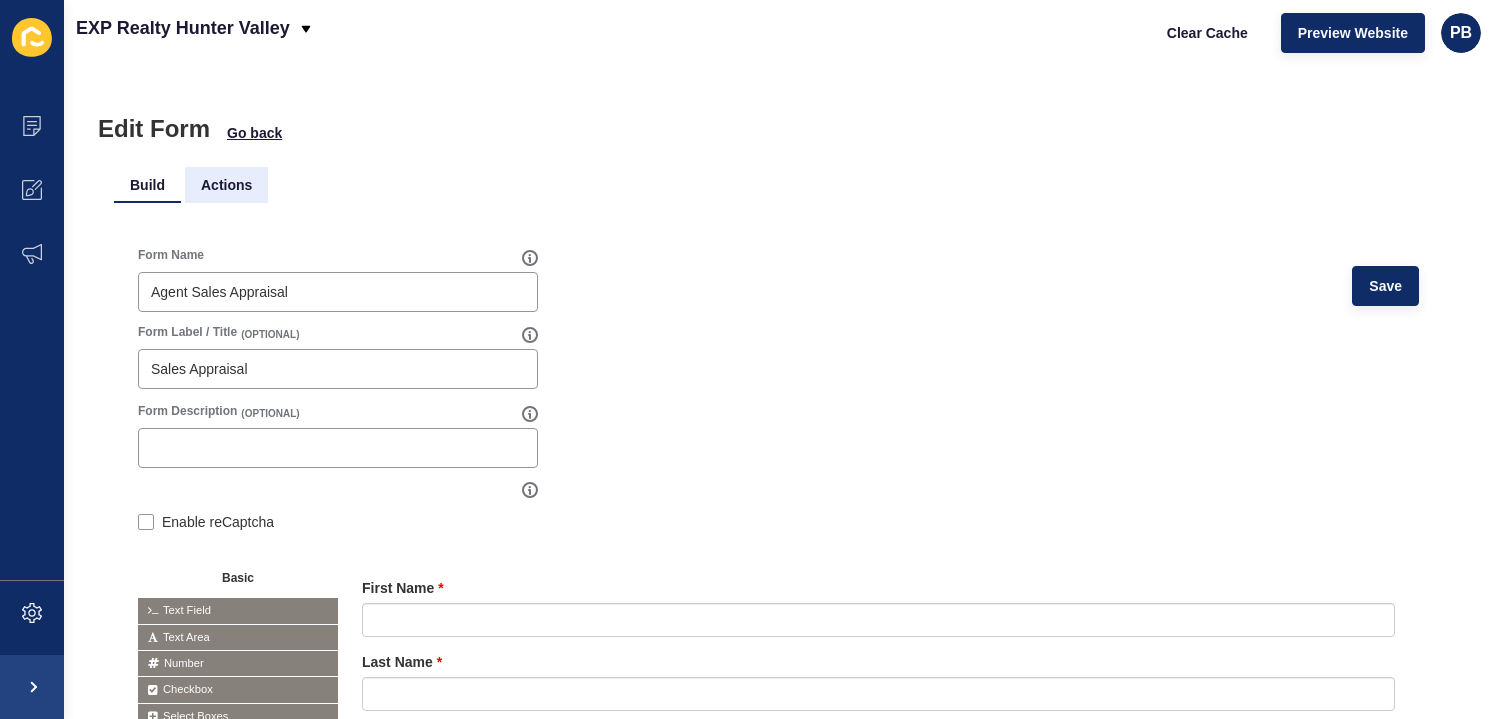 click on "Actions" at bounding box center (226, 185) 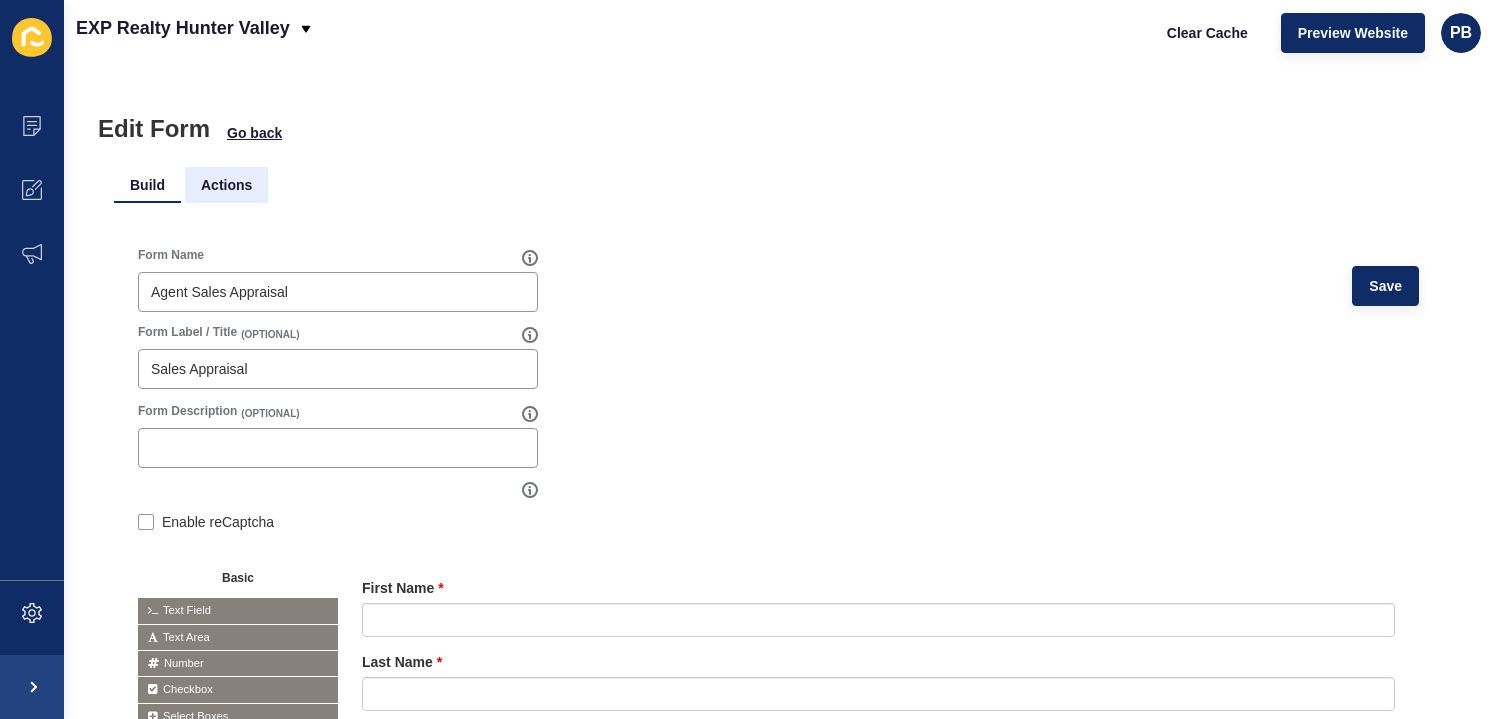scroll, scrollTop: 0, scrollLeft: 0, axis: both 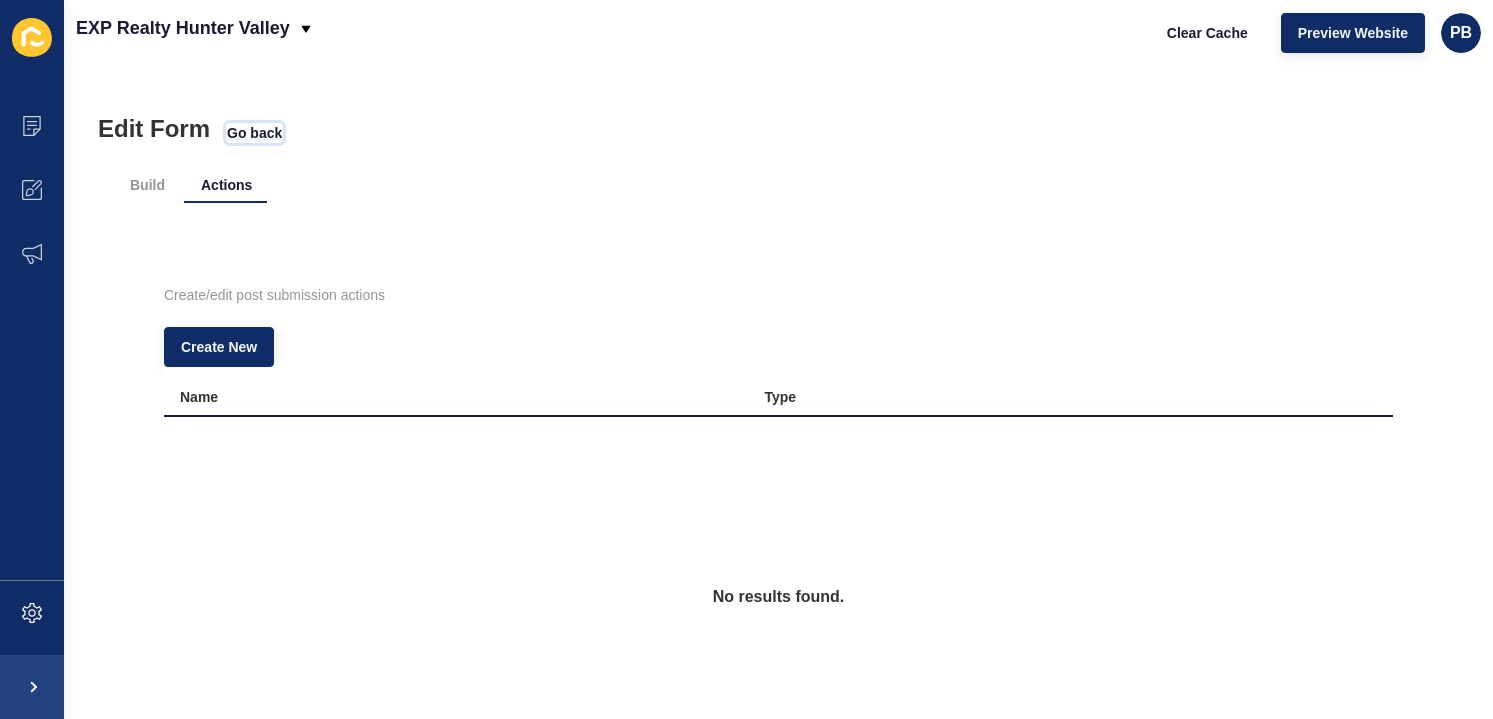 click on "Go back" at bounding box center [254, 133] 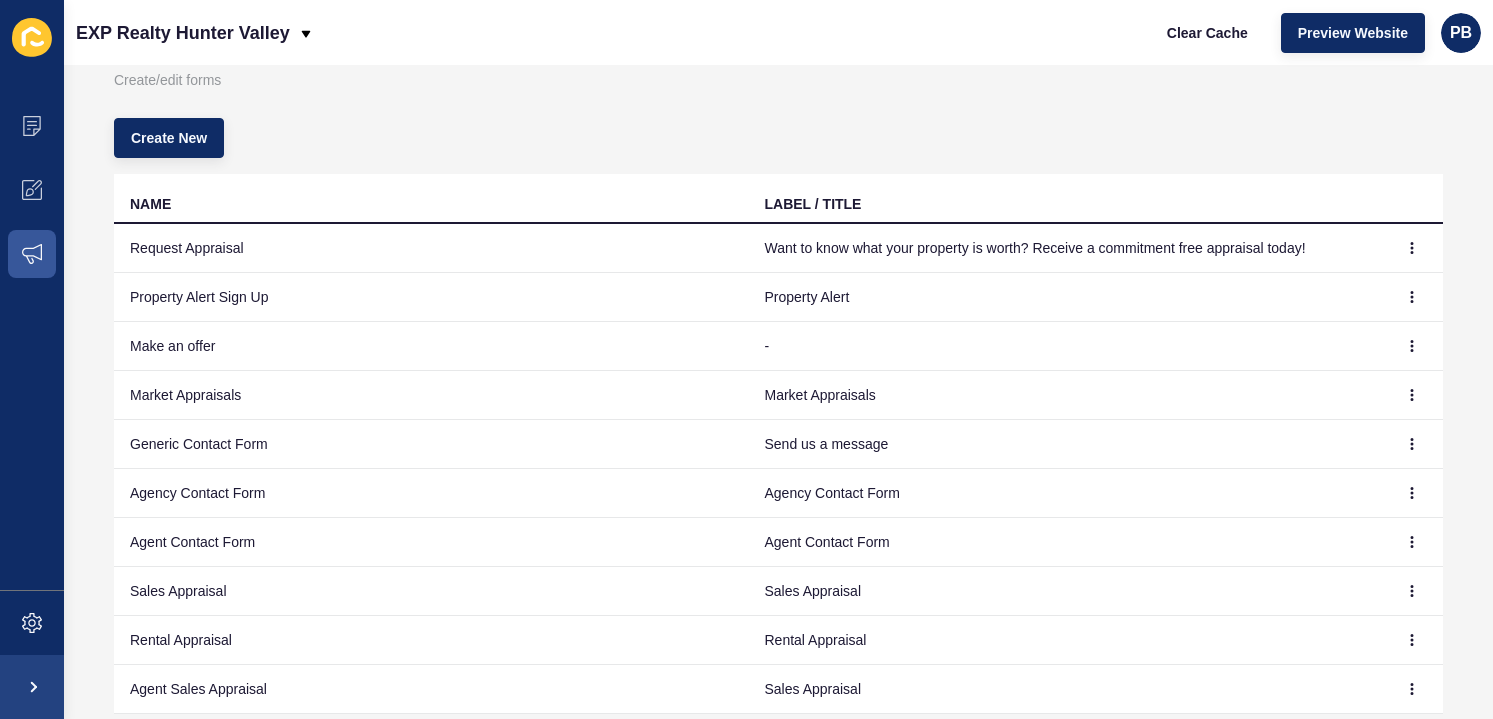 scroll, scrollTop: 202, scrollLeft: 0, axis: vertical 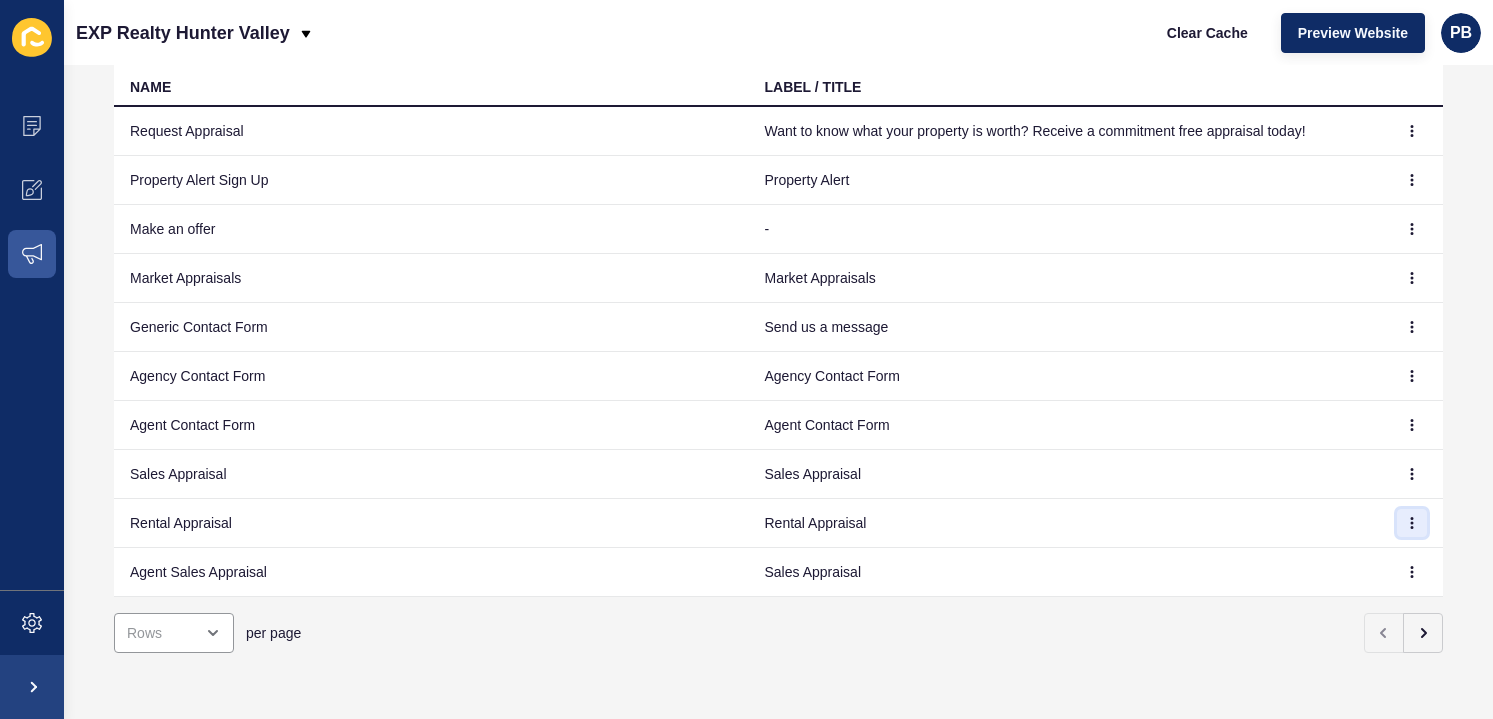 click at bounding box center [1412, 131] 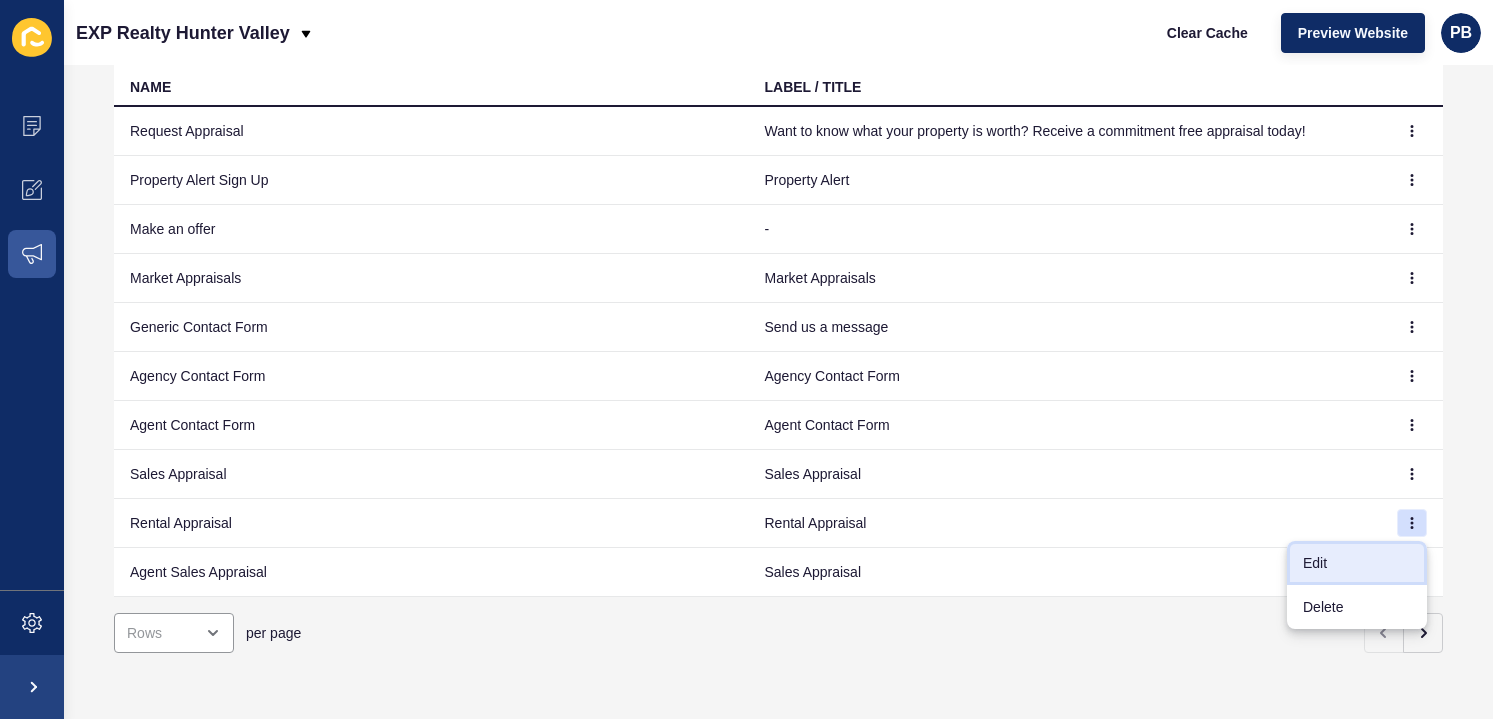 click on "Edit" at bounding box center [1357, 563] 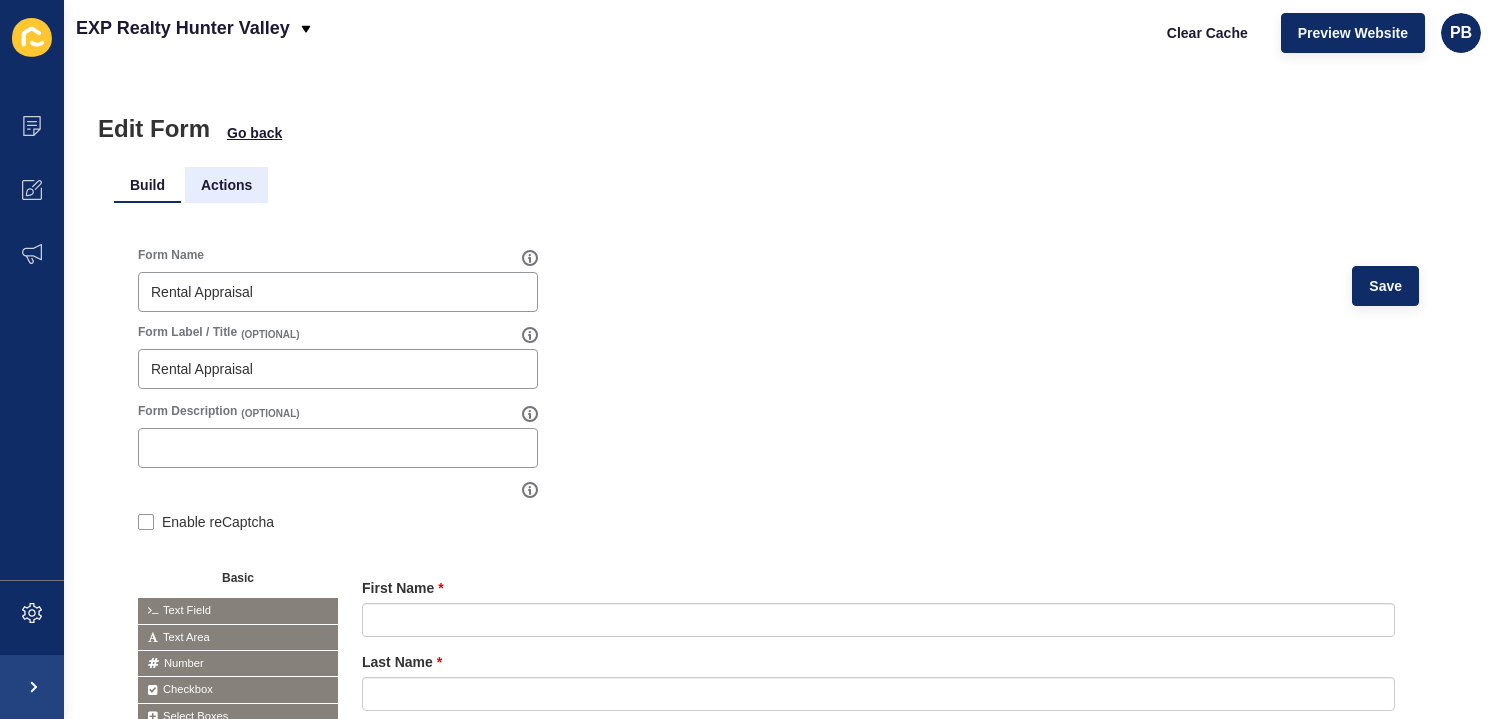 click on "Actions" at bounding box center [226, 185] 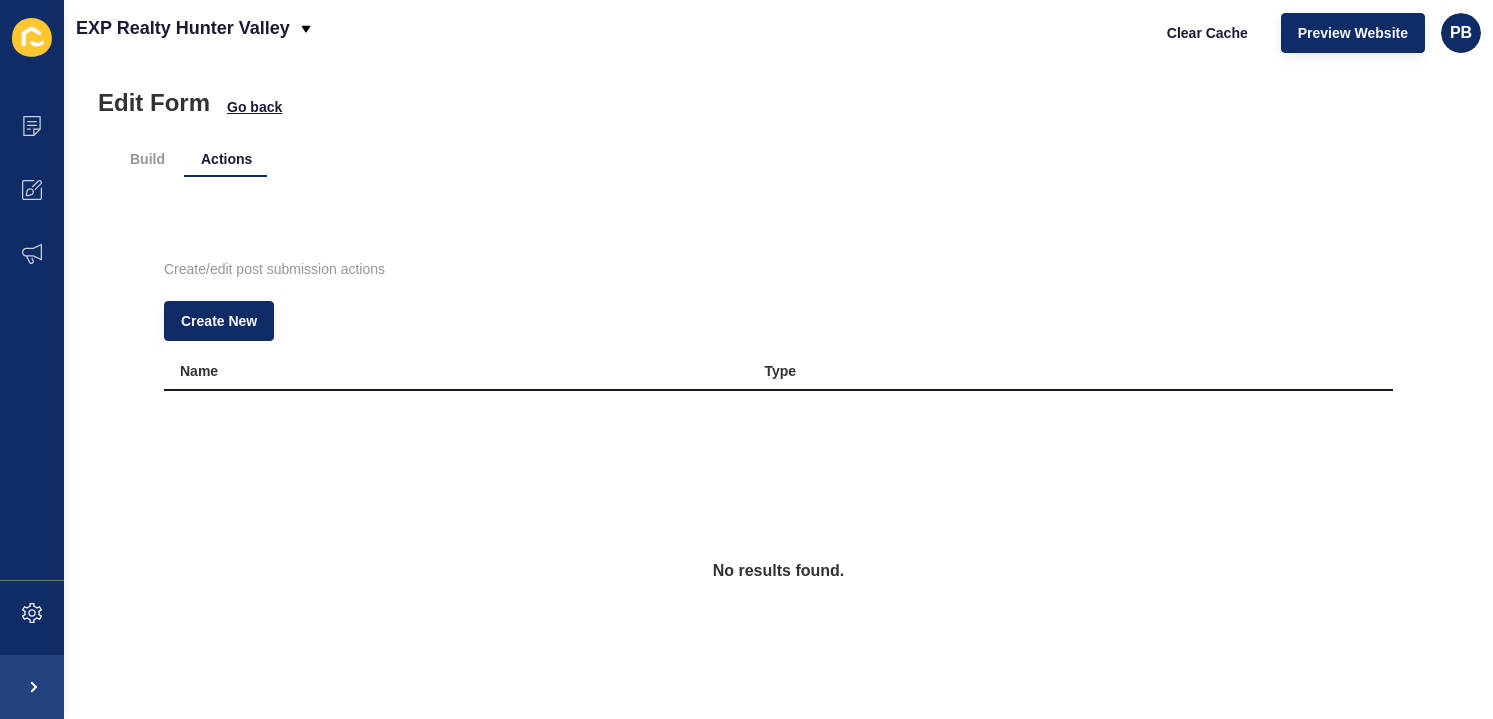 scroll, scrollTop: 0, scrollLeft: 0, axis: both 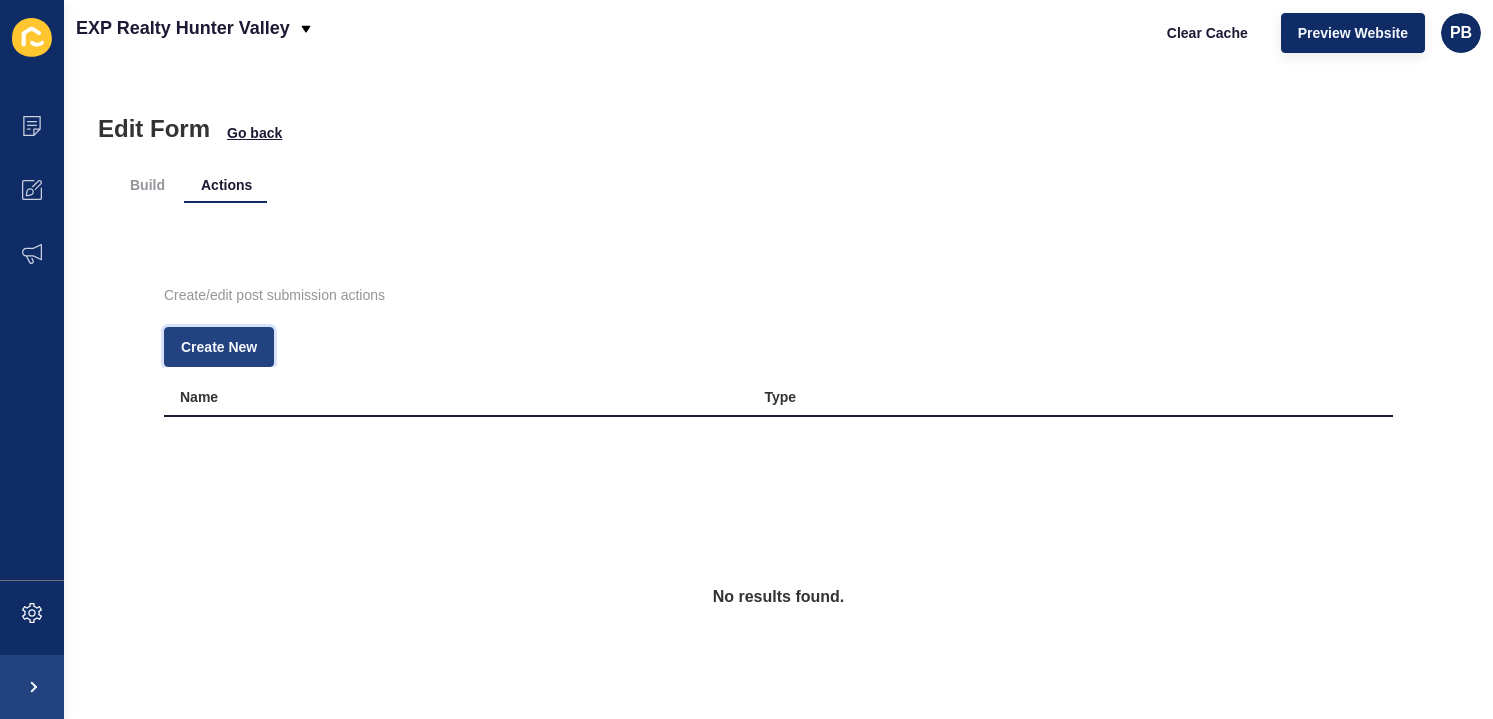 click on "Create New" at bounding box center [219, 347] 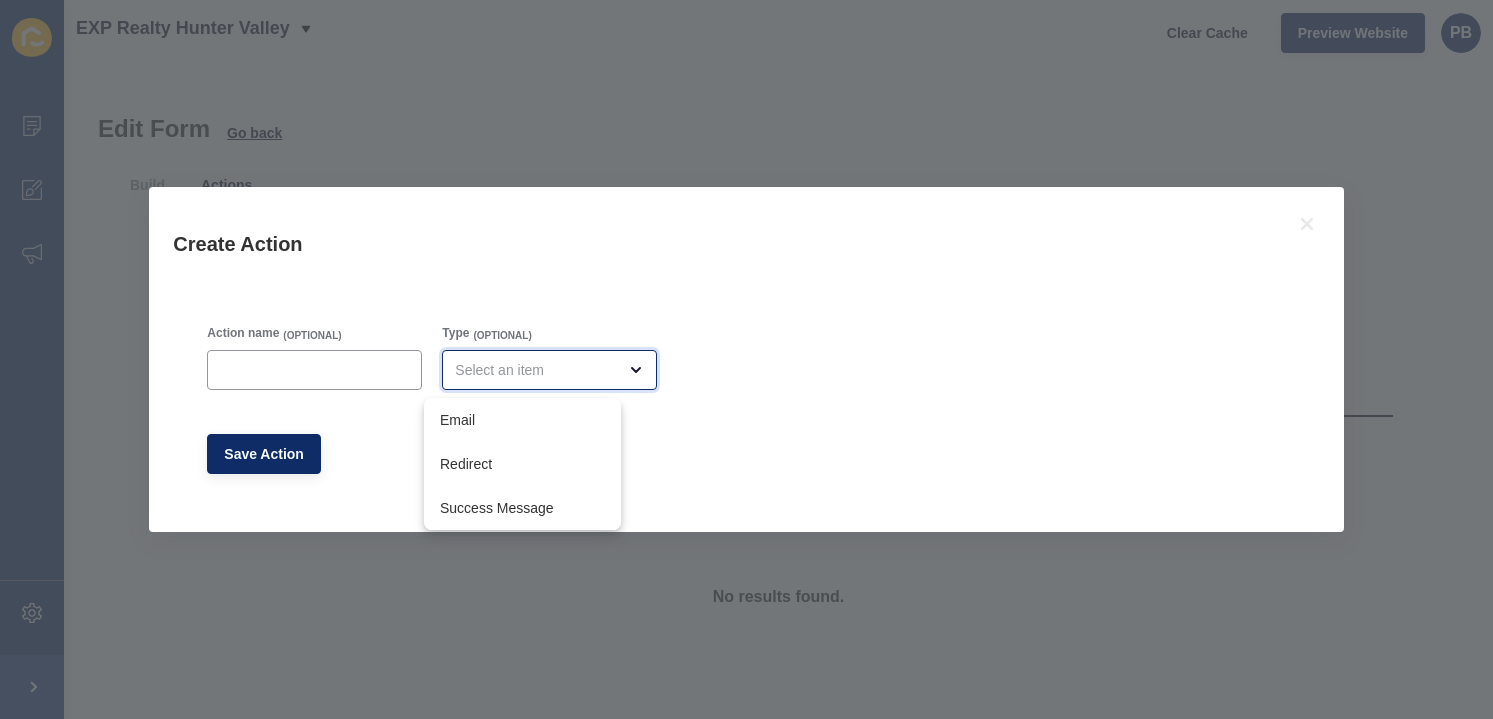 click at bounding box center (535, 370) 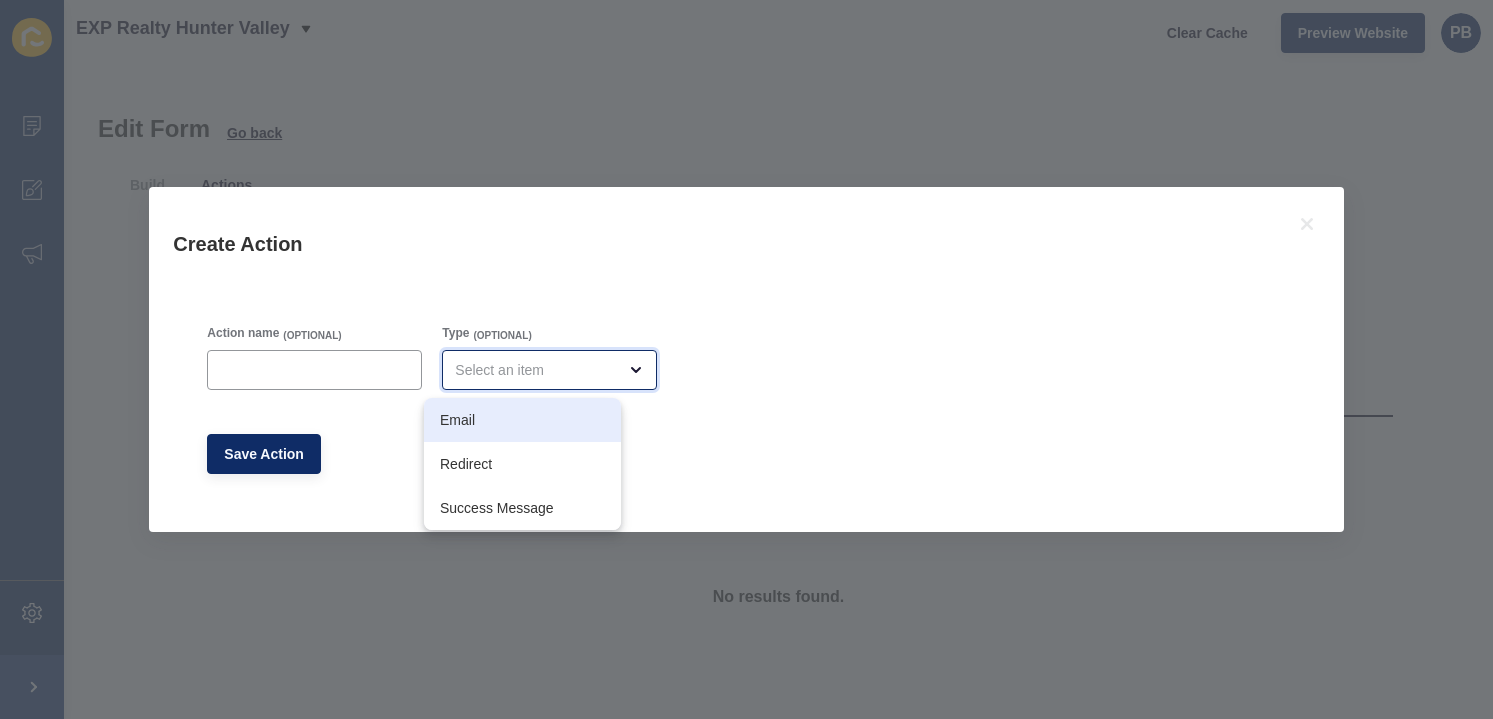 click on "Email" at bounding box center (522, 420) 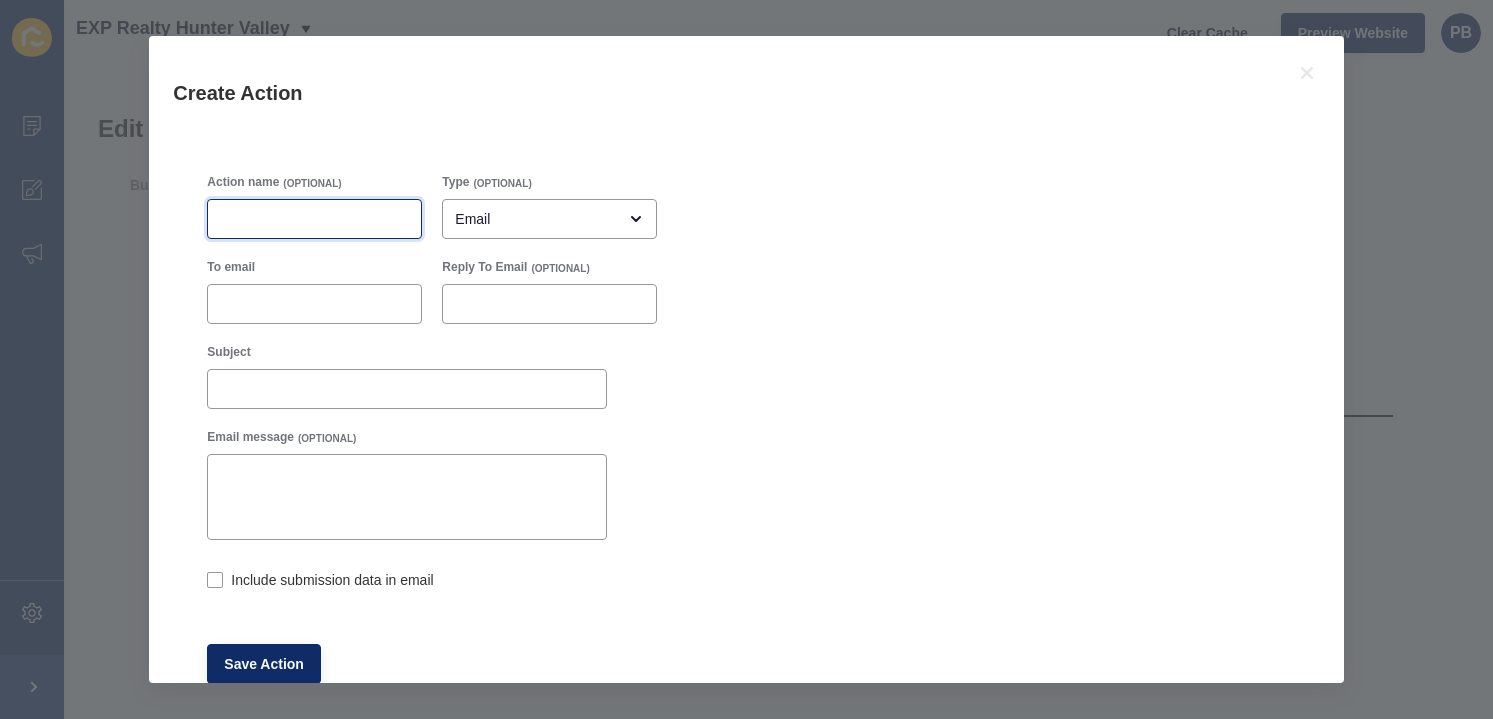 click on "Action name" at bounding box center [314, 219] 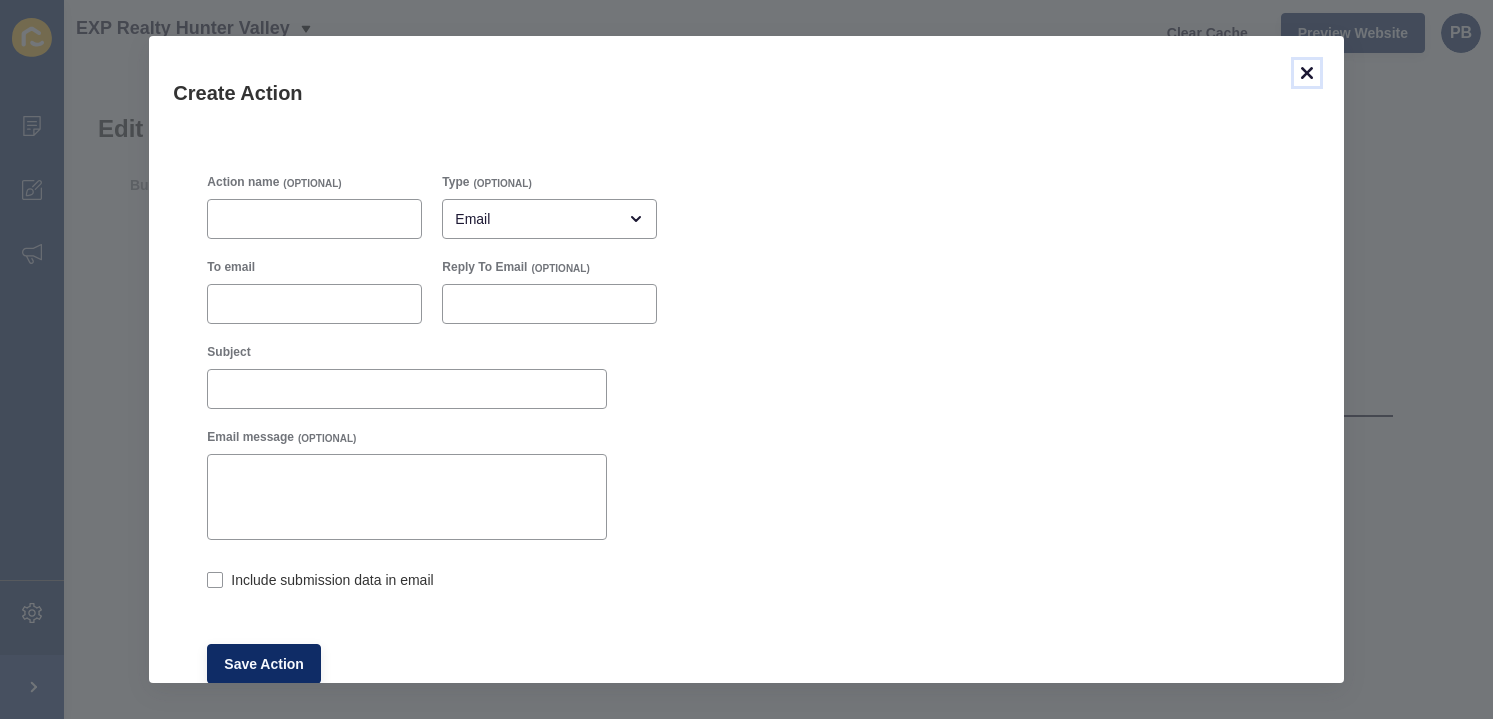click at bounding box center [1307, 73] 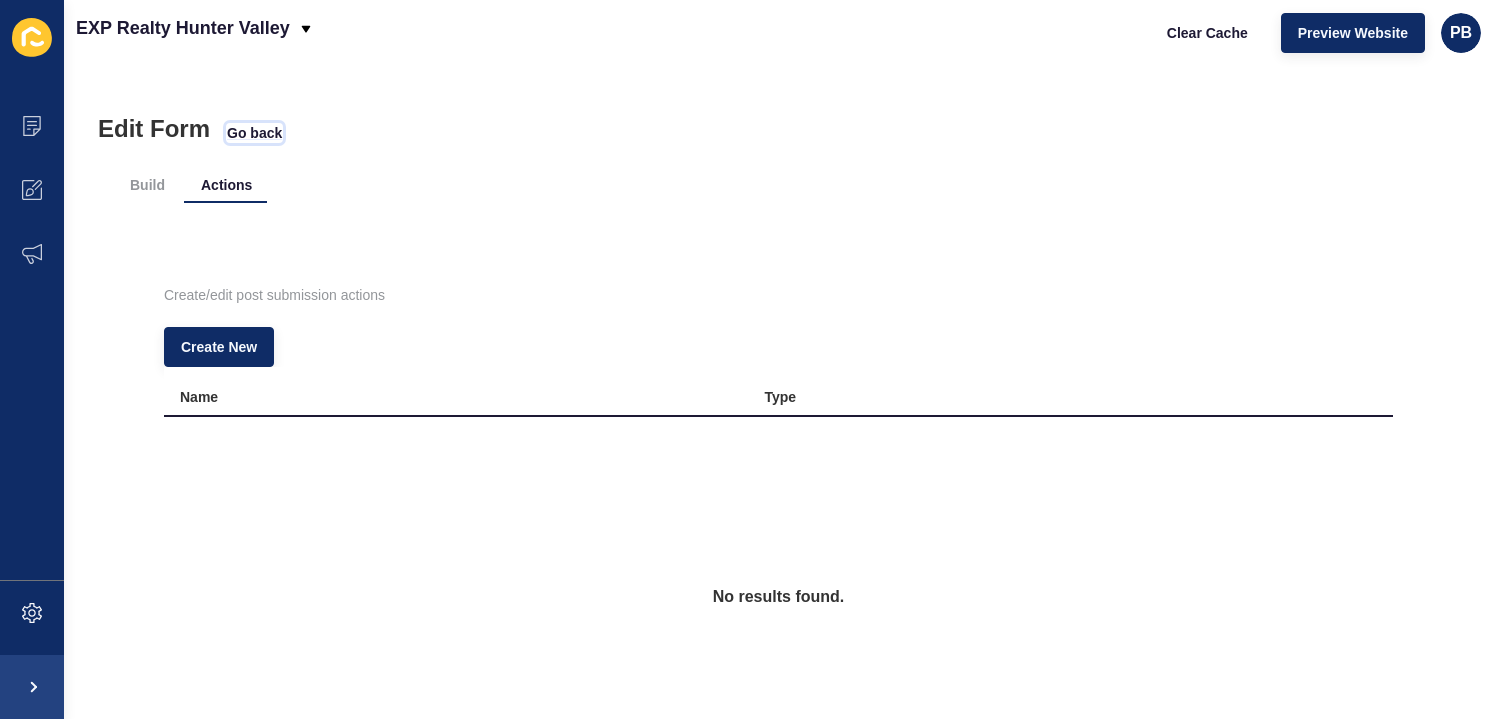 click on "Go back" at bounding box center [254, 133] 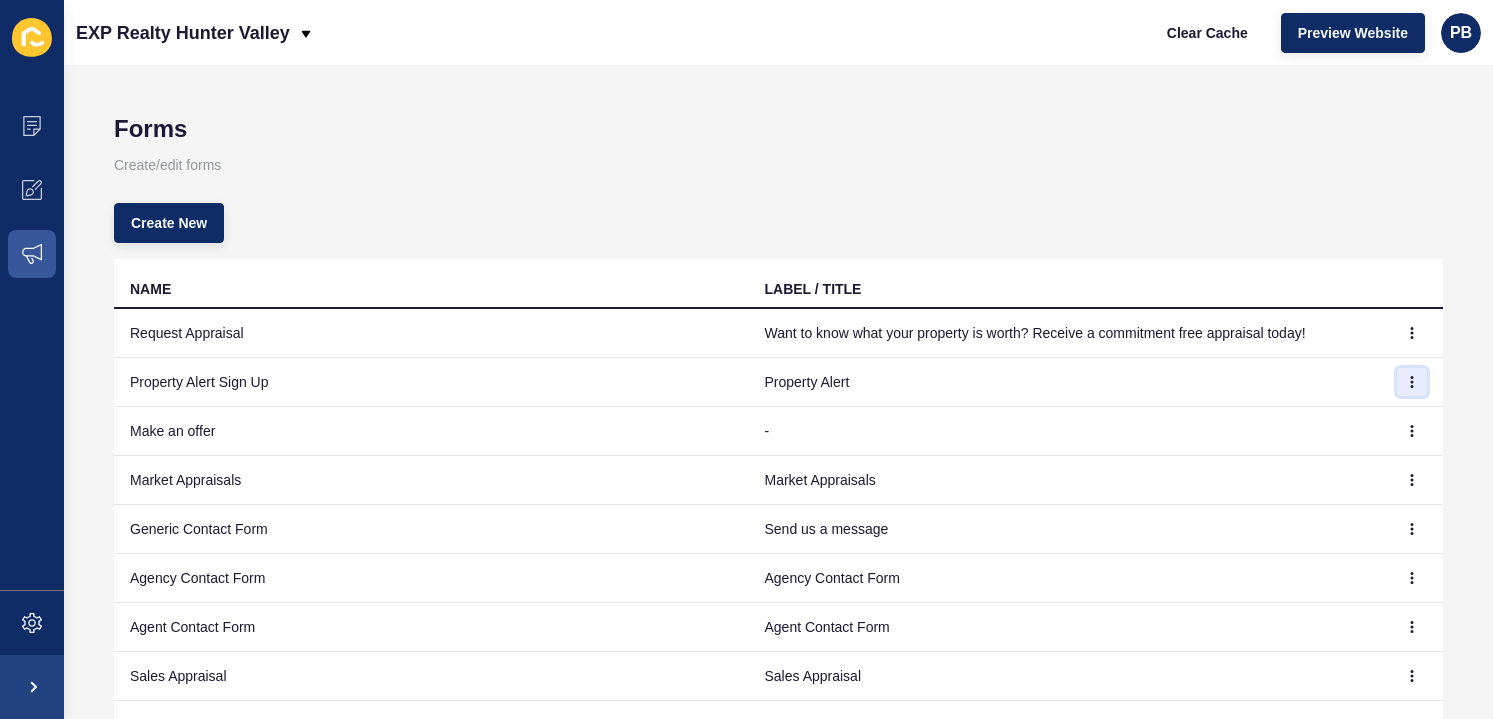click at bounding box center (1412, 333) 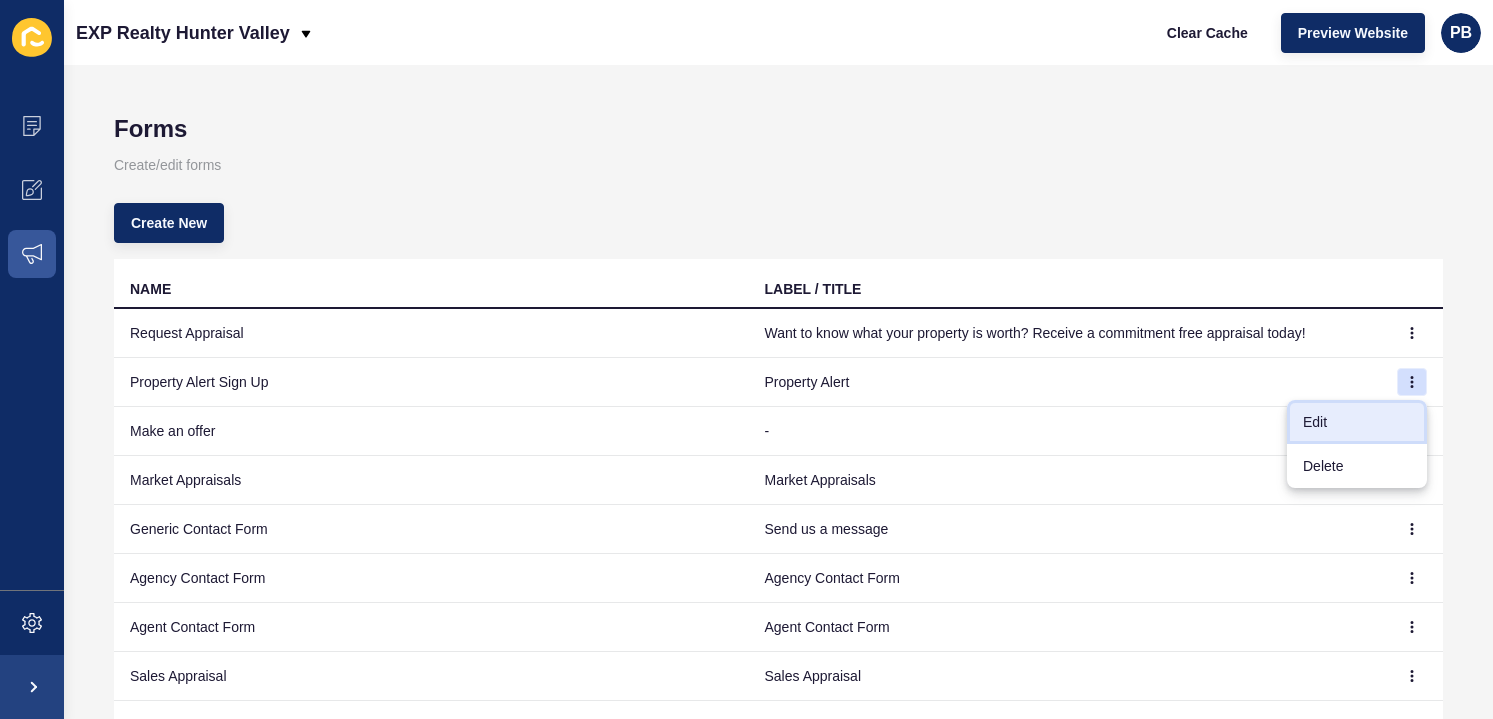 click on "Edit" at bounding box center (1357, 422) 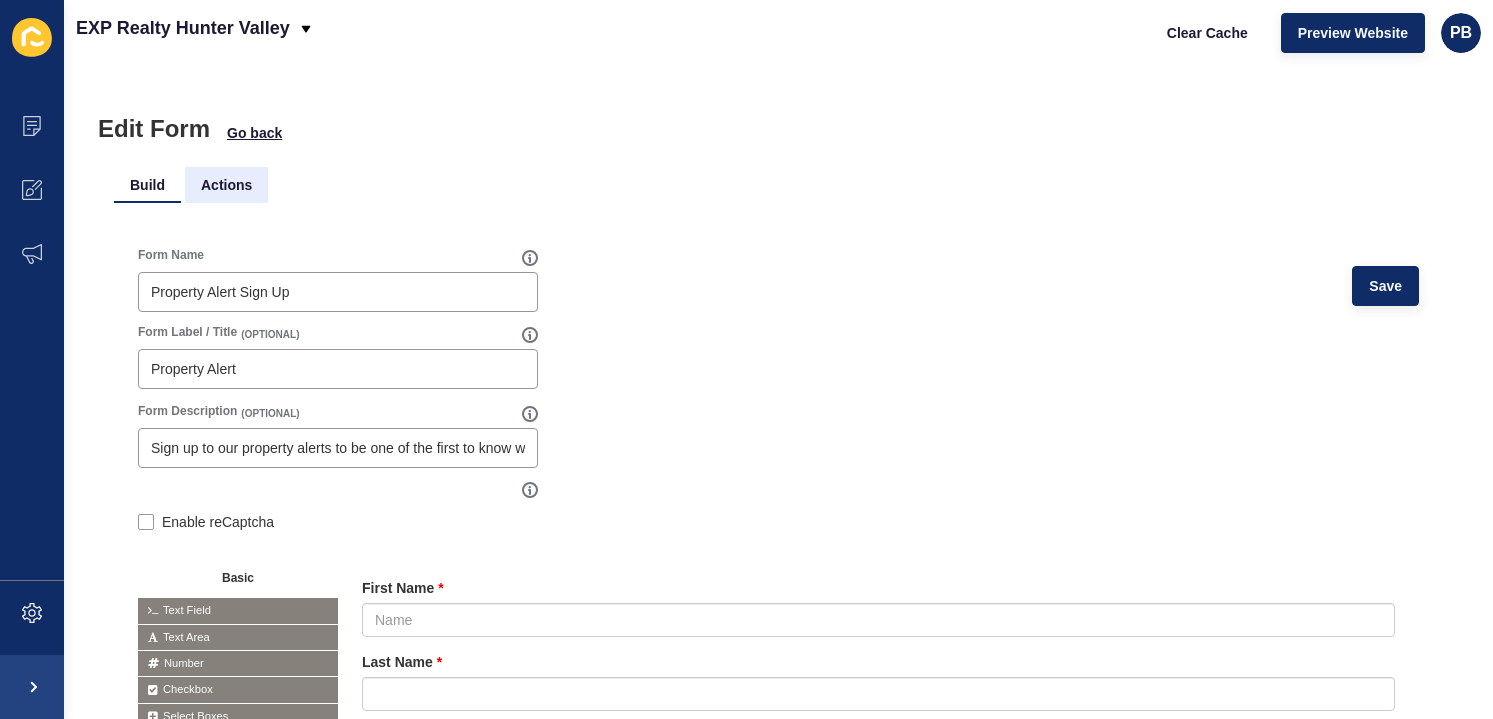 click on "Actions" at bounding box center [226, 185] 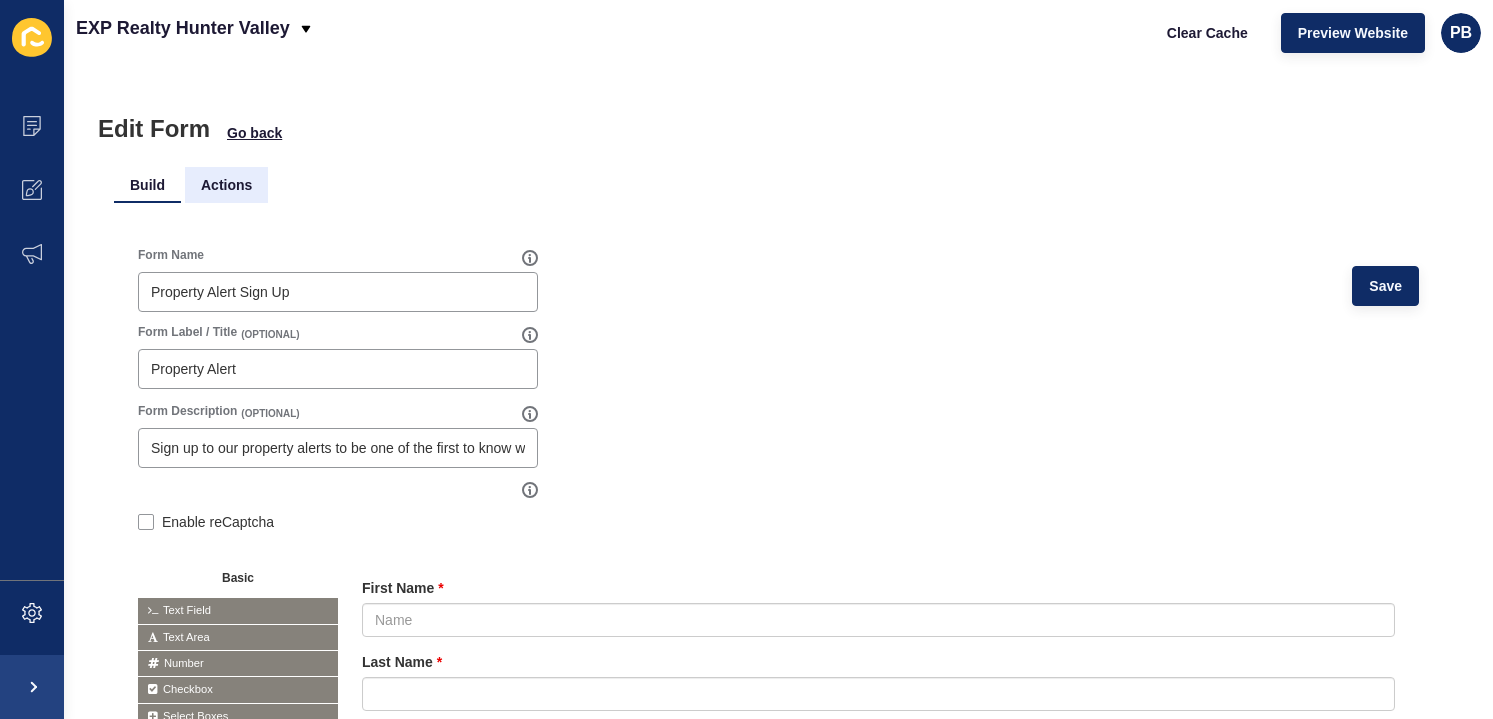 scroll, scrollTop: 0, scrollLeft: 0, axis: both 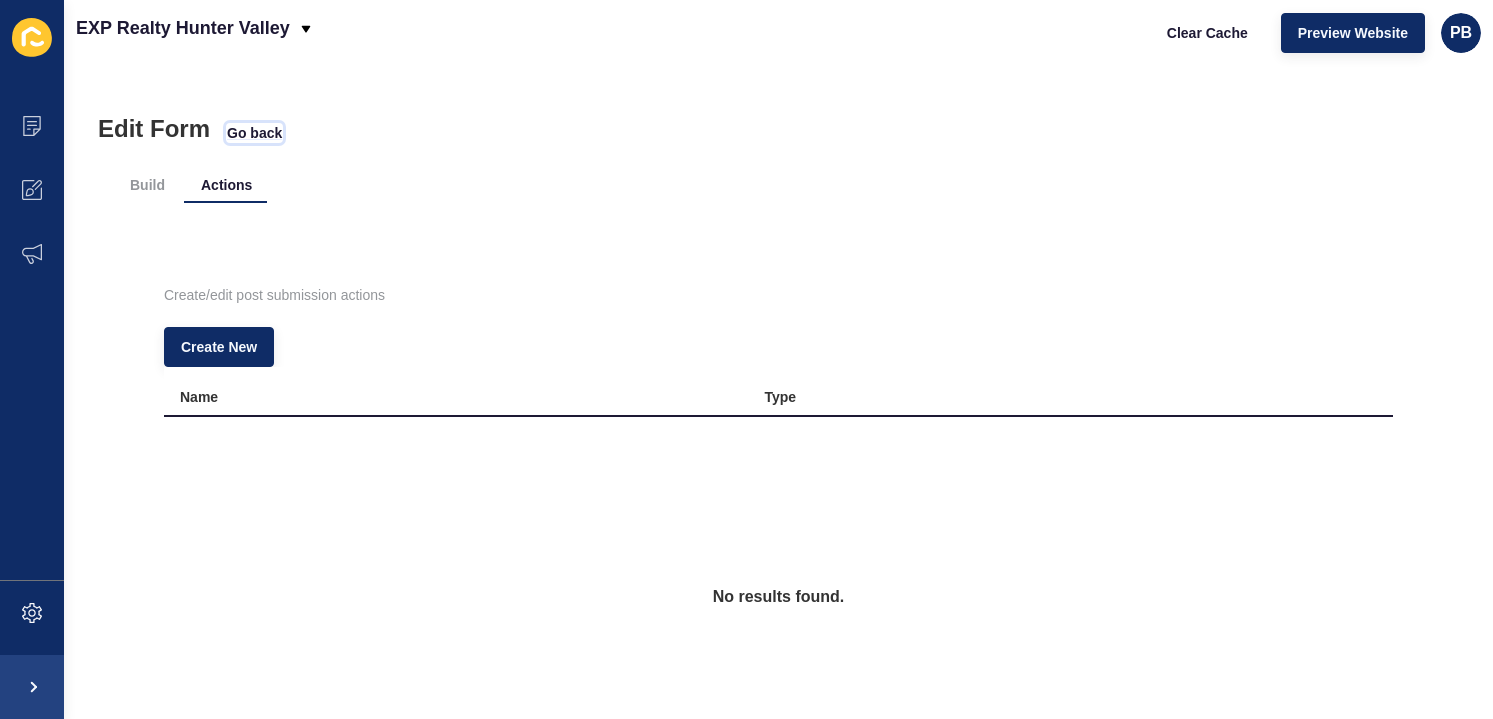 click on "Go back" at bounding box center (254, 133) 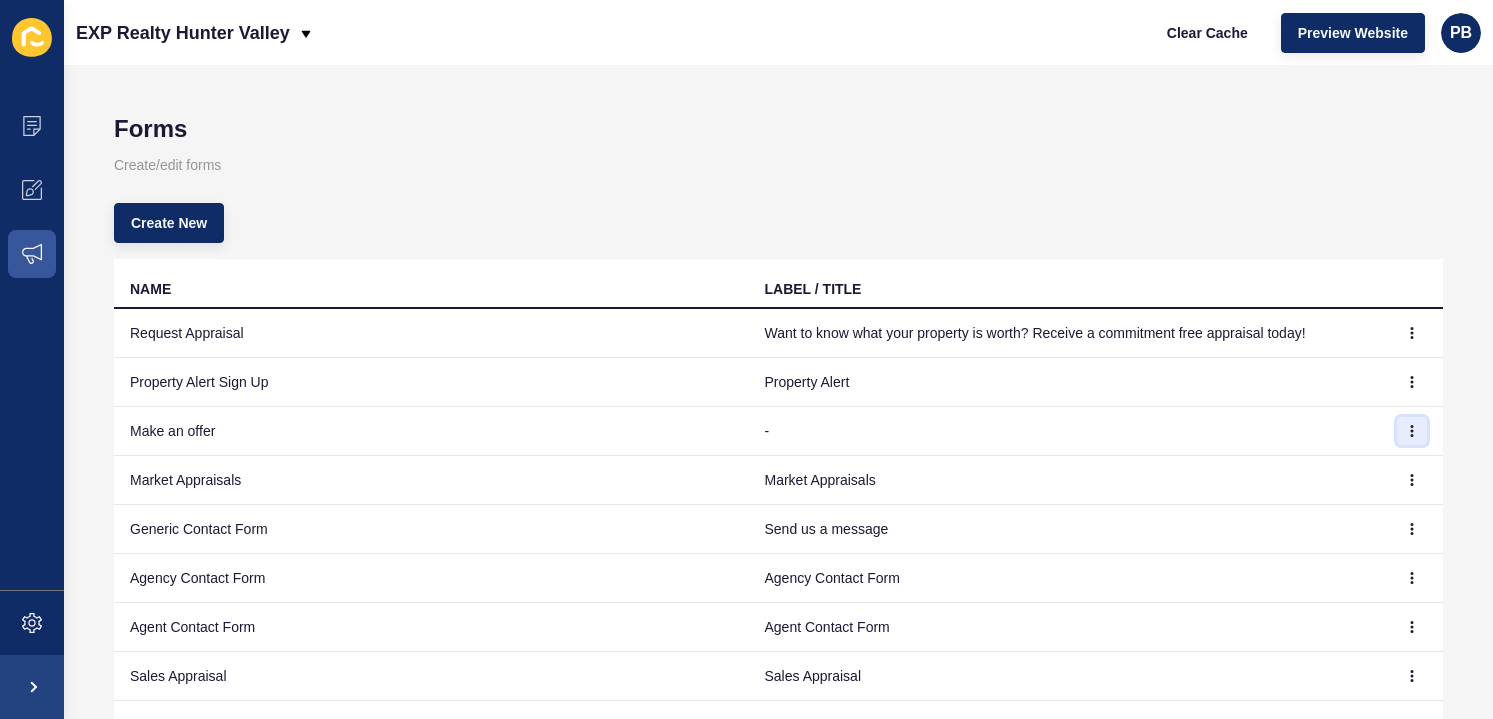 click at bounding box center (1412, 333) 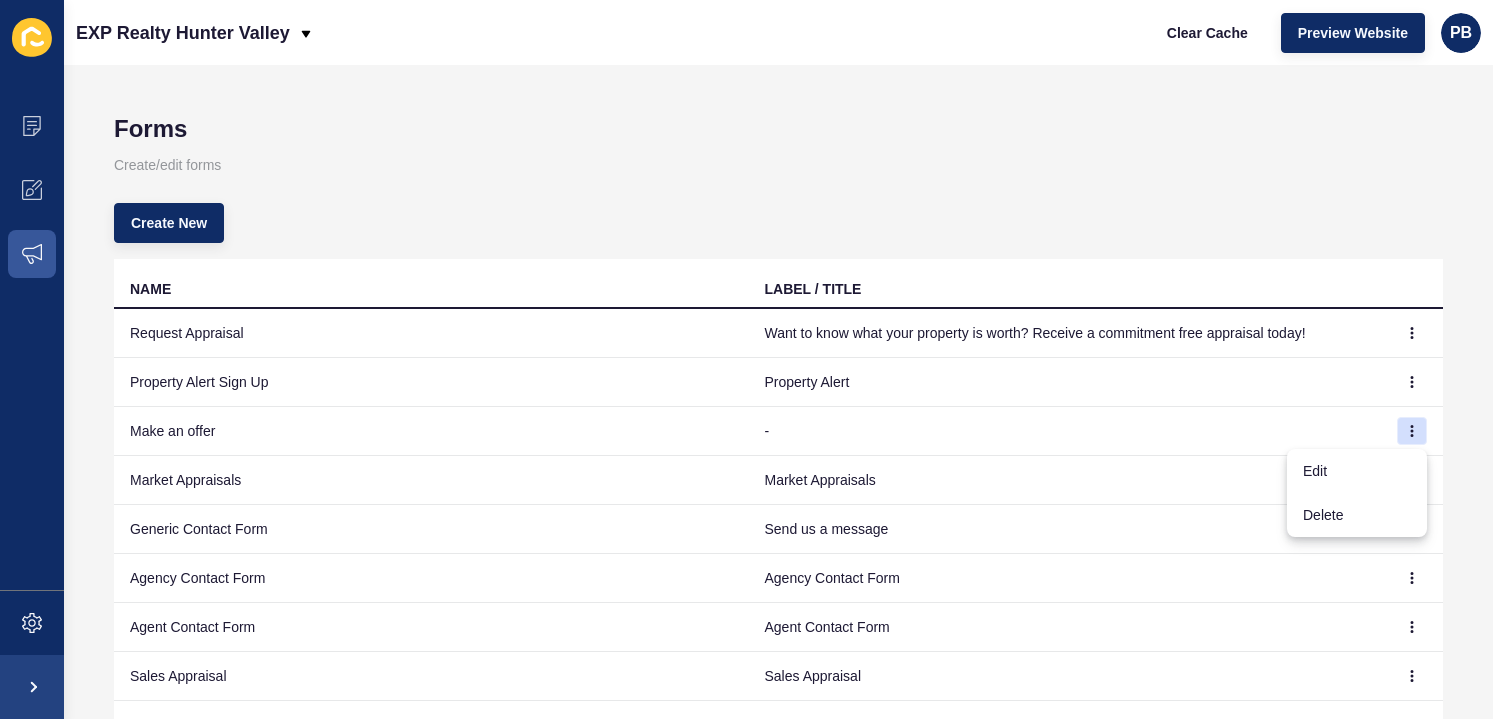 click on "Edit" at bounding box center (1357, 471) 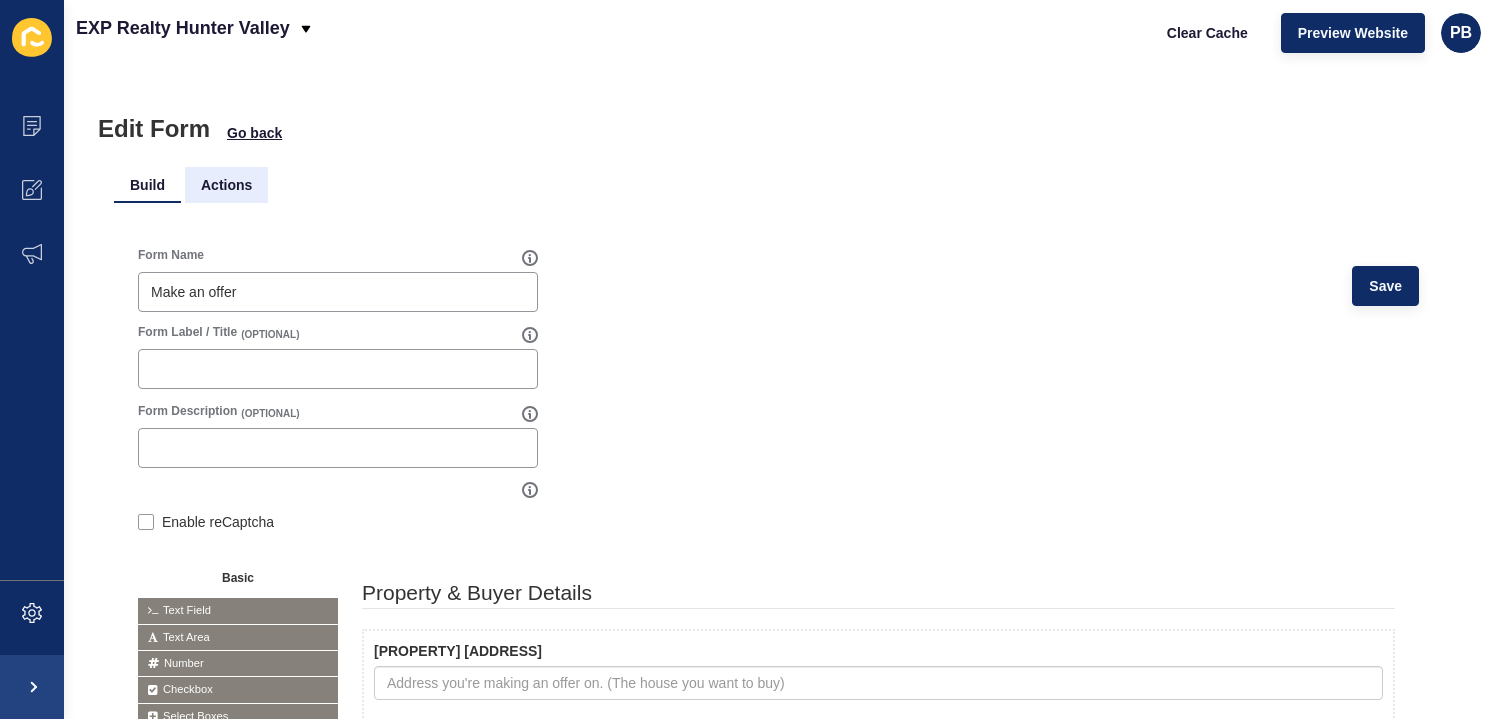 click on "Actions" at bounding box center [226, 185] 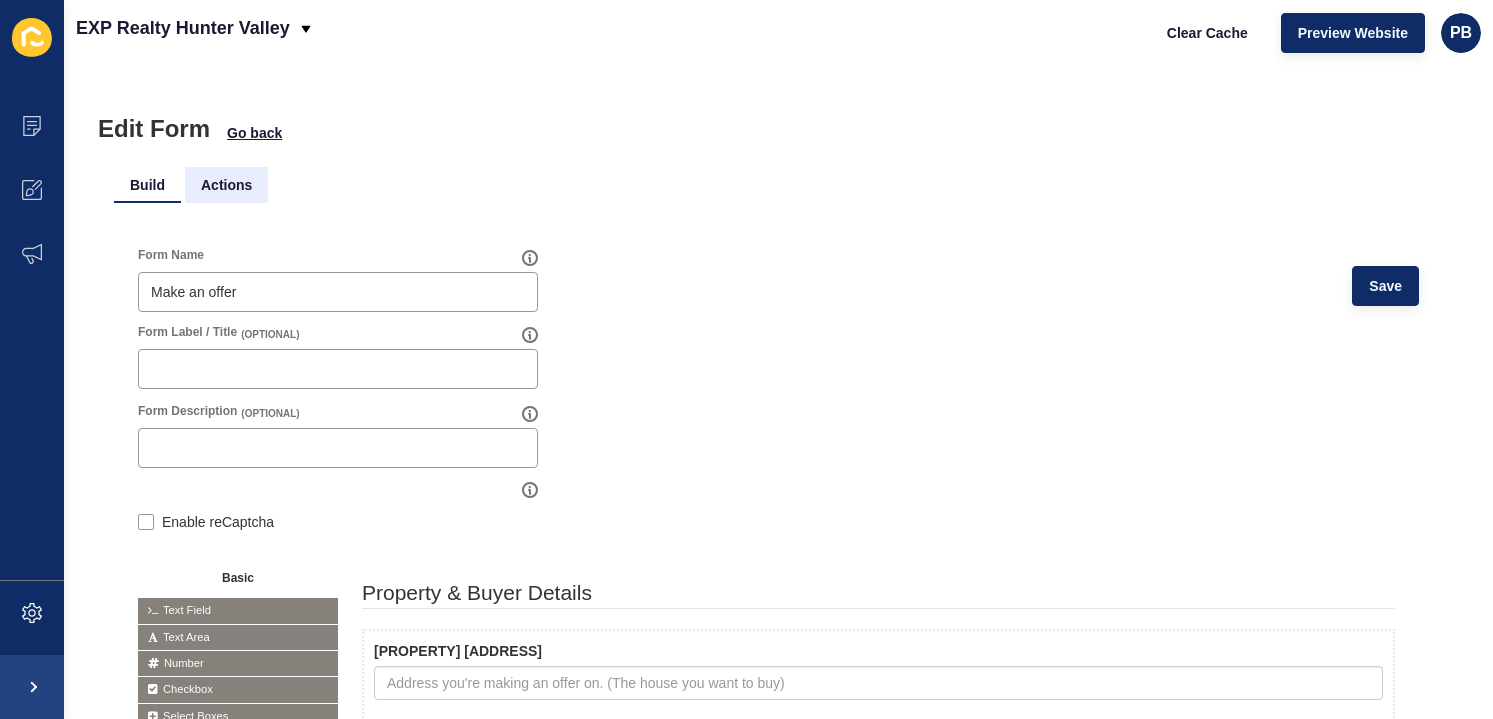 scroll, scrollTop: 0, scrollLeft: 0, axis: both 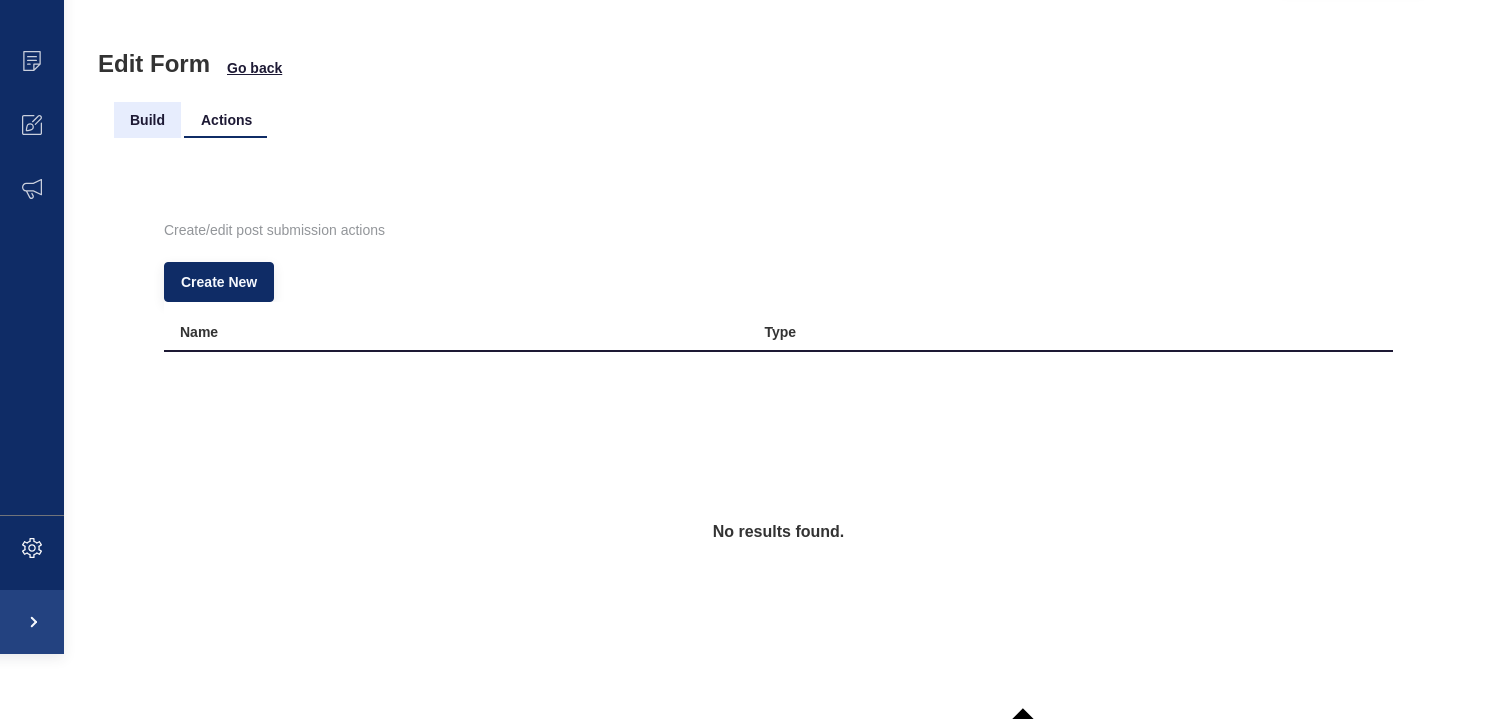 click on "Build" at bounding box center [147, 120] 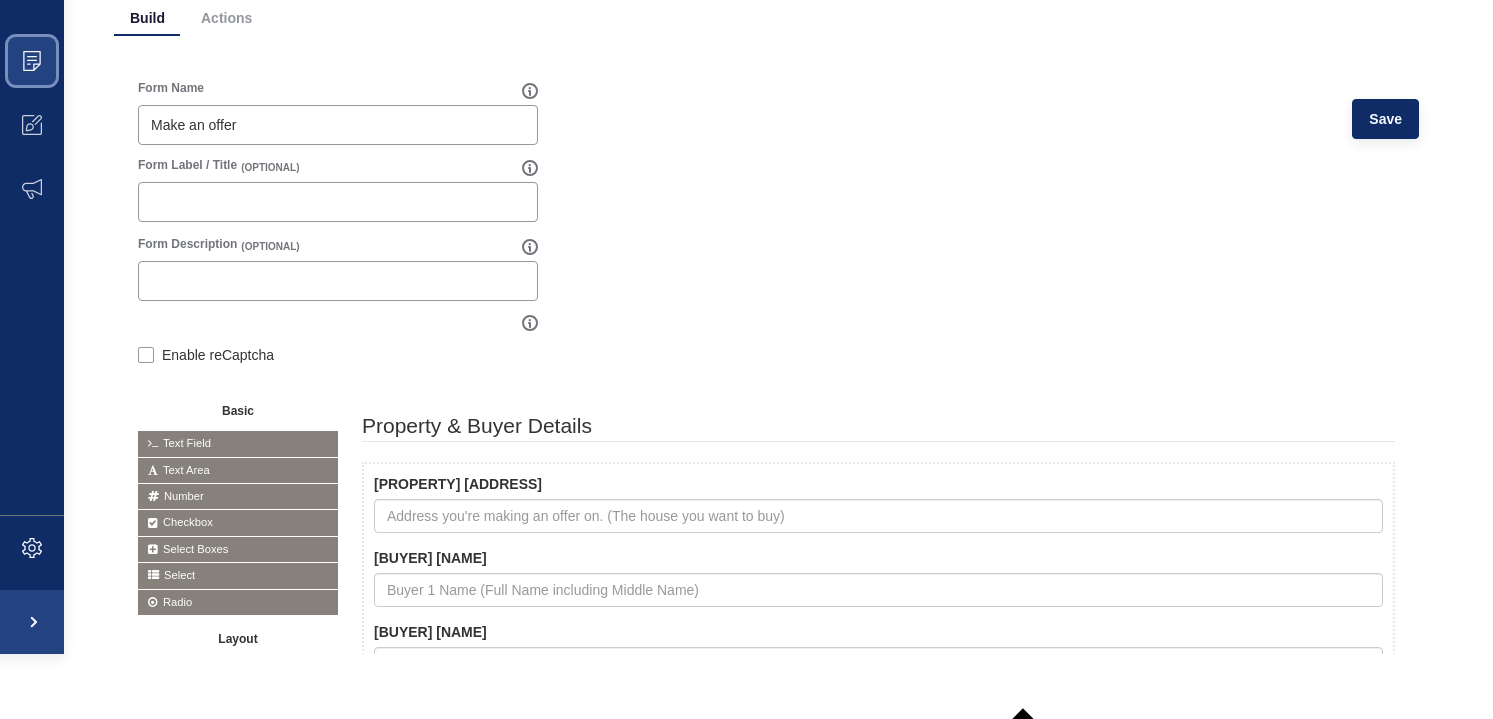 click at bounding box center (32, 61) 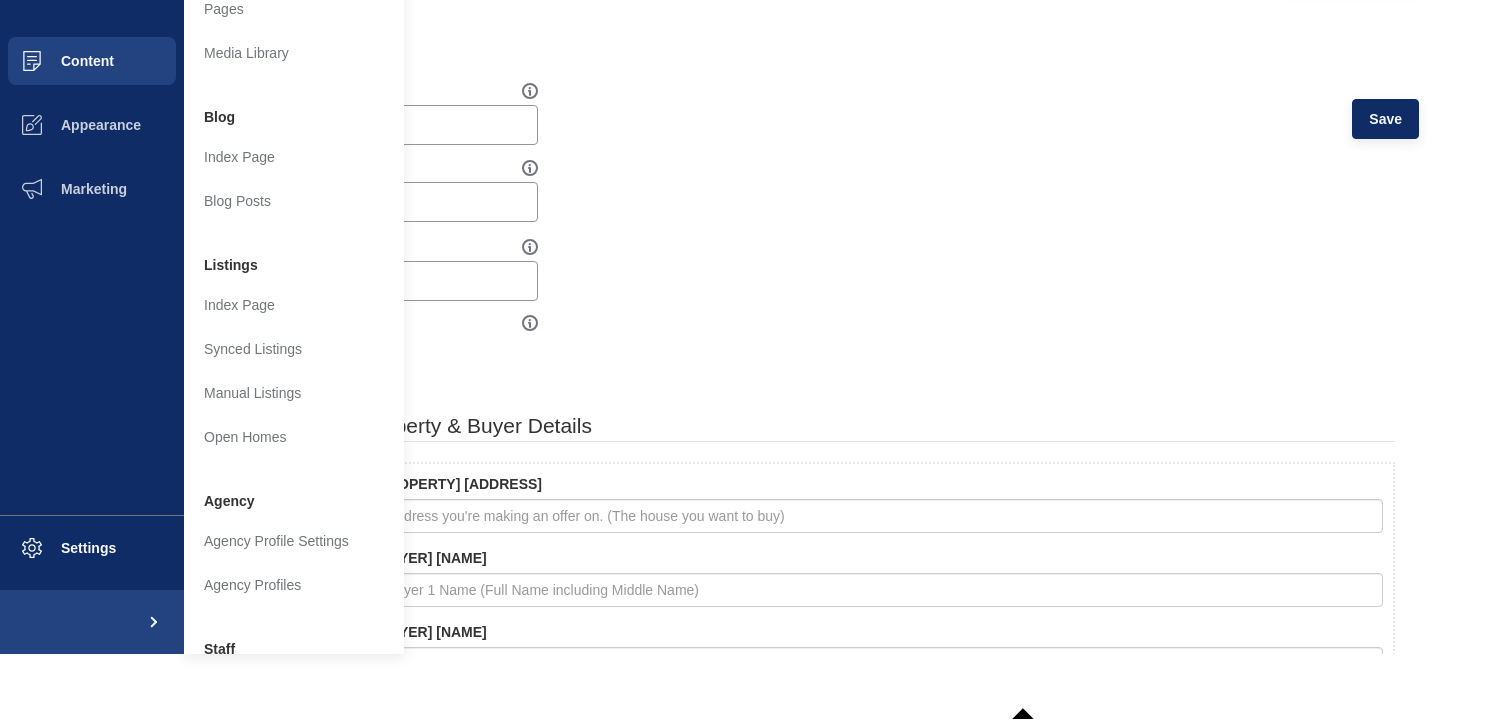 click on "Form Name Make an offer Save Form Label / Title (OPTIONAL) Form Description (OPTIONAL) Enable reCaptcha
Basic
Text Field
Text Area
Number
Password
Checkbox
Select Boxes
Select
Radio
Button
Advanced
Email" at bounding box center (778, 1148) 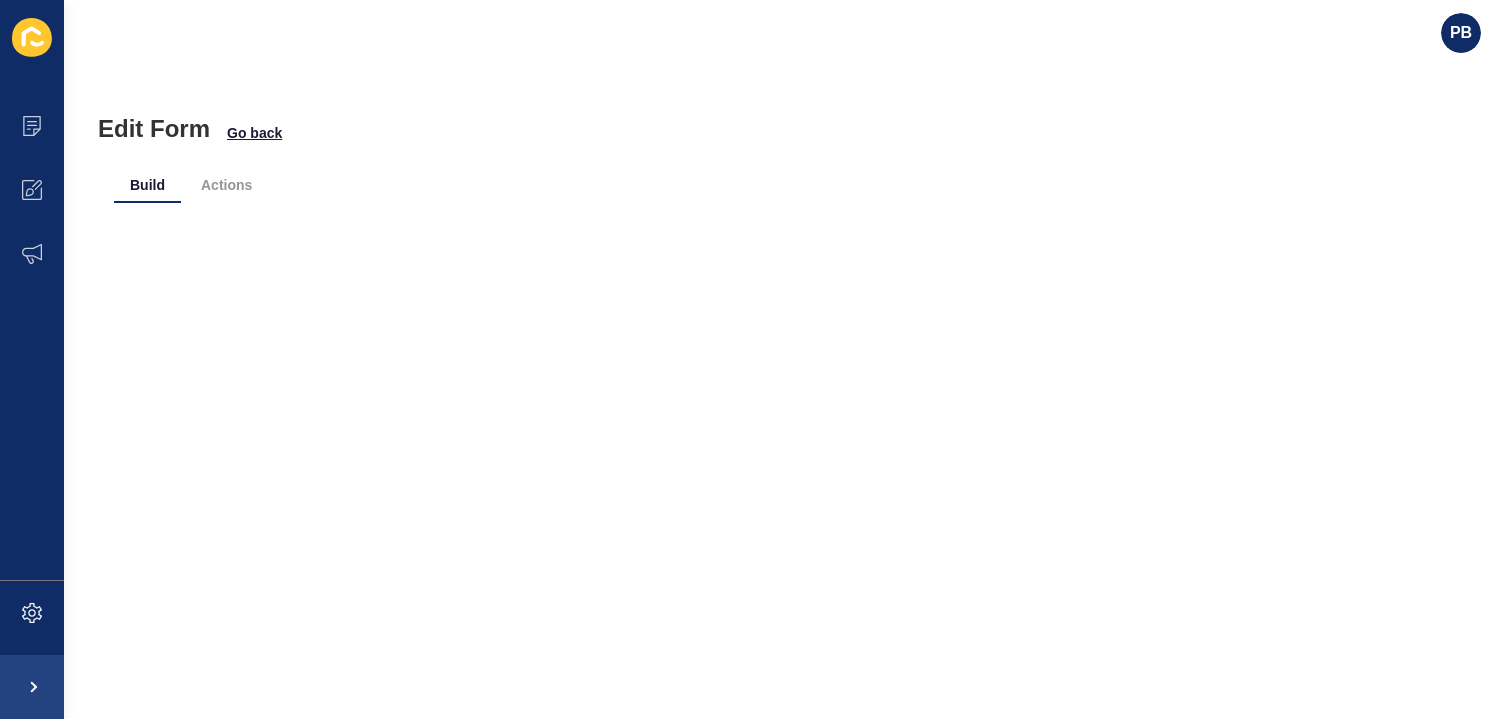 scroll, scrollTop: 0, scrollLeft: 0, axis: both 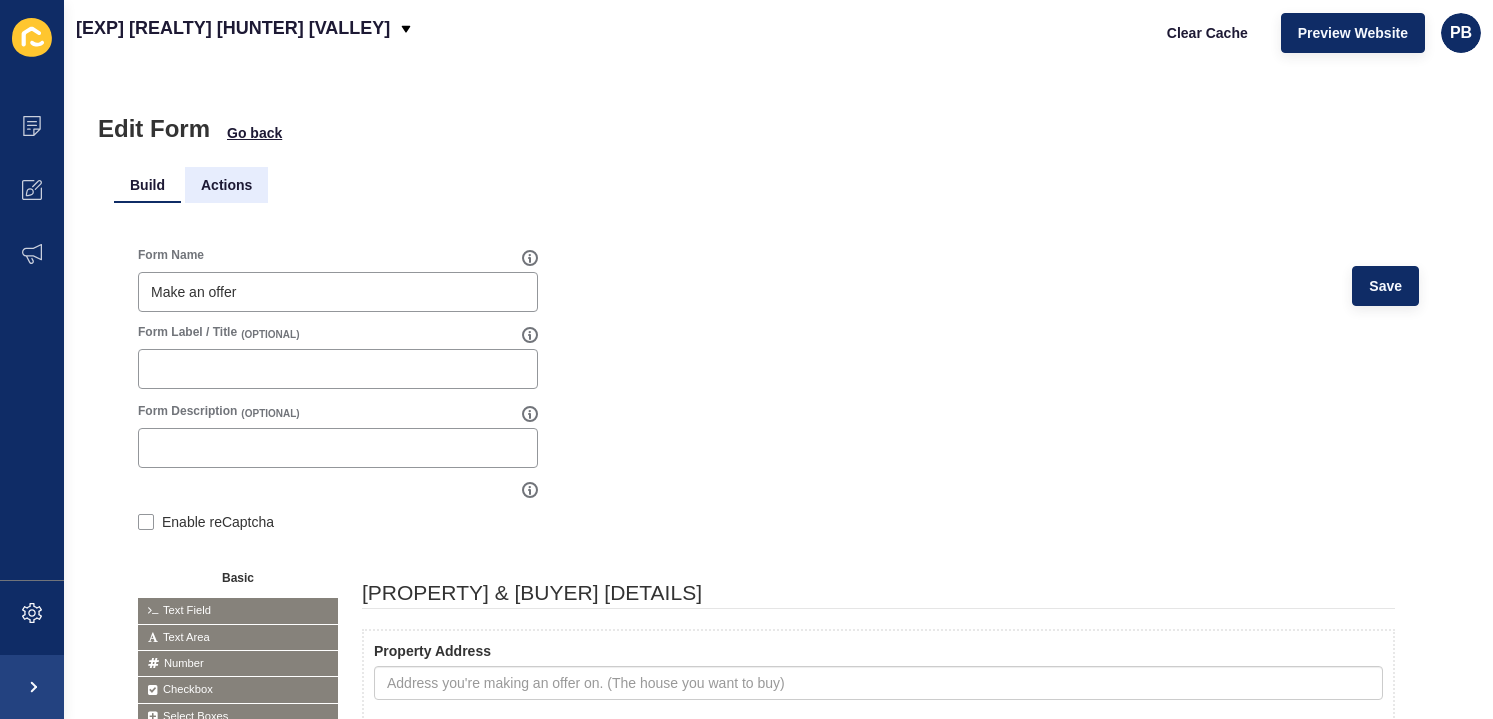click on "Actions" at bounding box center (226, 185) 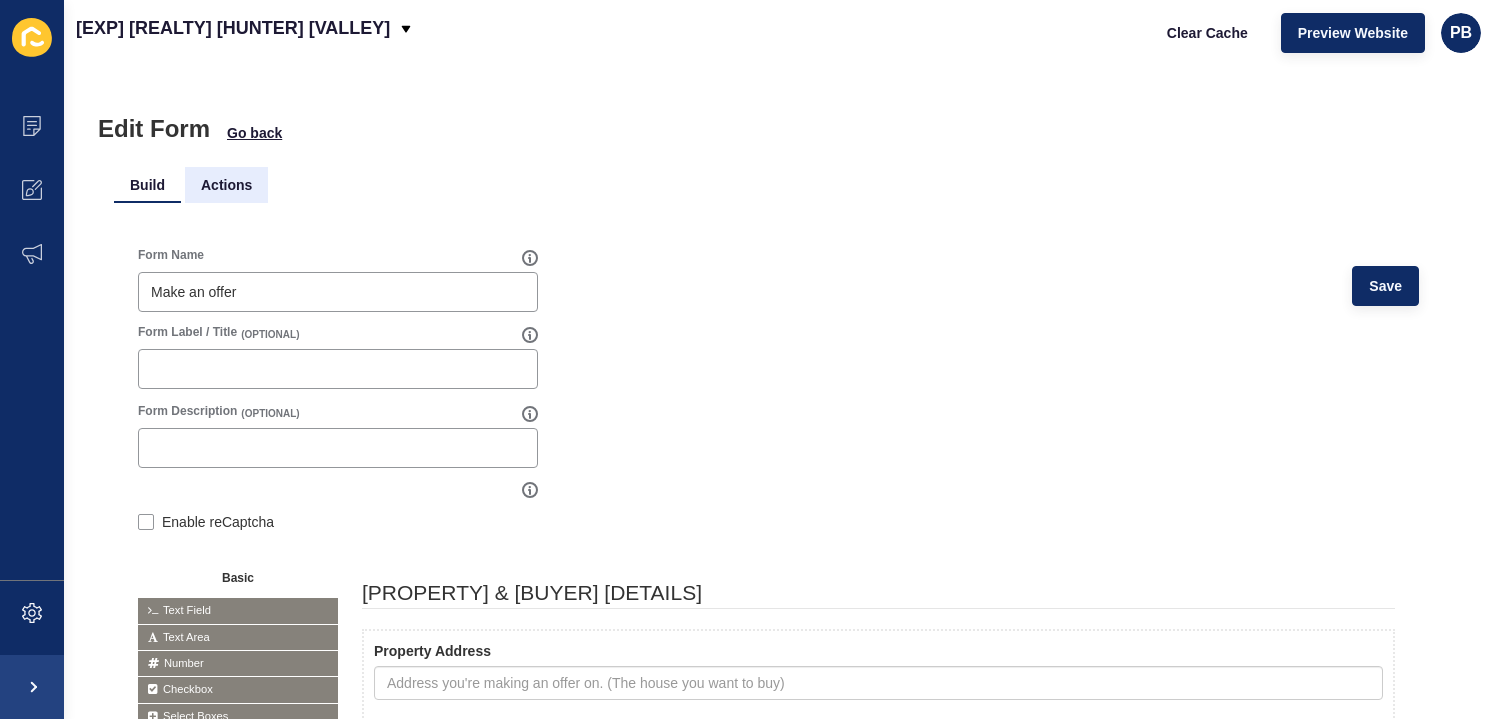 scroll, scrollTop: 0, scrollLeft: 0, axis: both 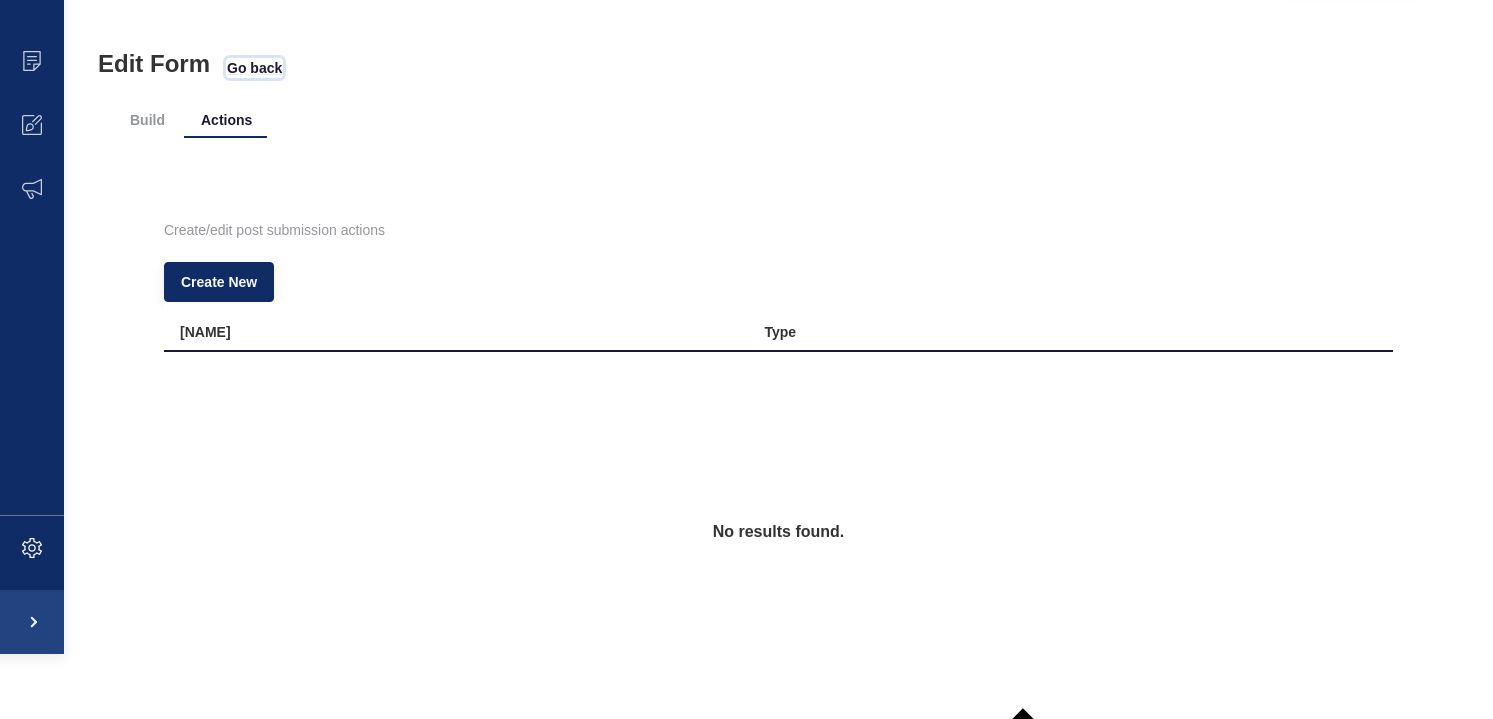 click on "Go back" at bounding box center (254, 68) 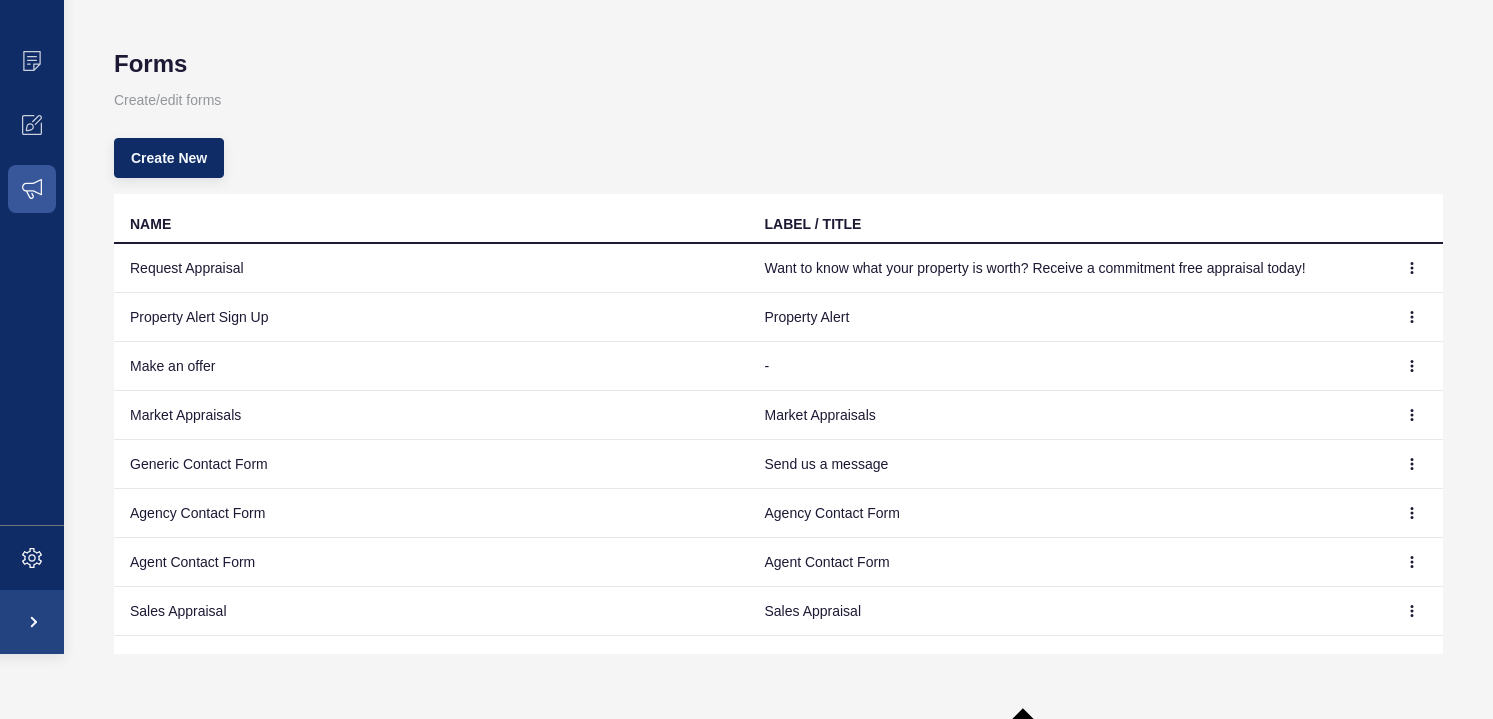 click on "Make an offer" at bounding box center (431, 268) 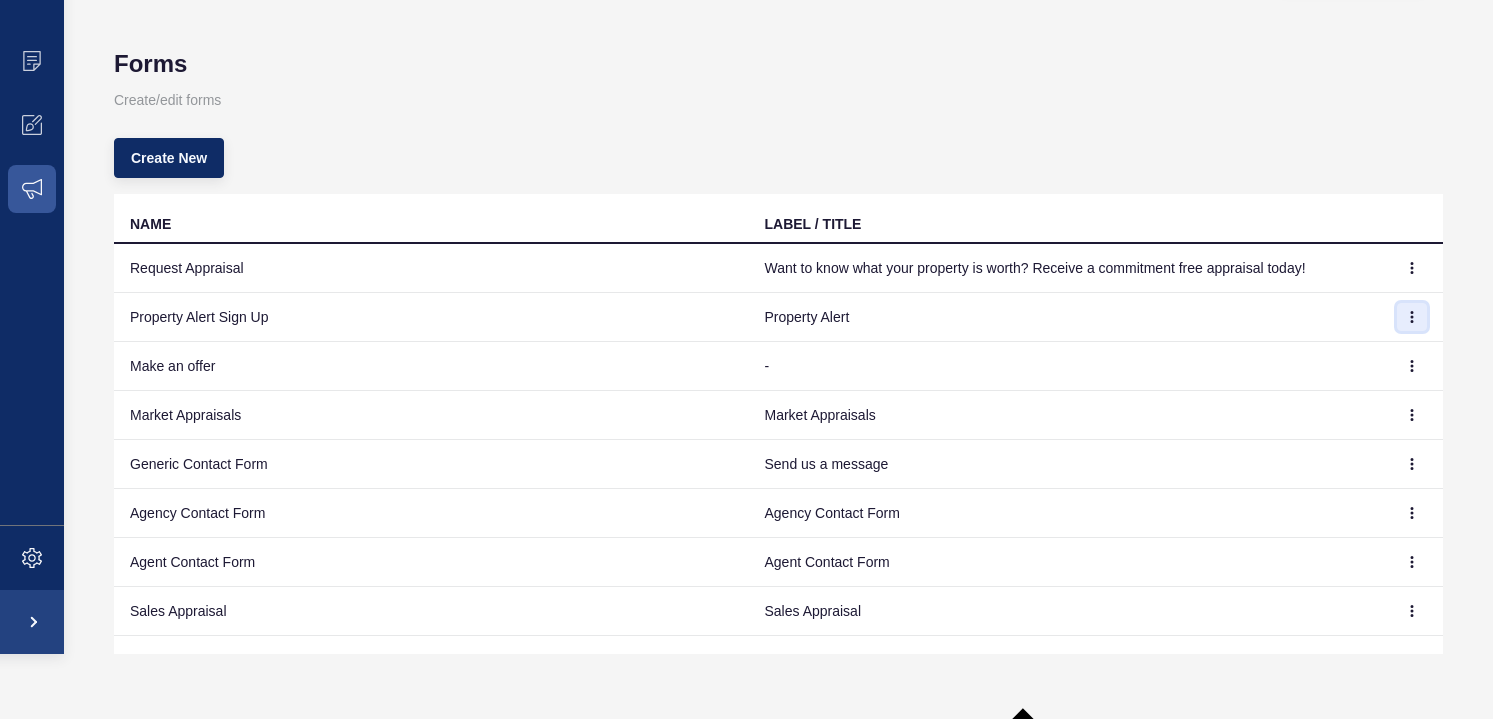 click at bounding box center (1412, 268) 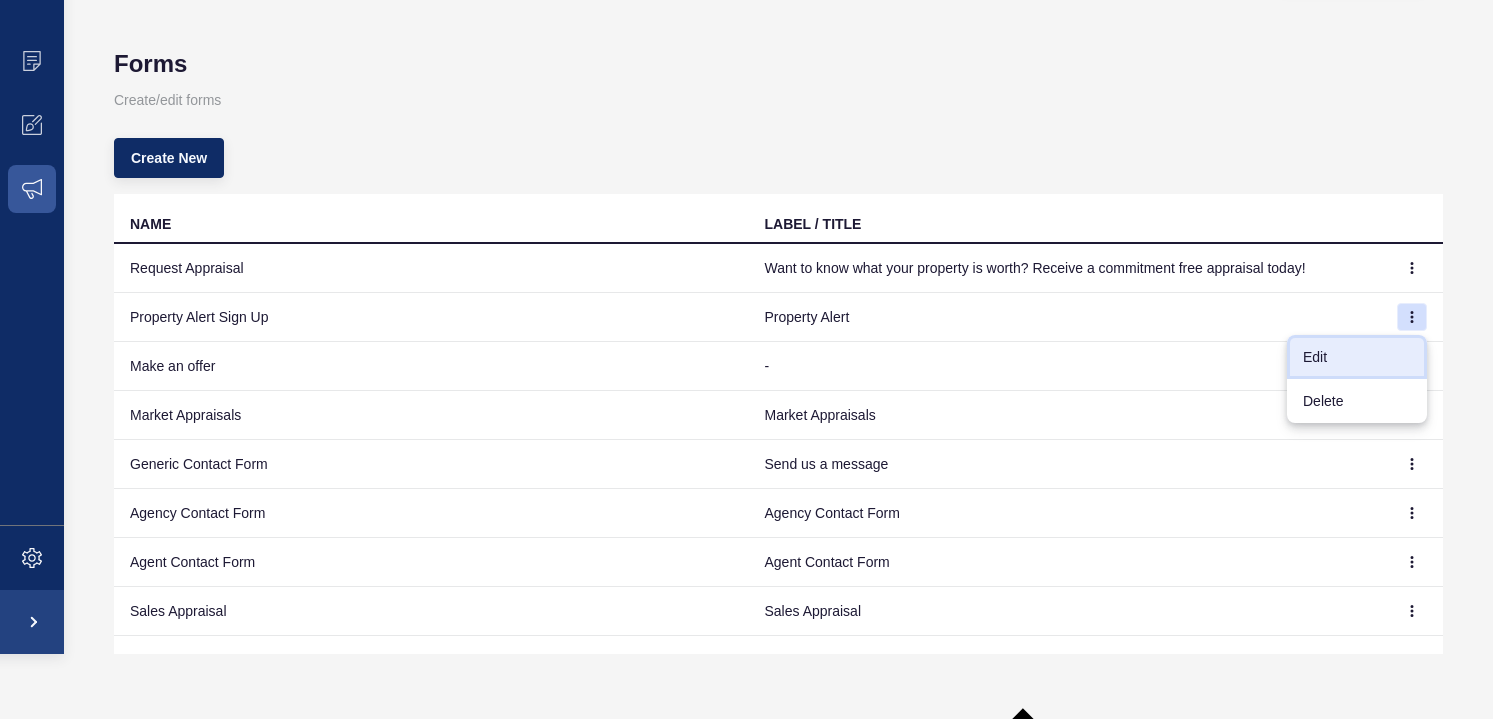 click on "Edit" at bounding box center (1357, 357) 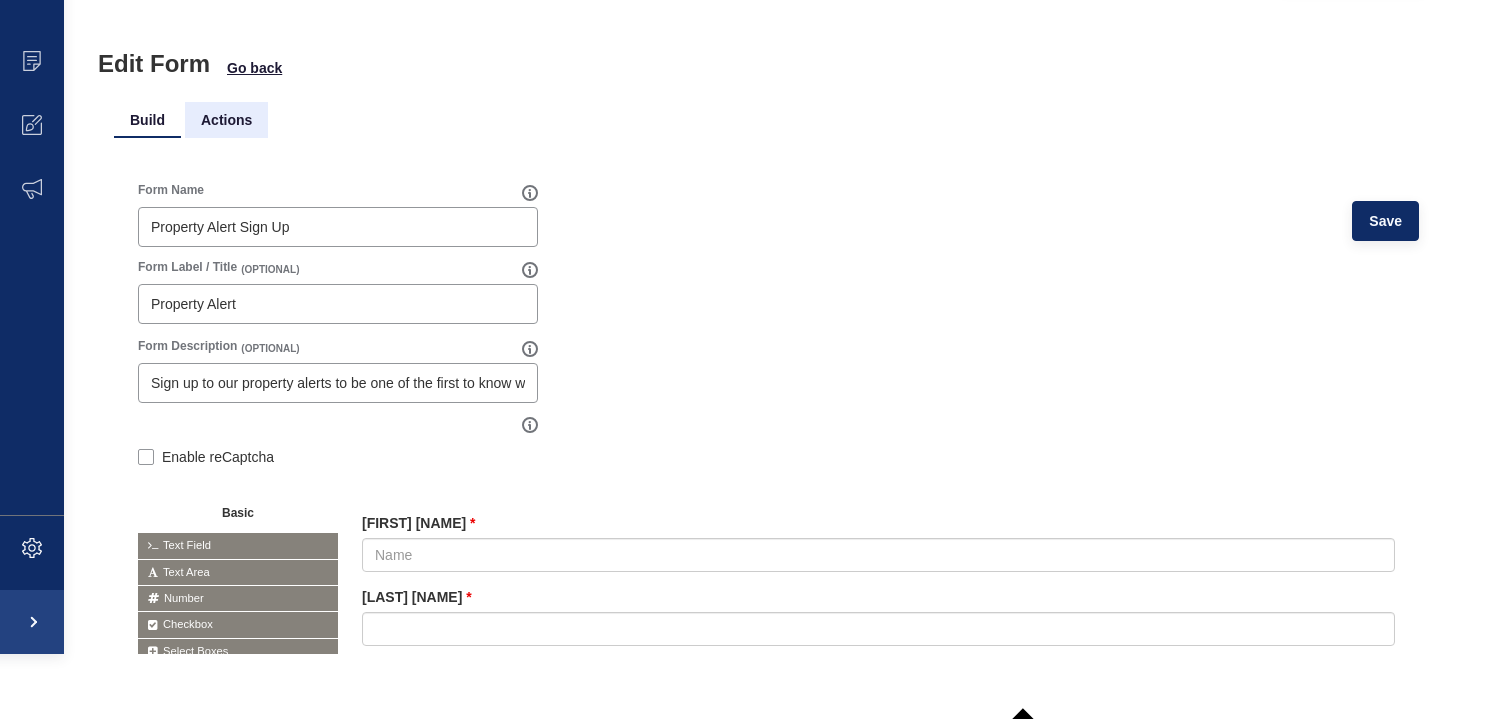 click on "Actions" at bounding box center (226, 120) 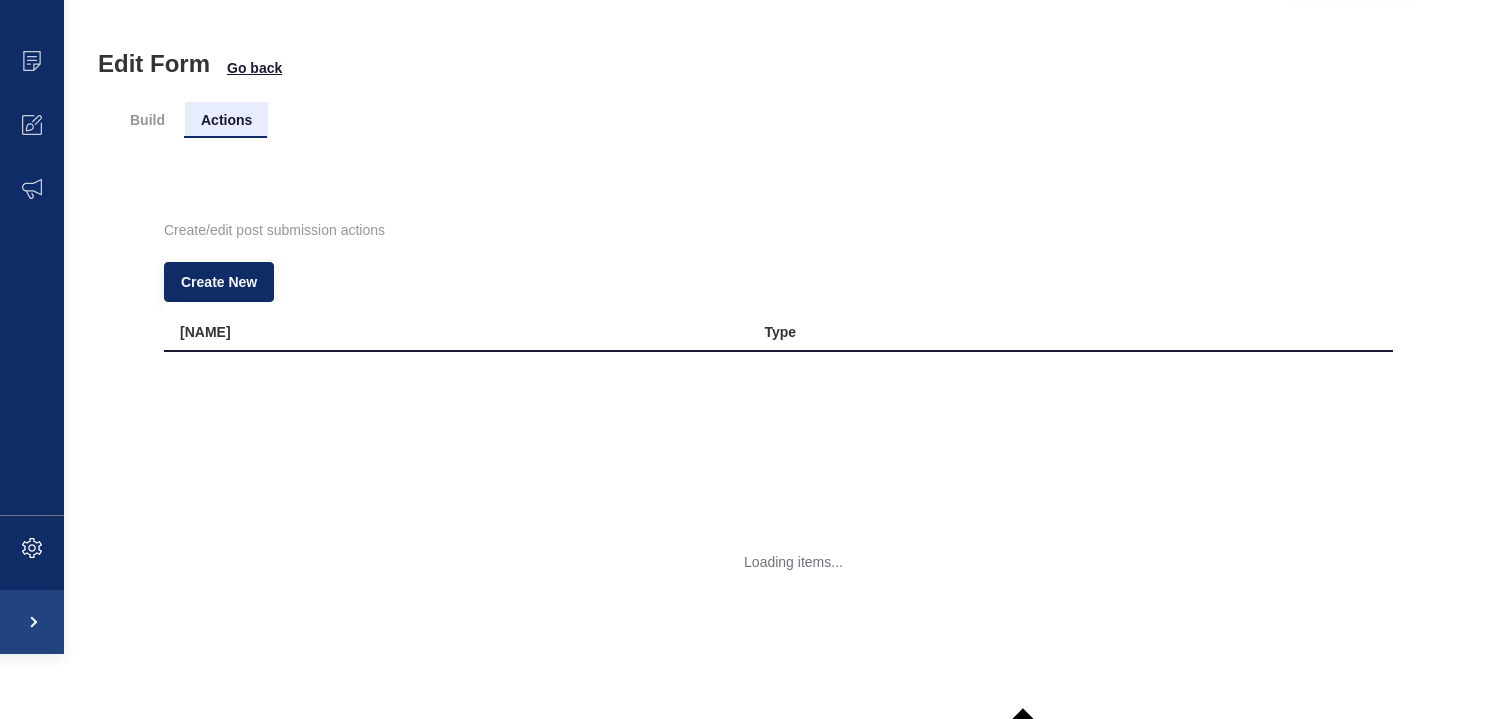 scroll, scrollTop: 0, scrollLeft: 0, axis: both 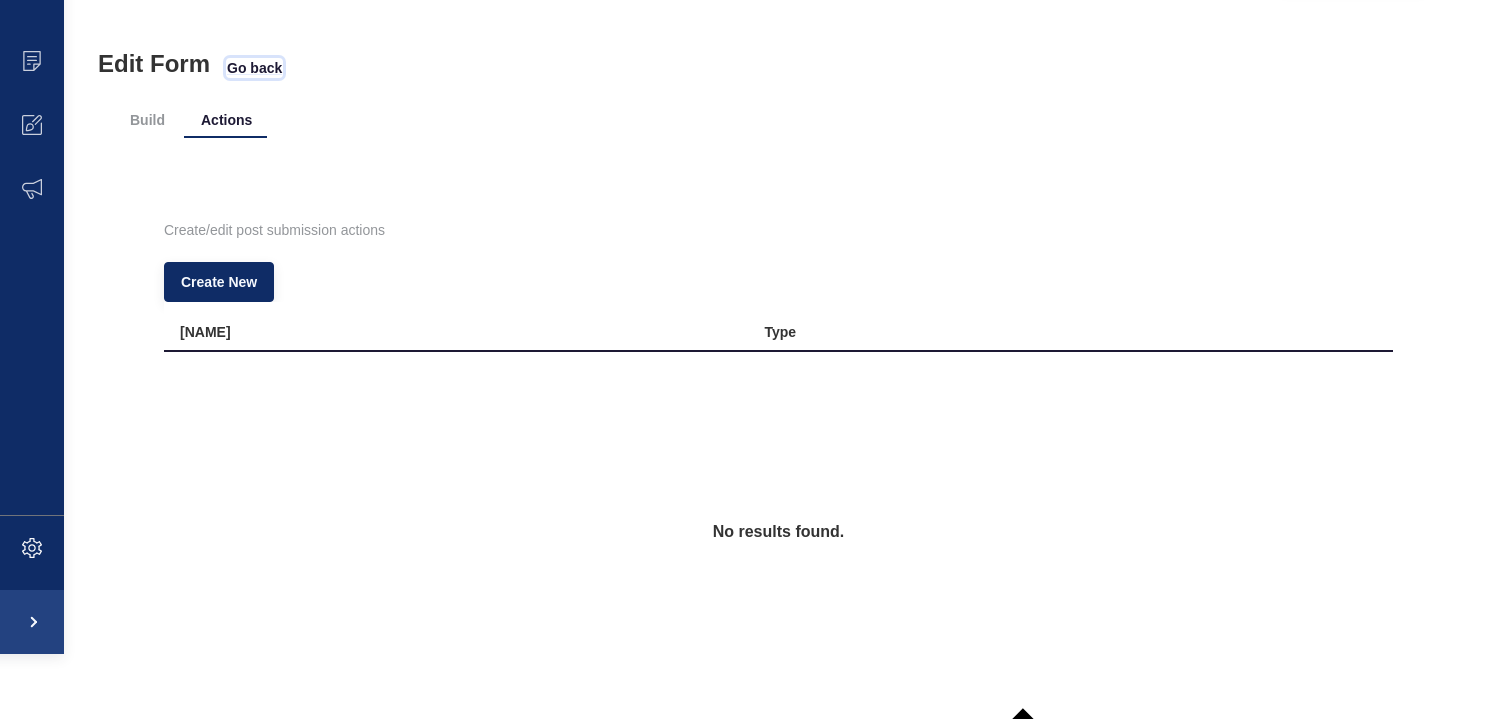 click on "Go back" at bounding box center [254, 68] 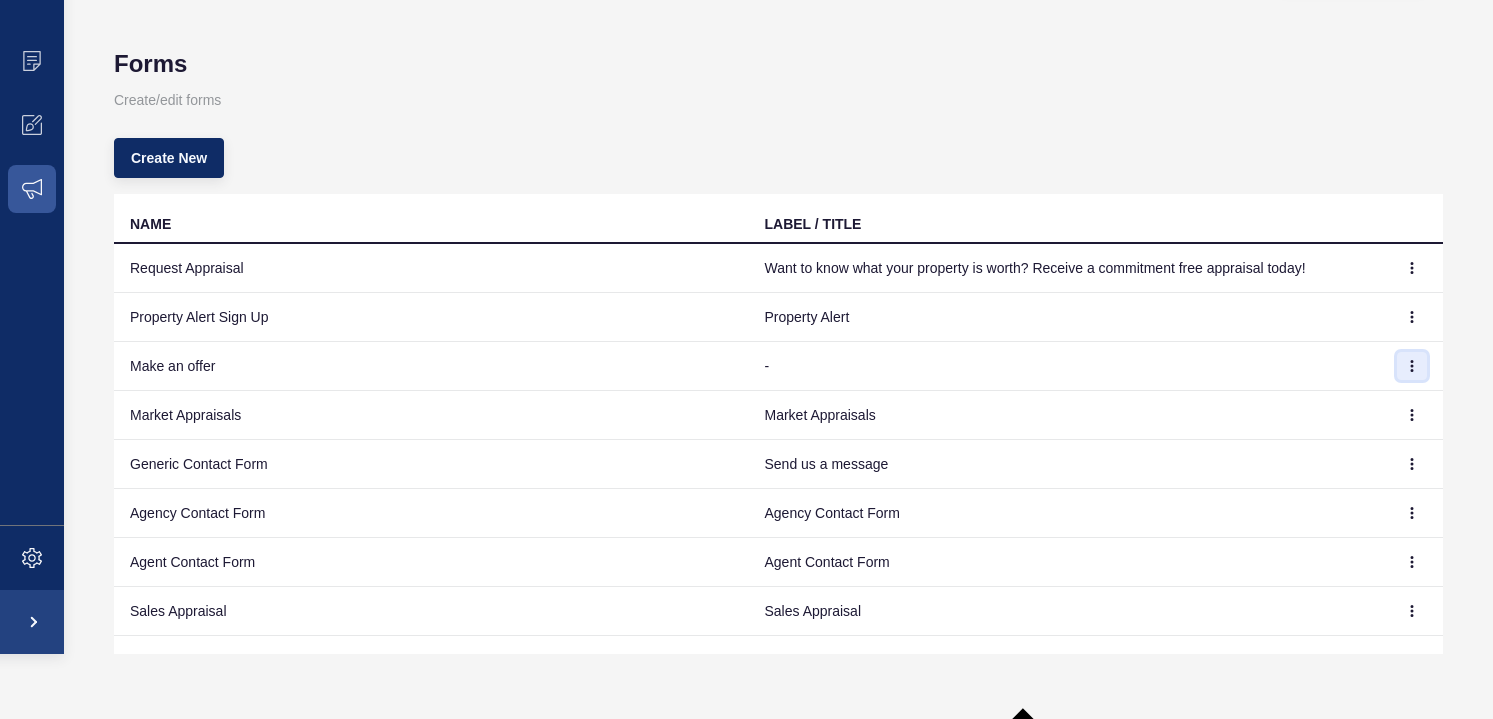 click at bounding box center (1412, 268) 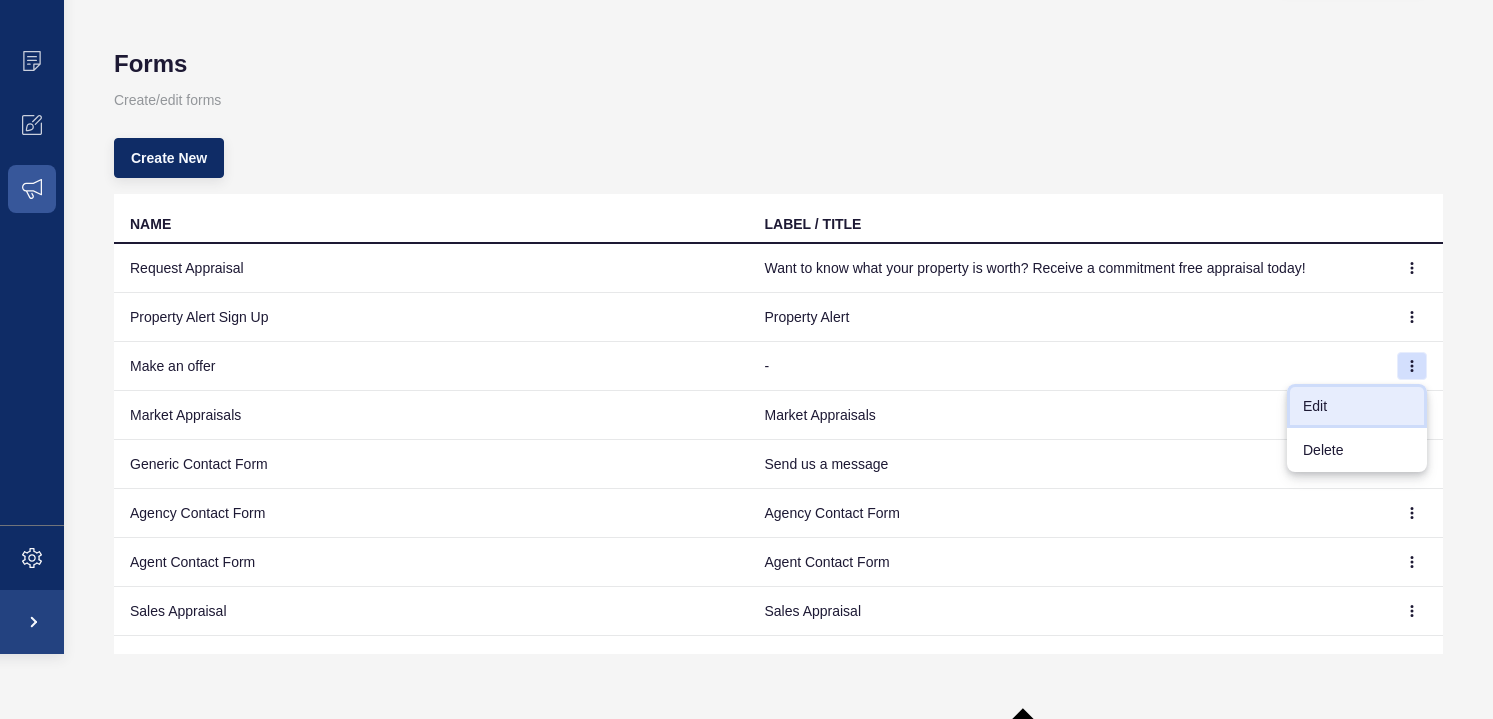 click on "Edit" at bounding box center (1357, 406) 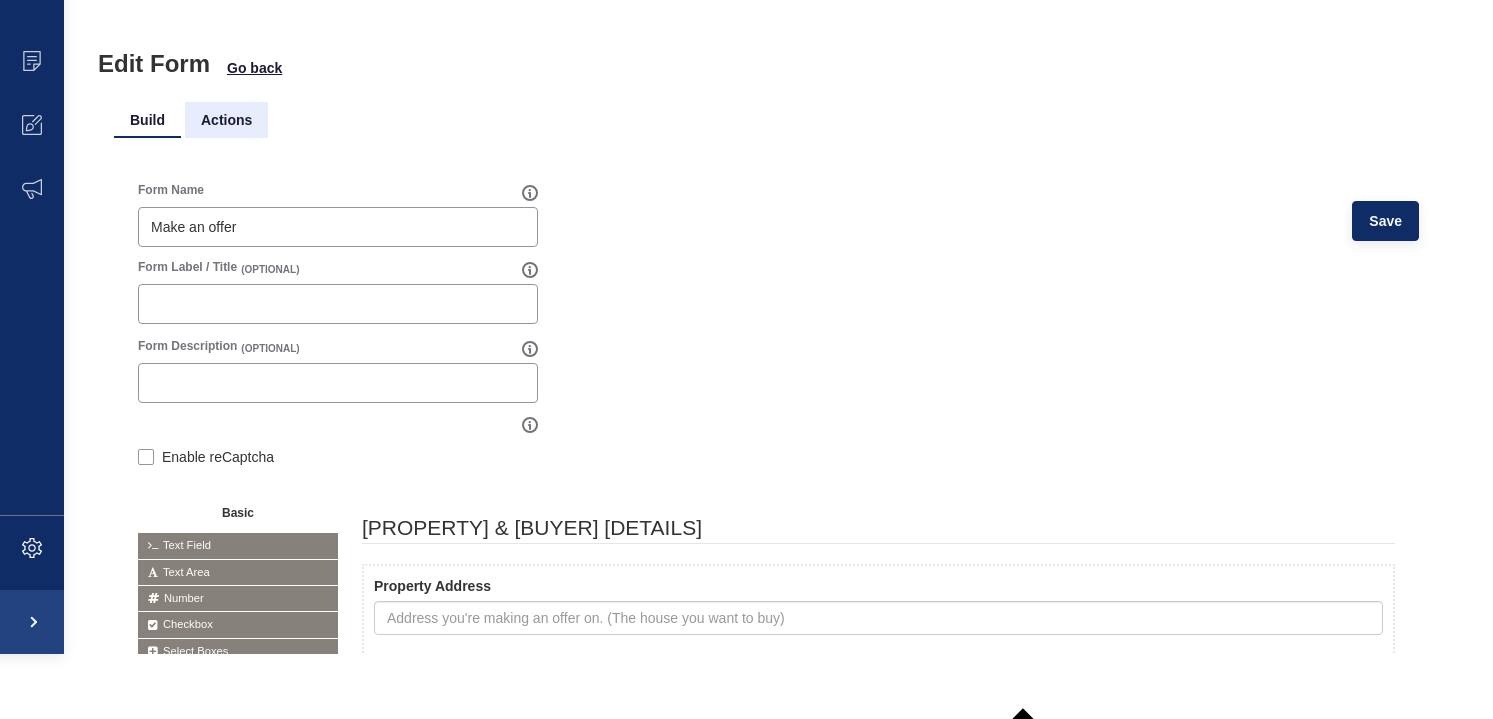 click on "Actions" at bounding box center [226, 120] 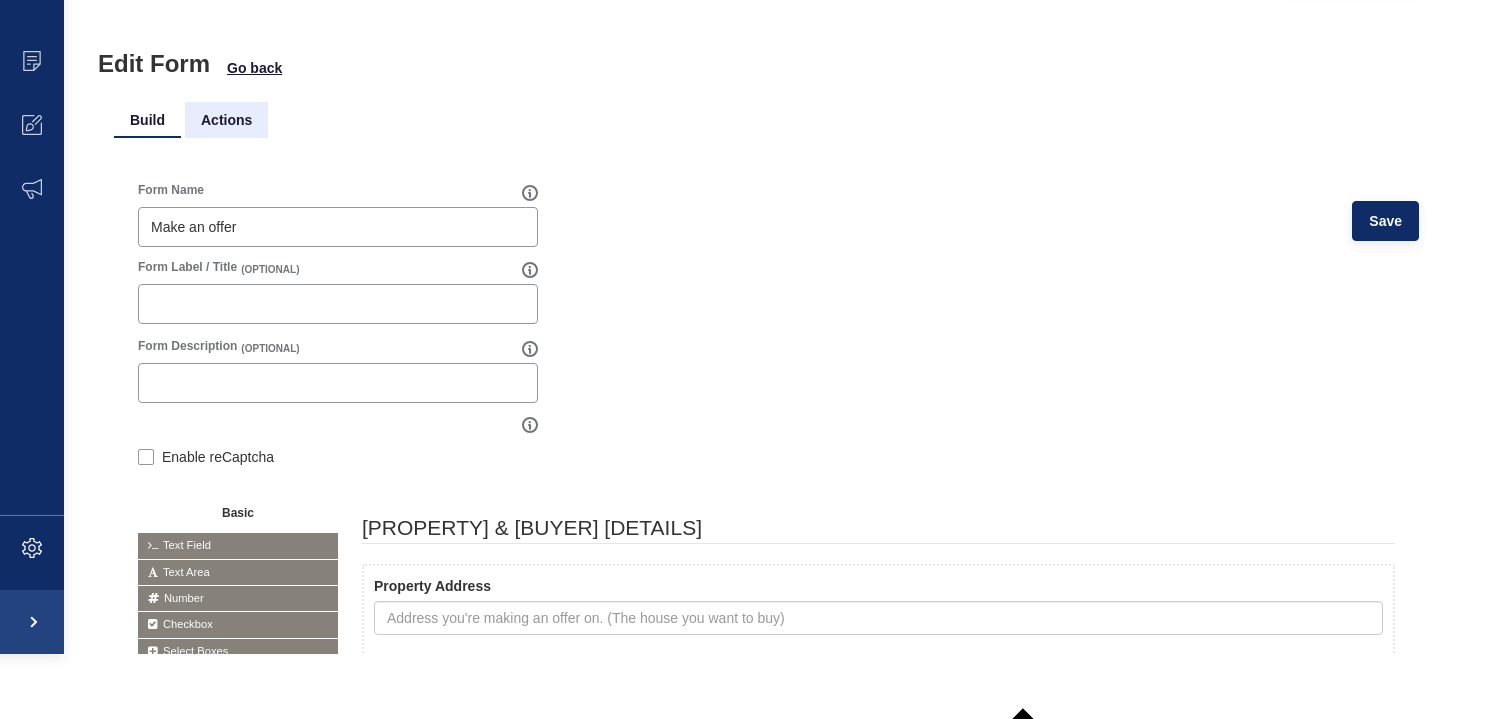 scroll, scrollTop: 0, scrollLeft: 0, axis: both 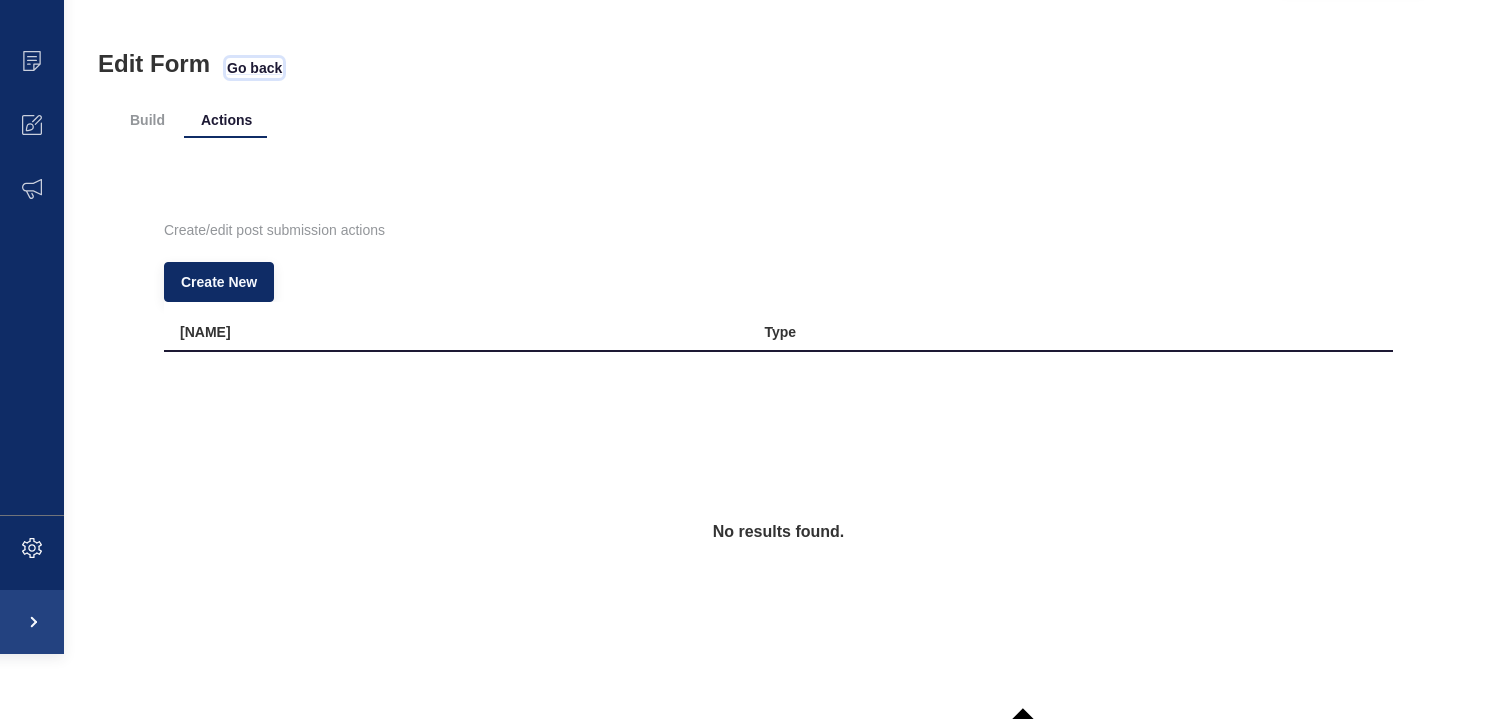 click on "Go back" at bounding box center [254, 68] 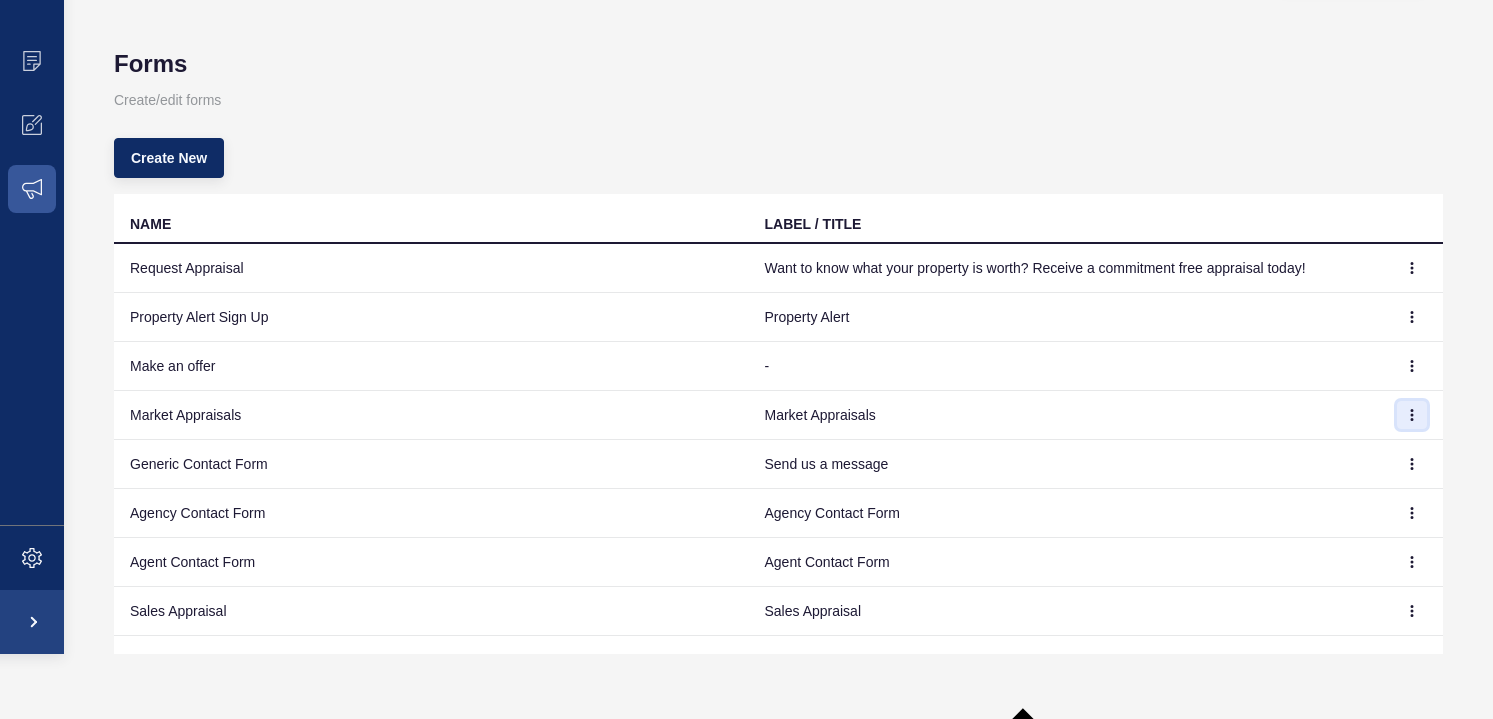 click at bounding box center (1412, 268) 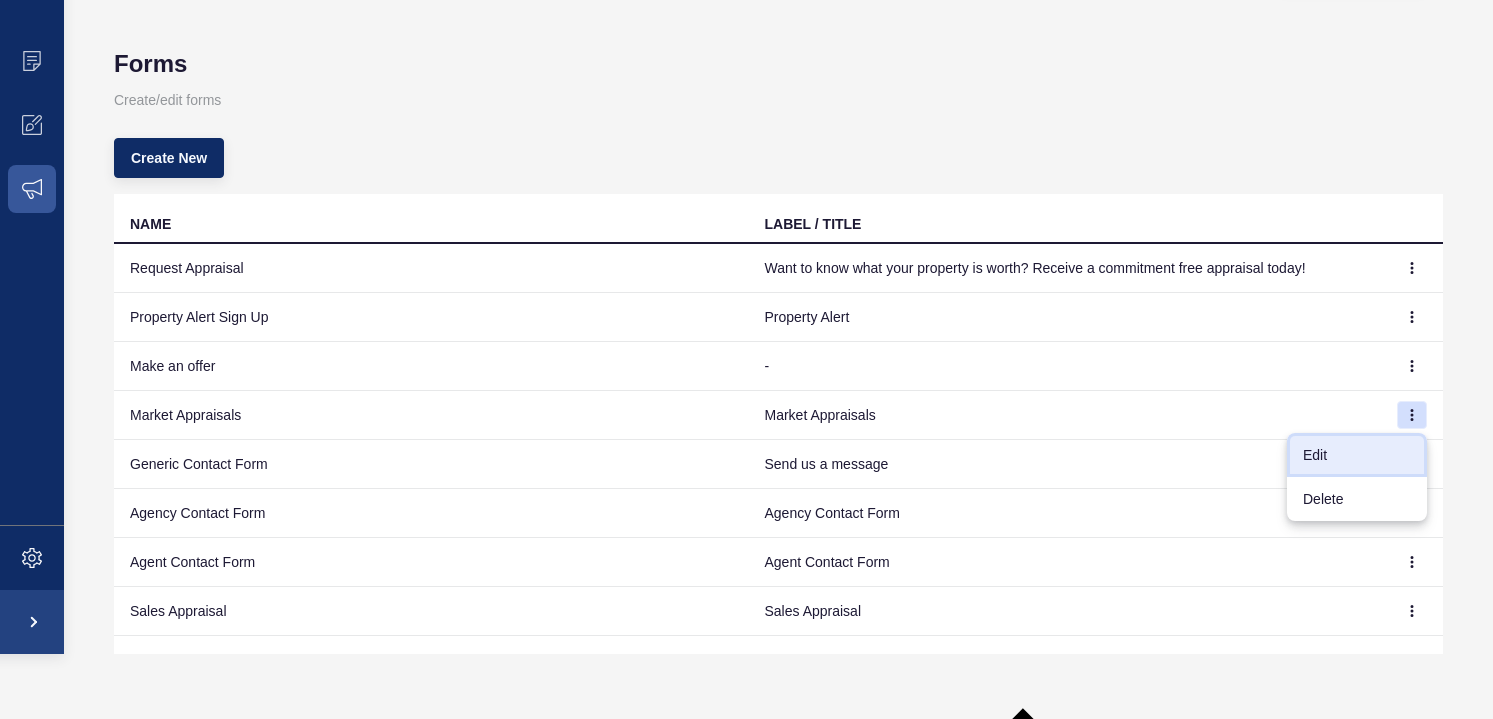 click on "Edit" at bounding box center (1357, 455) 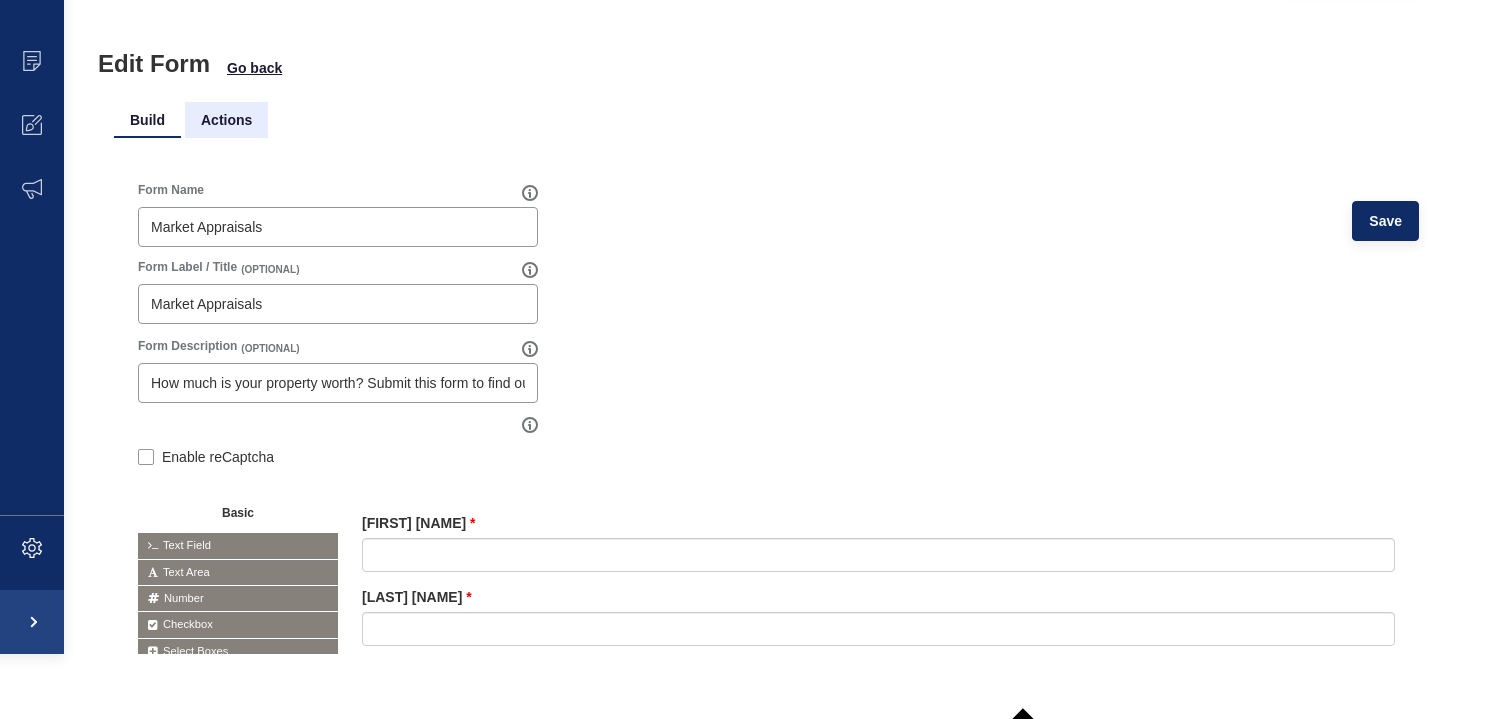 click on "Actions" at bounding box center (226, 120) 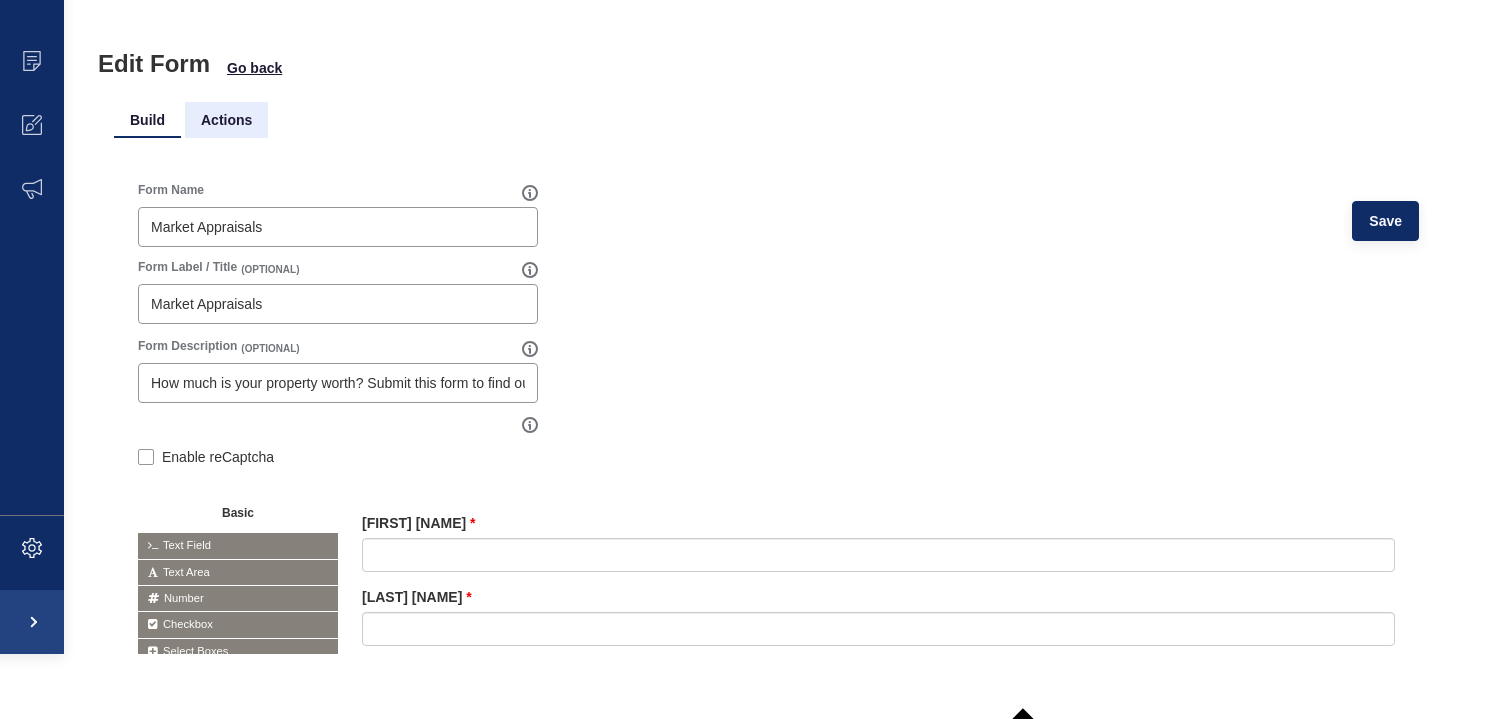 scroll, scrollTop: 0, scrollLeft: 0, axis: both 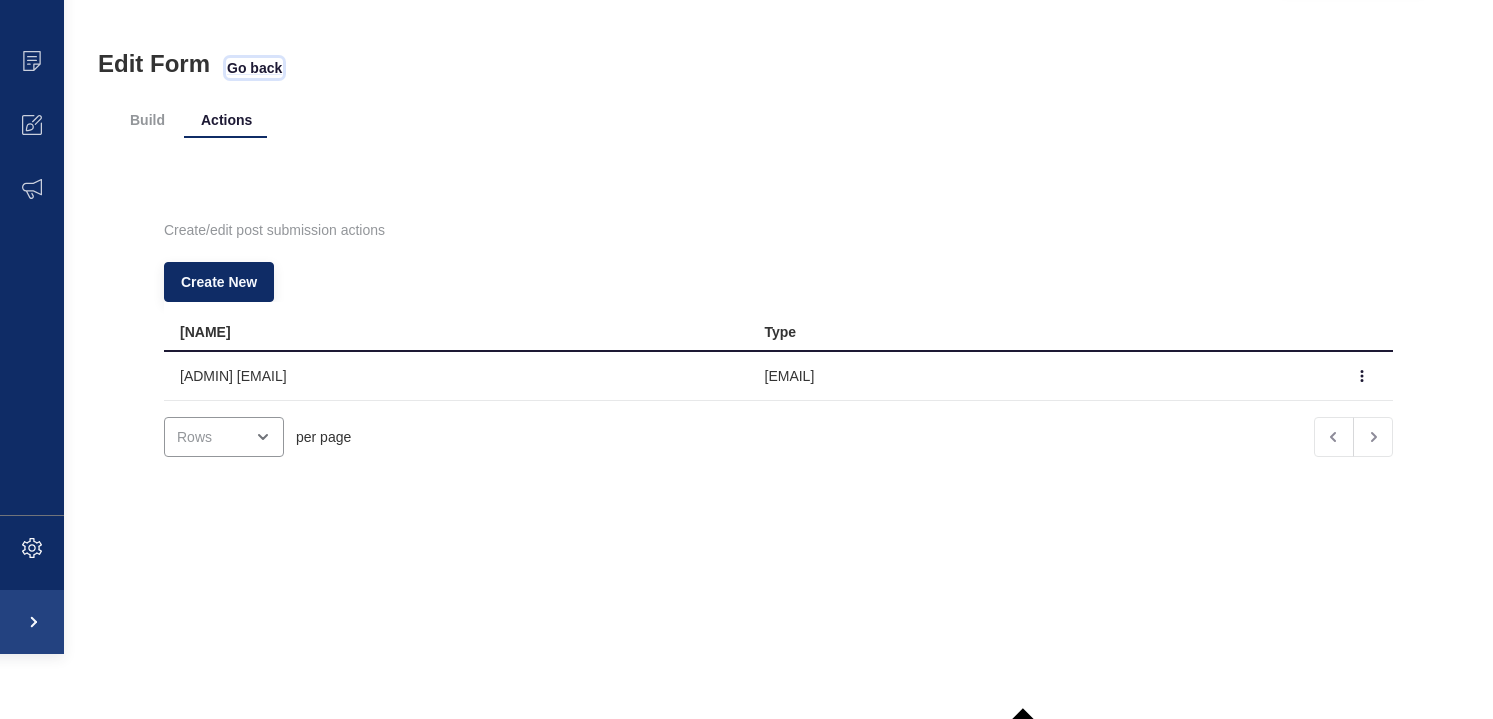 click on "Go back" at bounding box center (254, 68) 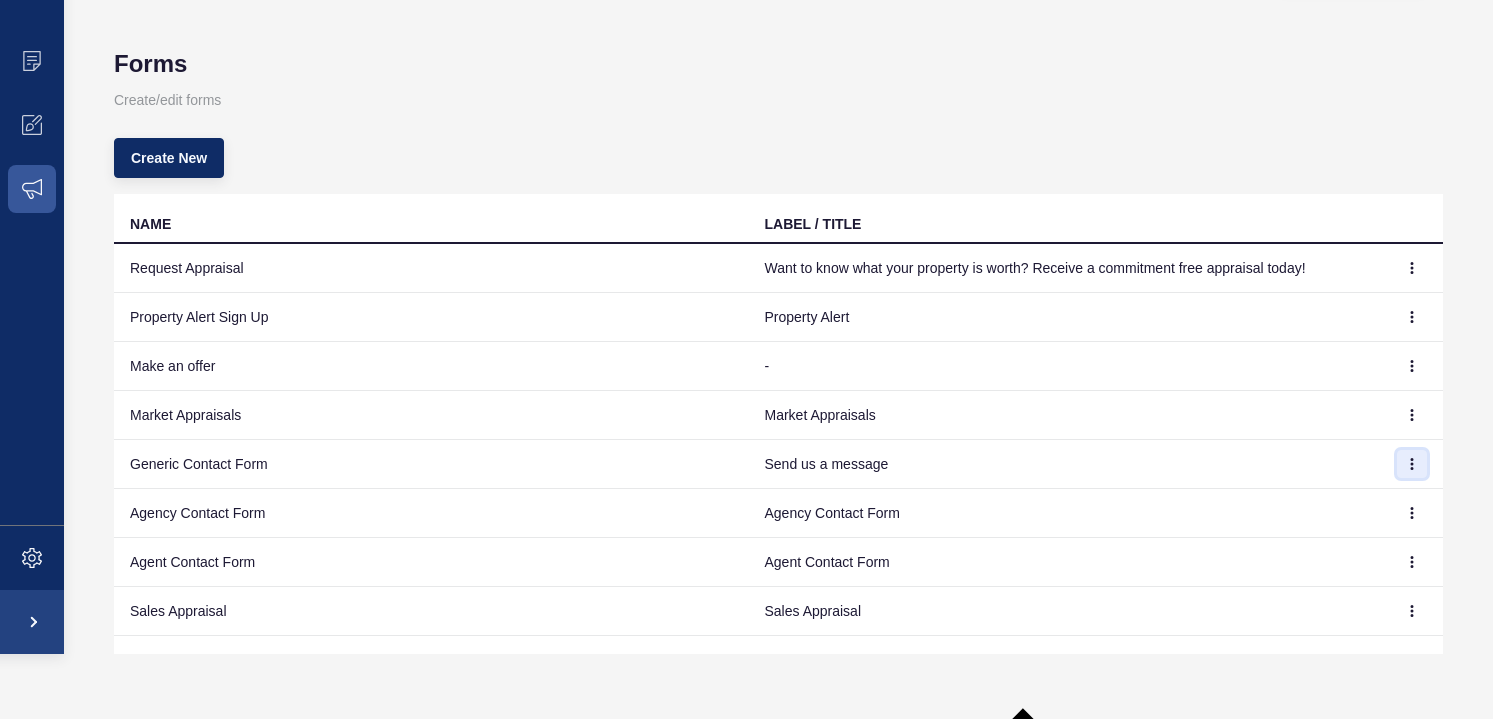 click at bounding box center (1412, 268) 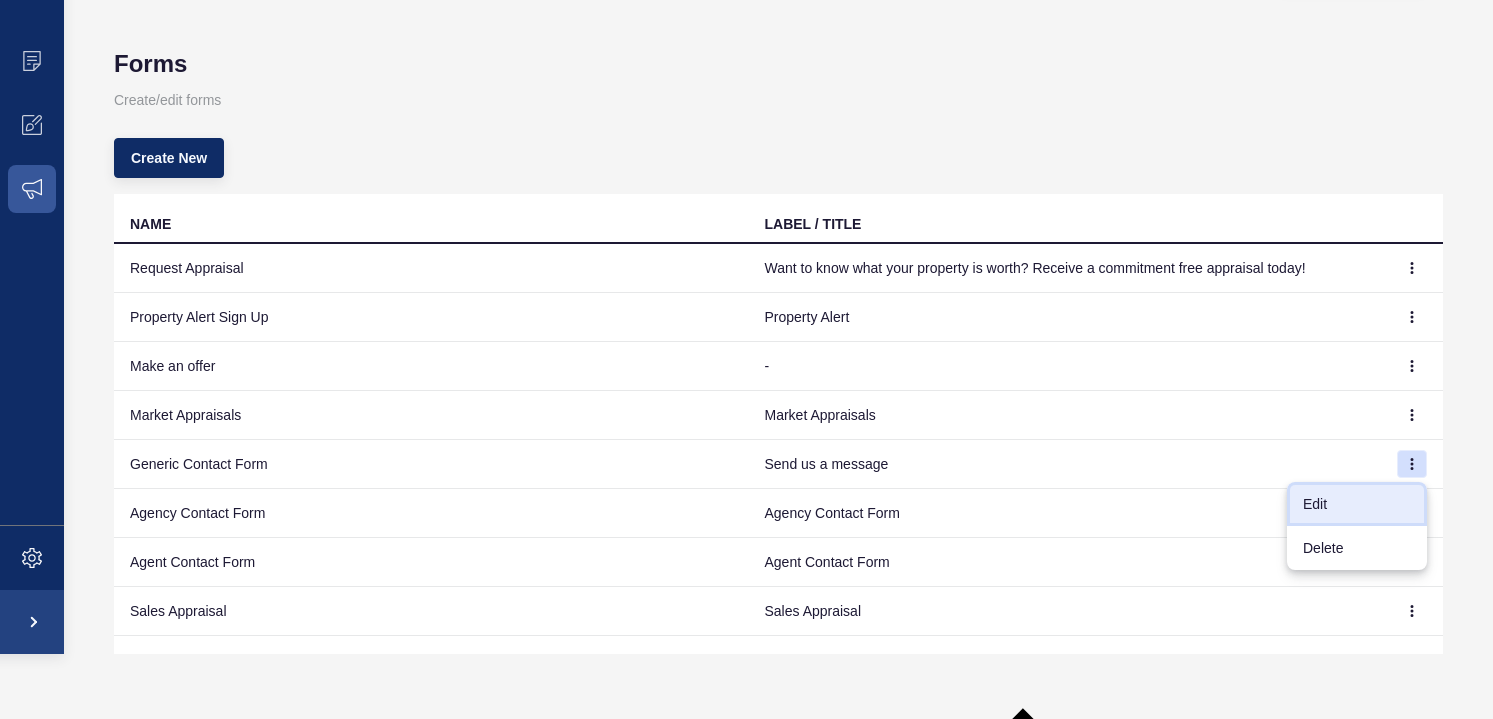 click on "Edit" at bounding box center [1357, 504] 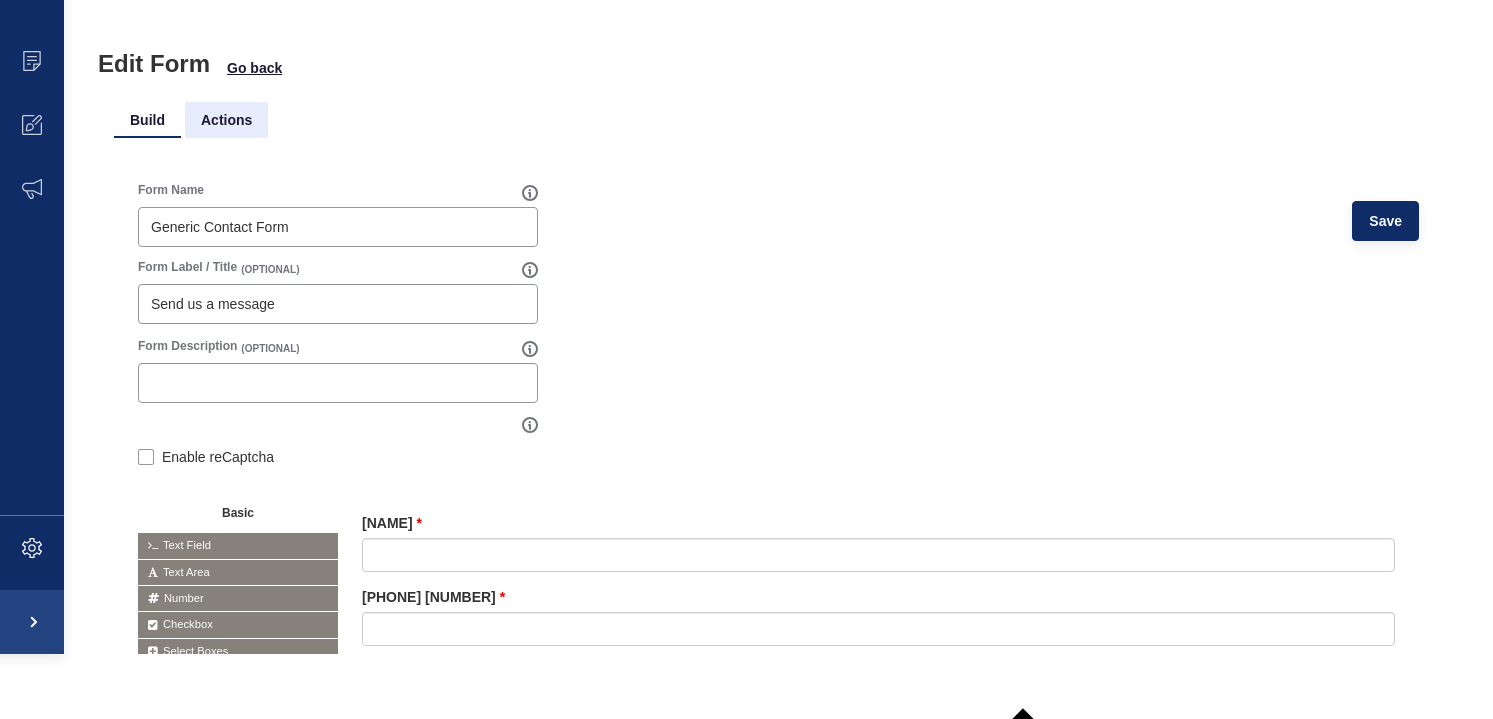 click on "Actions" at bounding box center (226, 120) 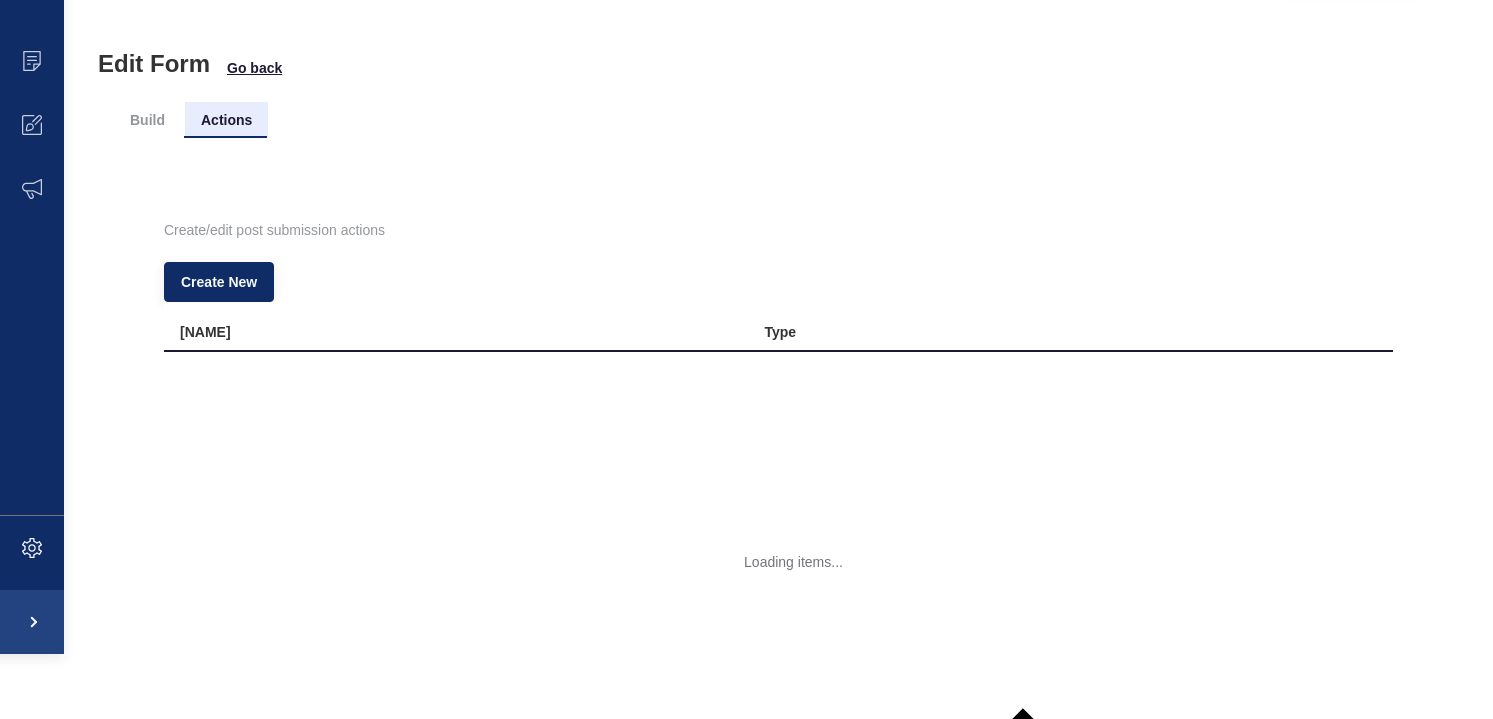 scroll, scrollTop: 0, scrollLeft: 0, axis: both 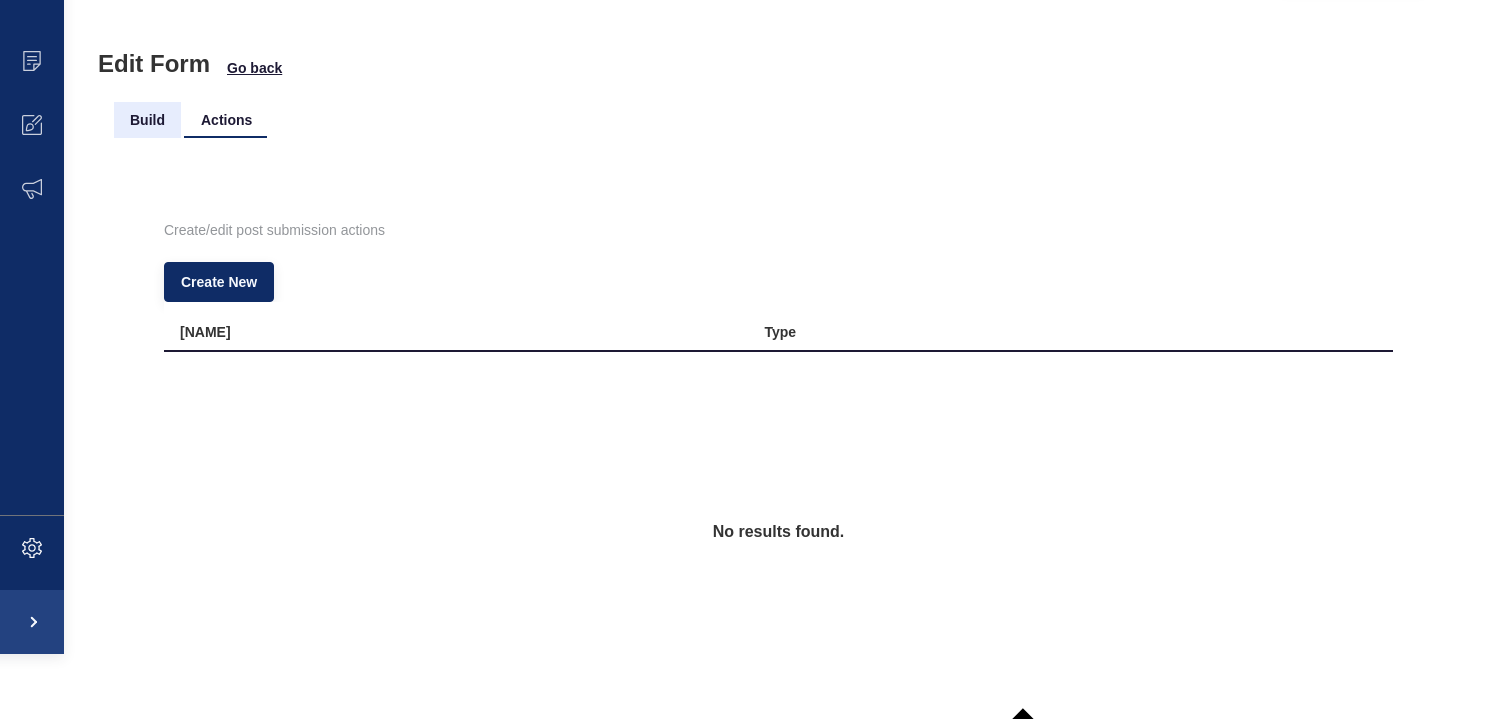 click on "Build" at bounding box center (147, 120) 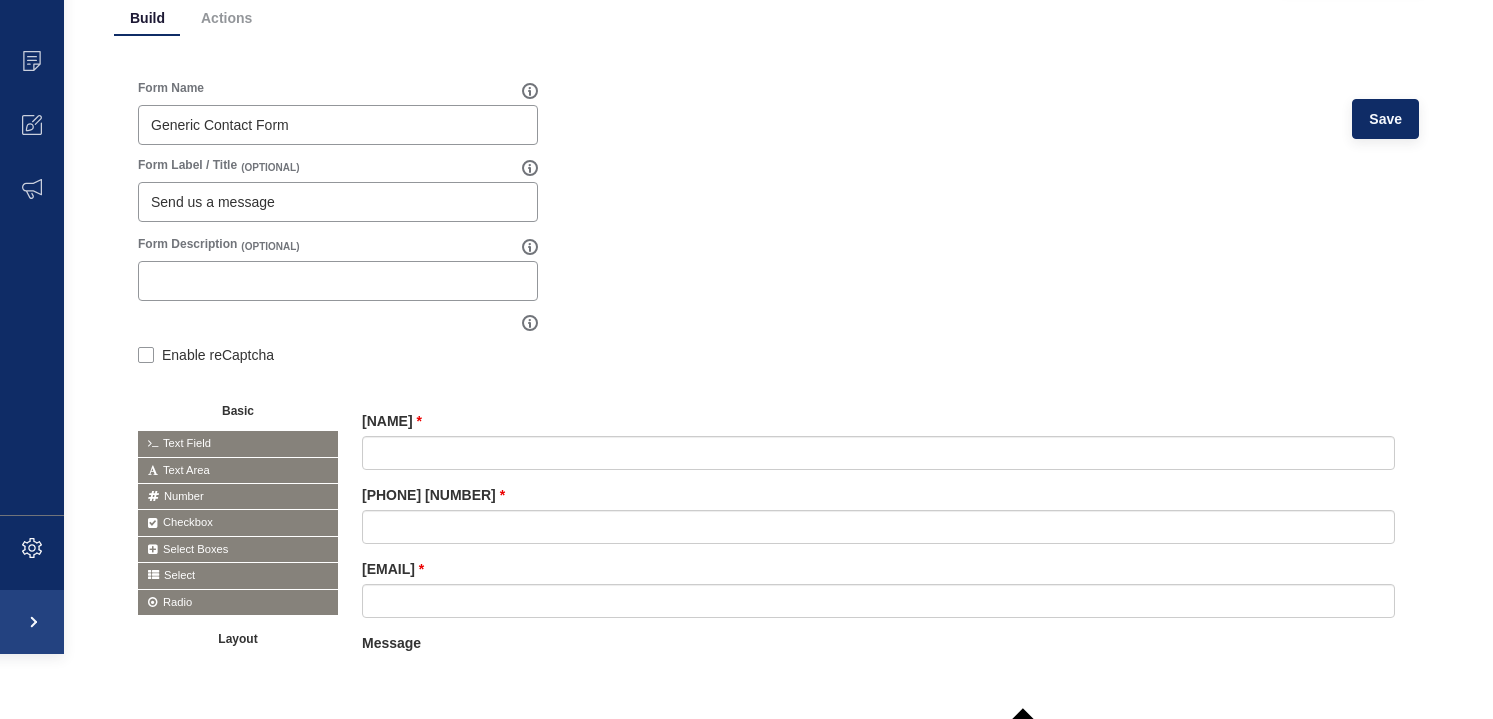scroll, scrollTop: 0, scrollLeft: 0, axis: both 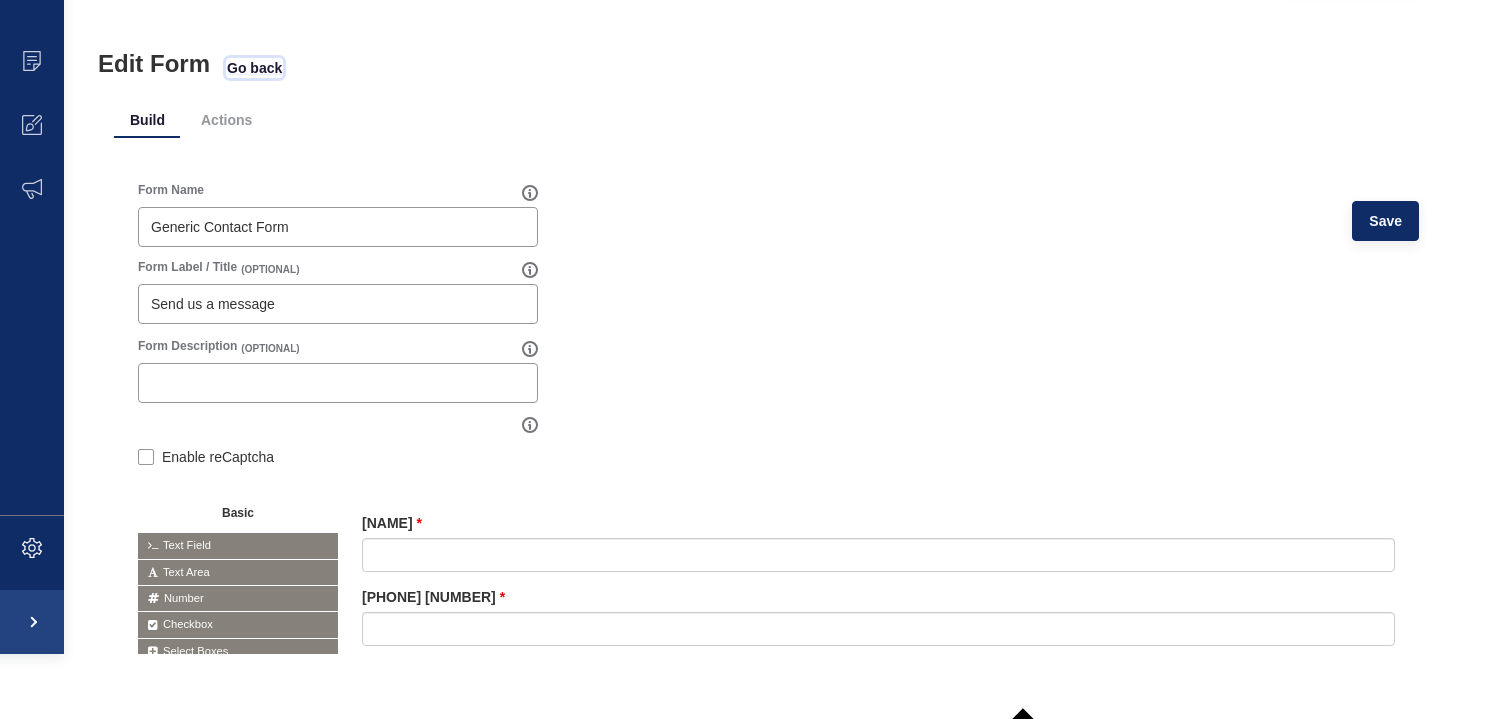 click on "Go back" at bounding box center [254, 68] 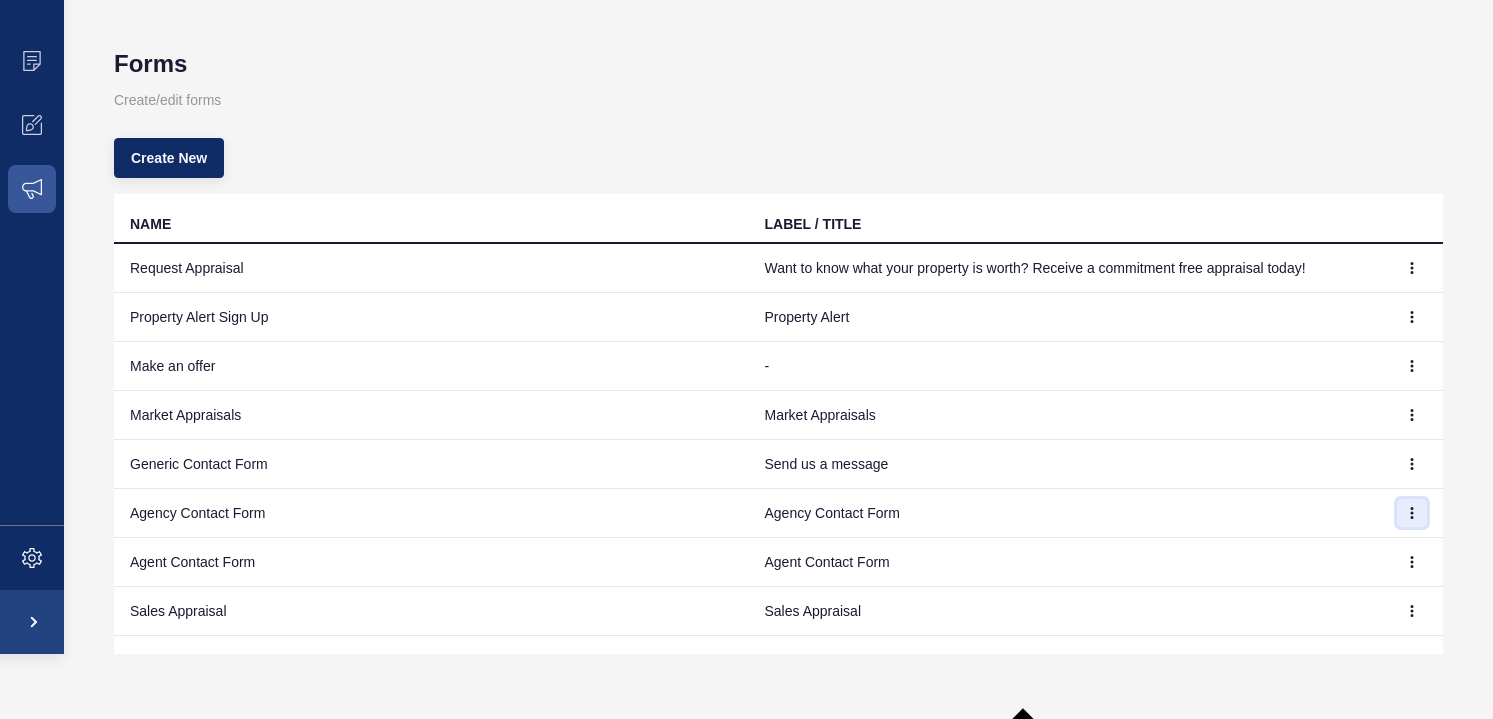 click at bounding box center (1412, 268) 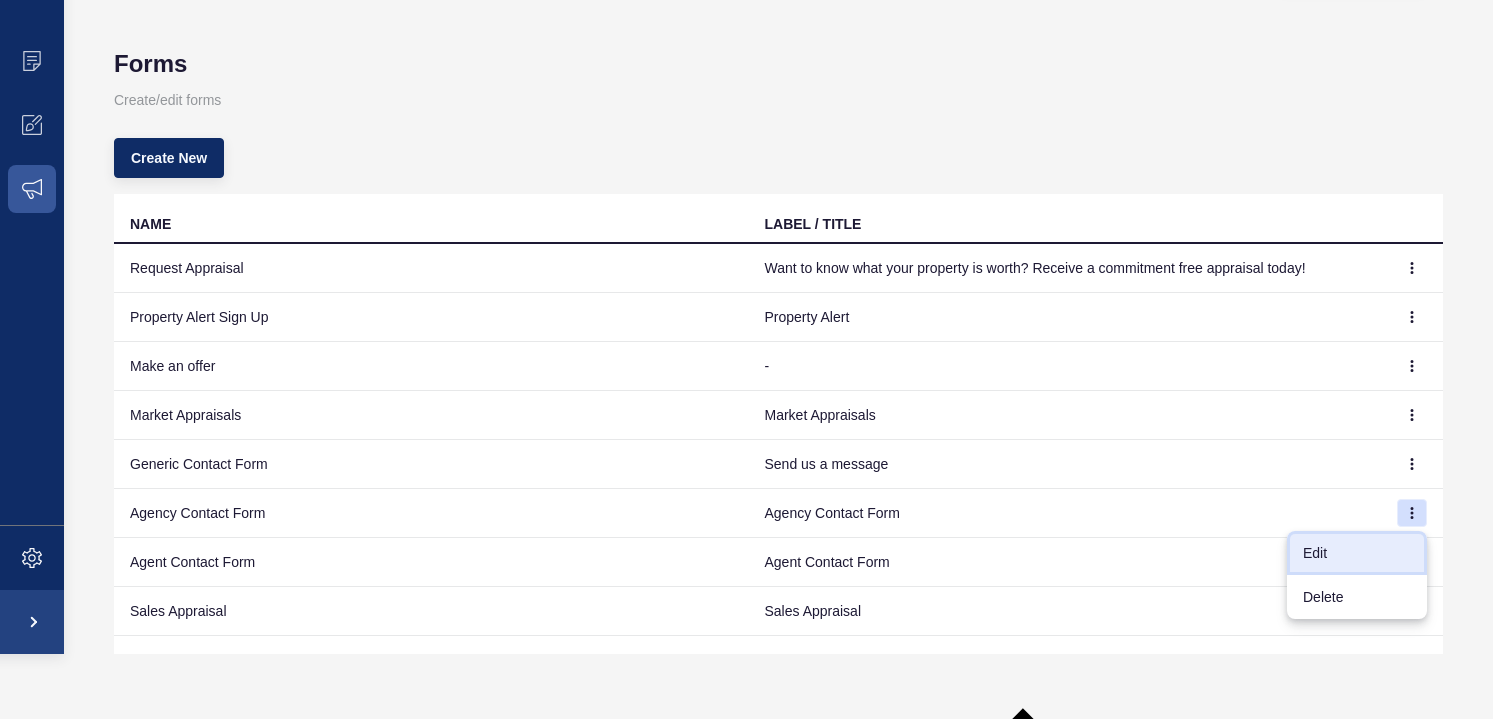 click on "Edit" at bounding box center [1357, 553] 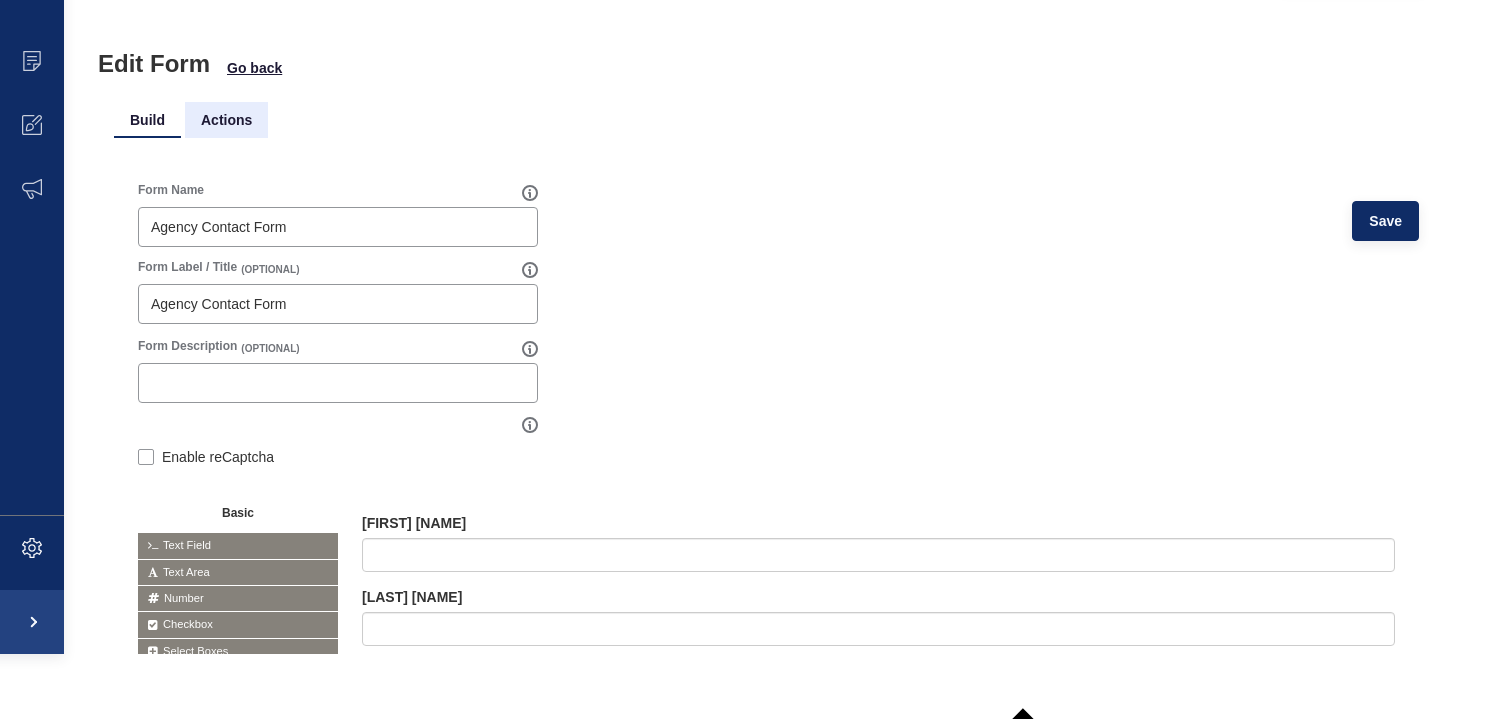 click on "Actions" at bounding box center [226, 120] 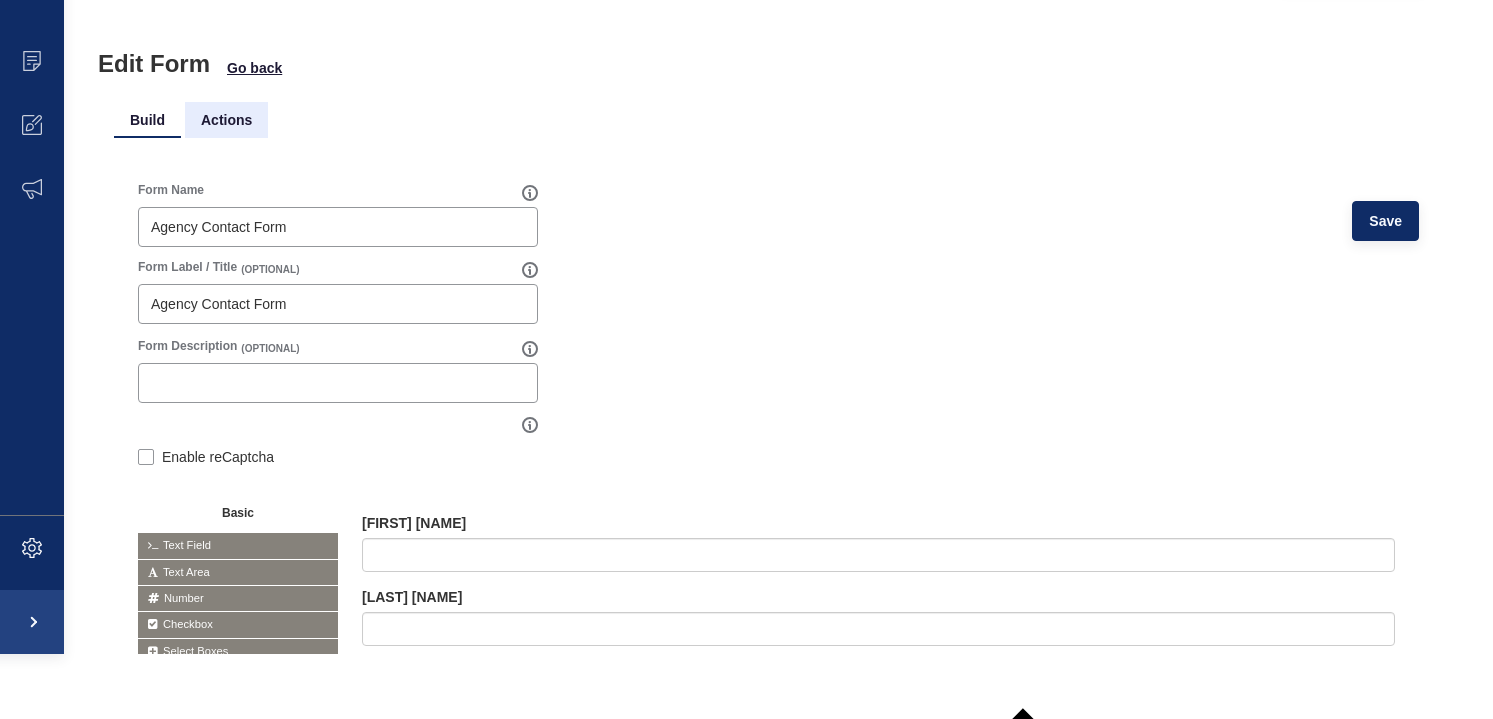 scroll, scrollTop: 0, scrollLeft: 0, axis: both 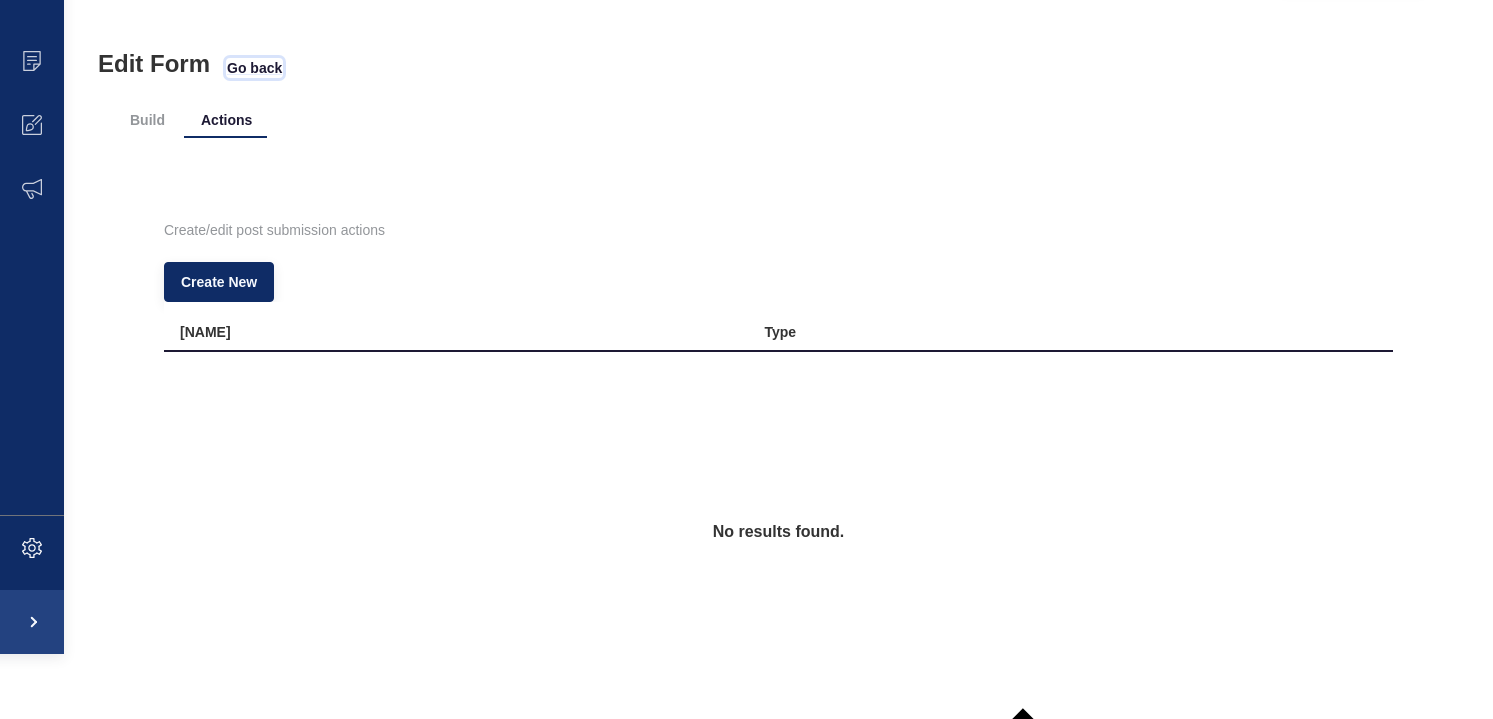 click on "Go back" at bounding box center [254, 68] 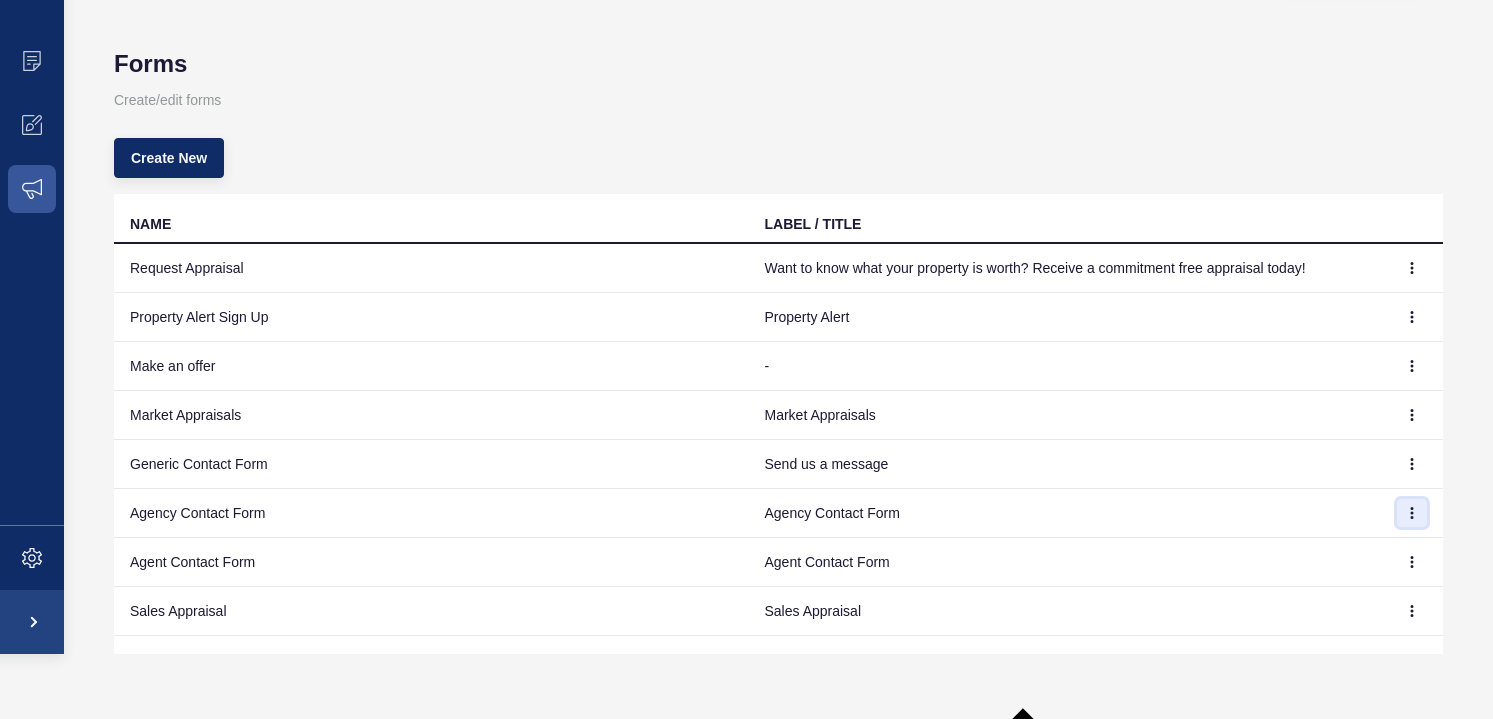 click at bounding box center [1412, 268] 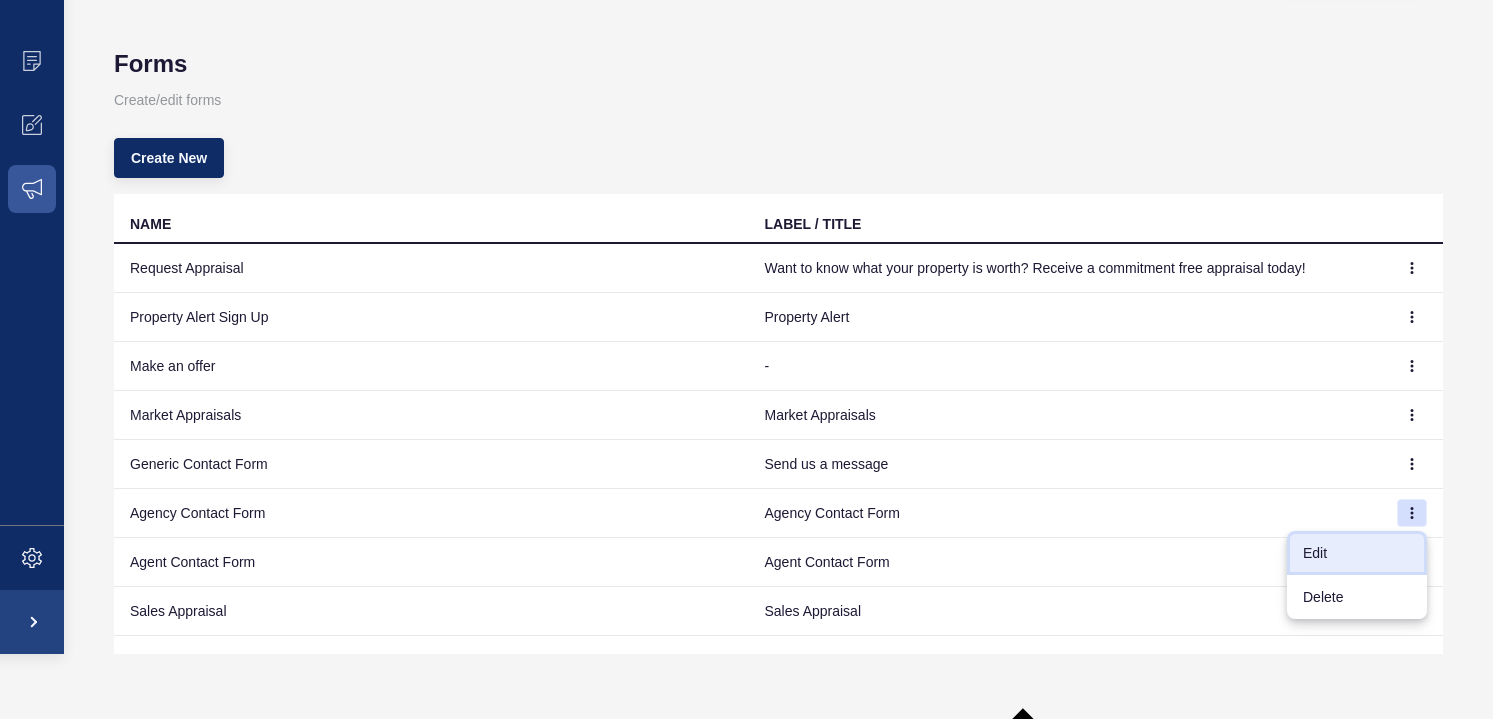 click on "Edit" at bounding box center (1357, 553) 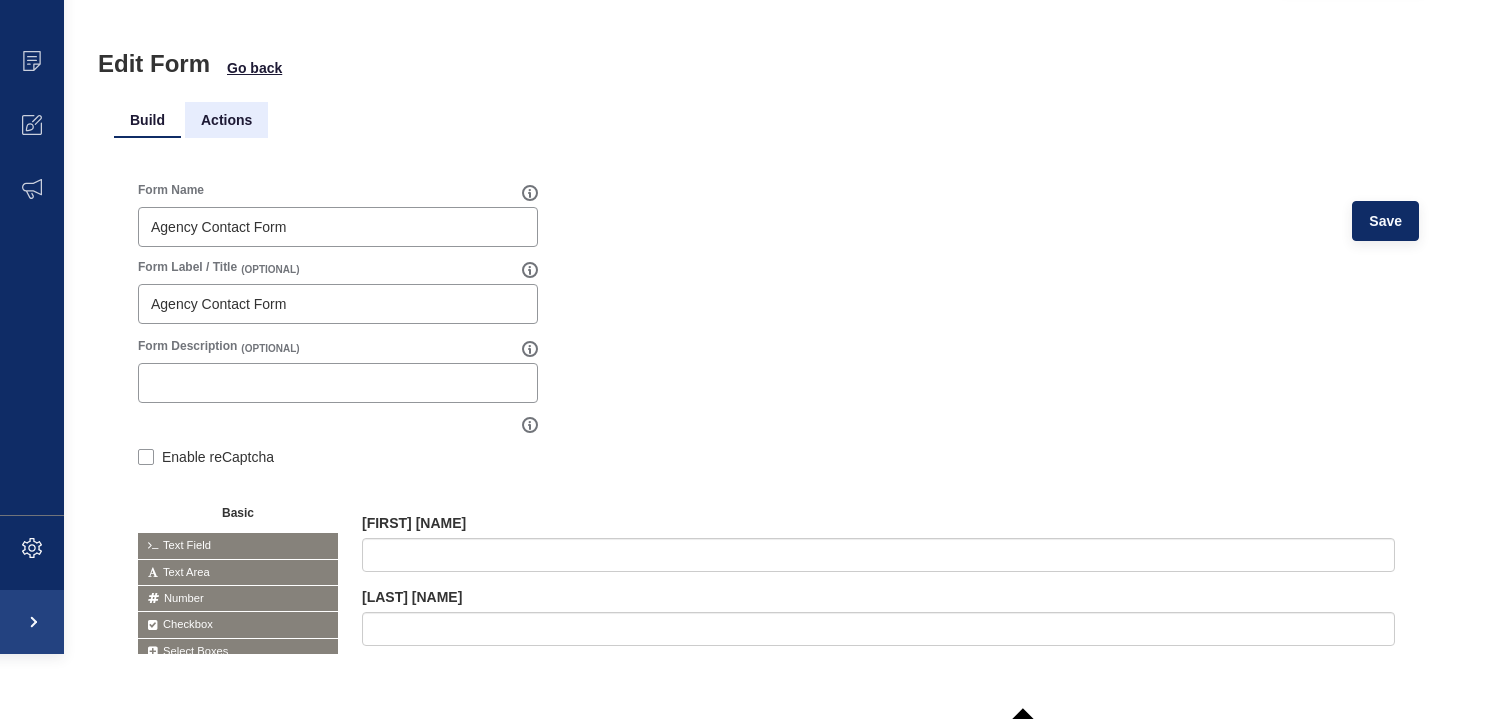 click on "Actions" at bounding box center (226, 120) 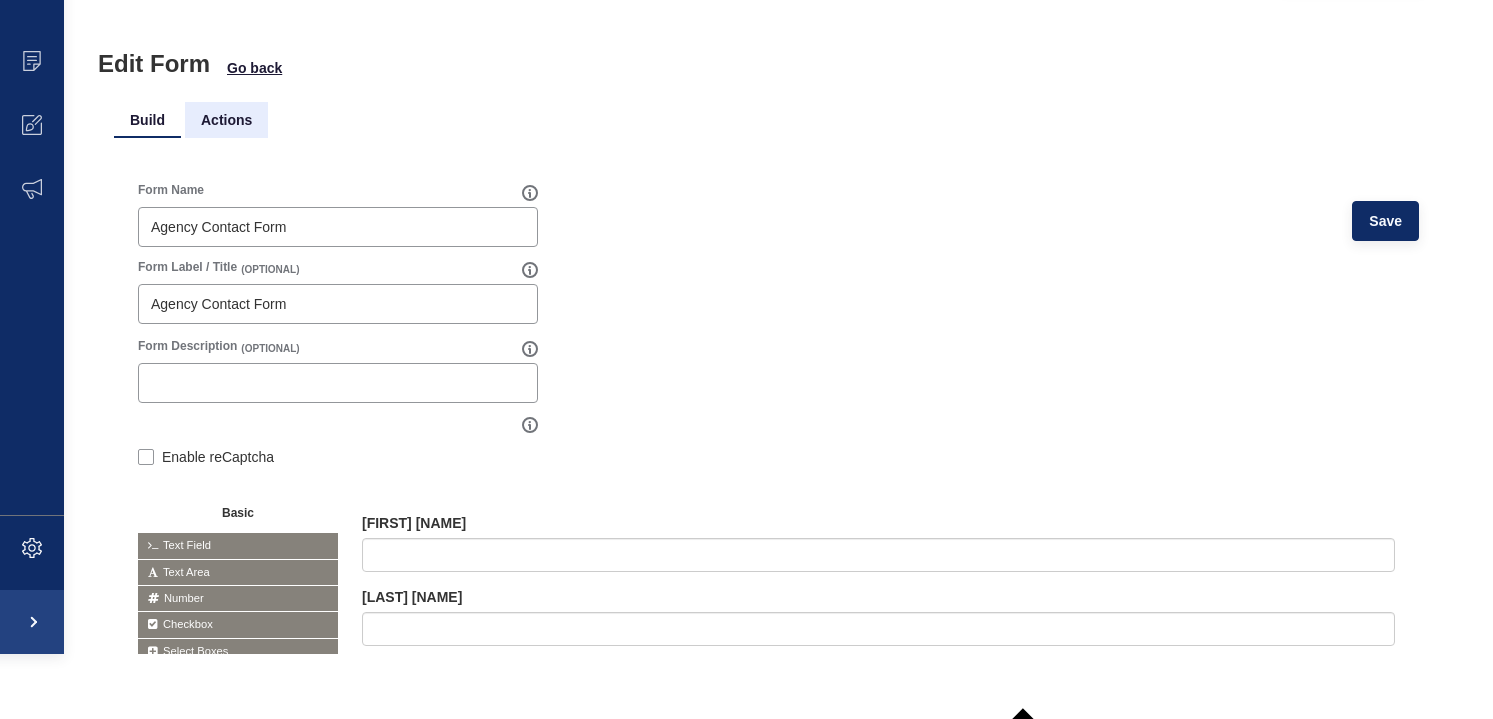 scroll, scrollTop: 0, scrollLeft: 0, axis: both 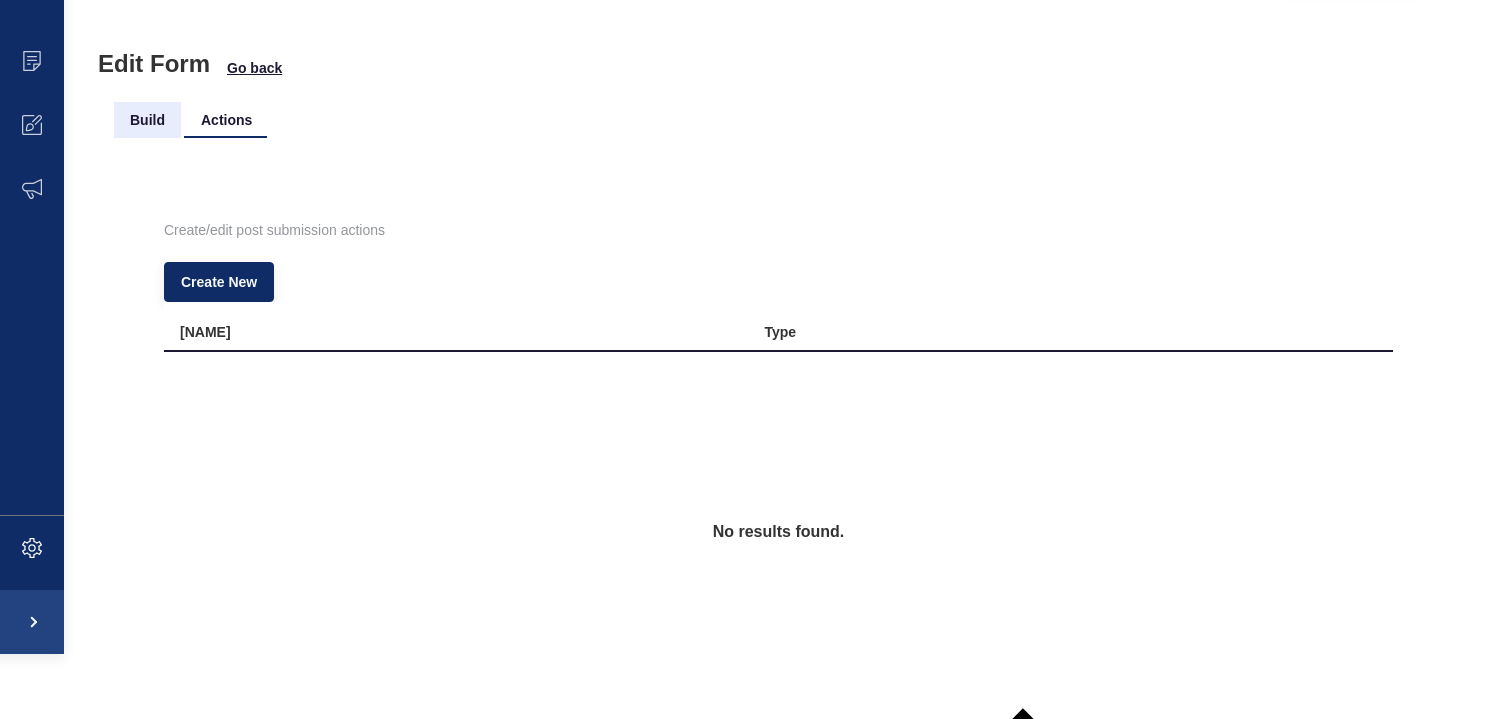click on "Build" at bounding box center (147, 120) 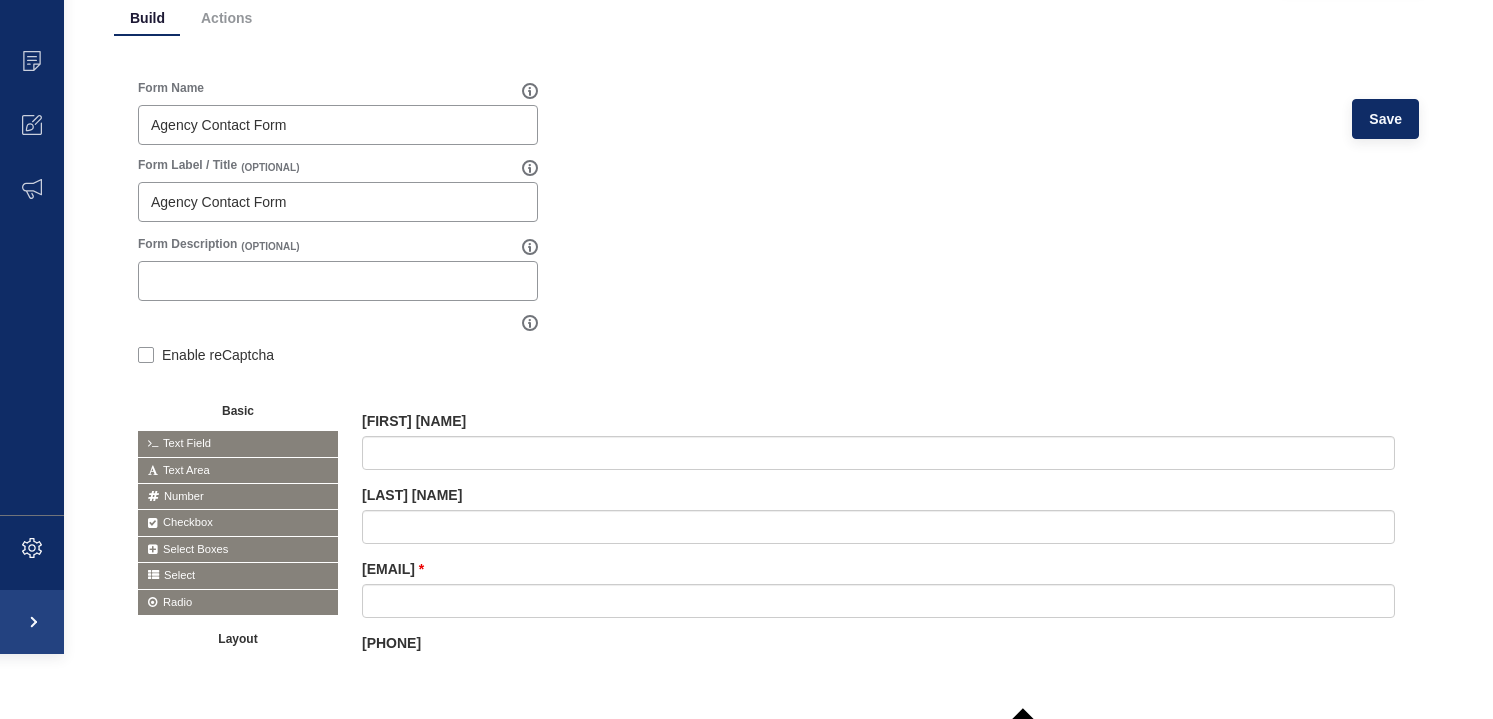 scroll, scrollTop: 0, scrollLeft: 0, axis: both 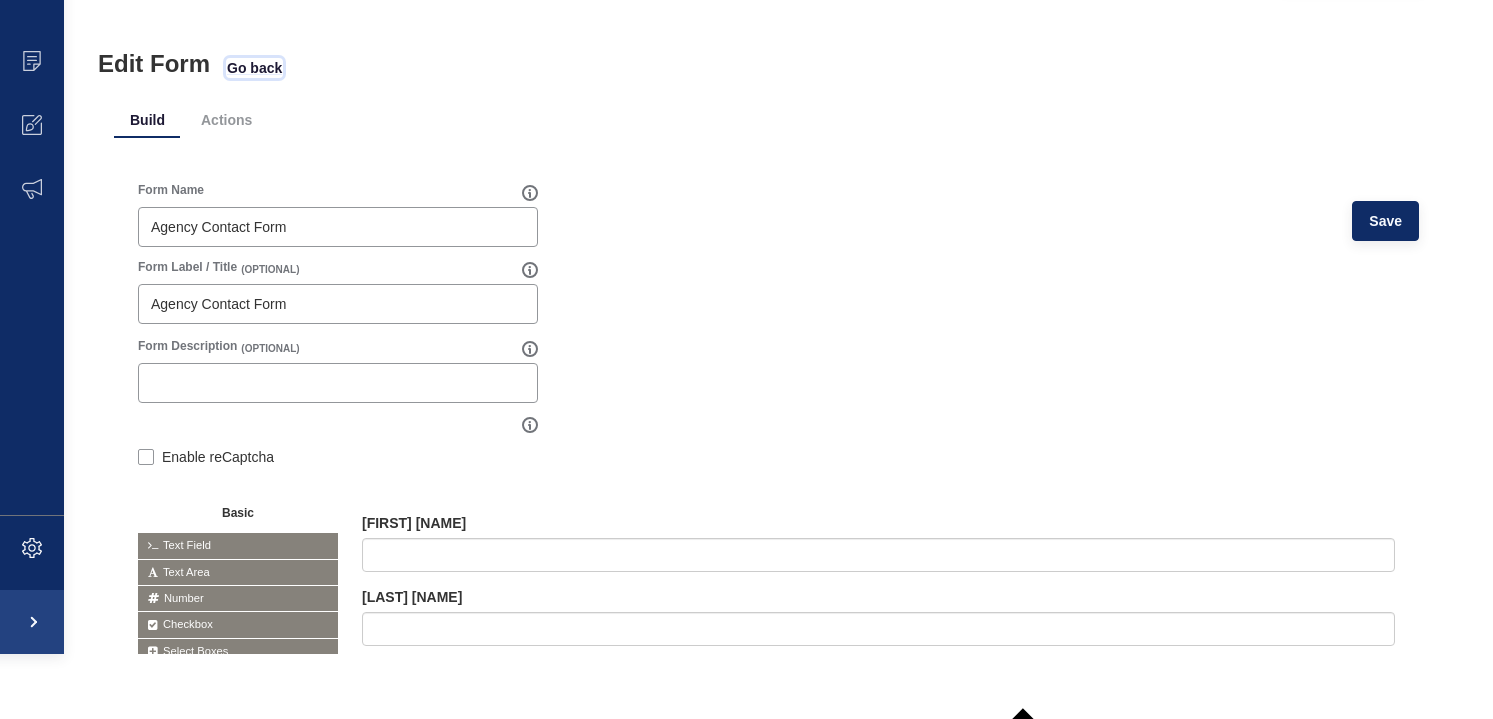 click on "Go back" at bounding box center (254, 68) 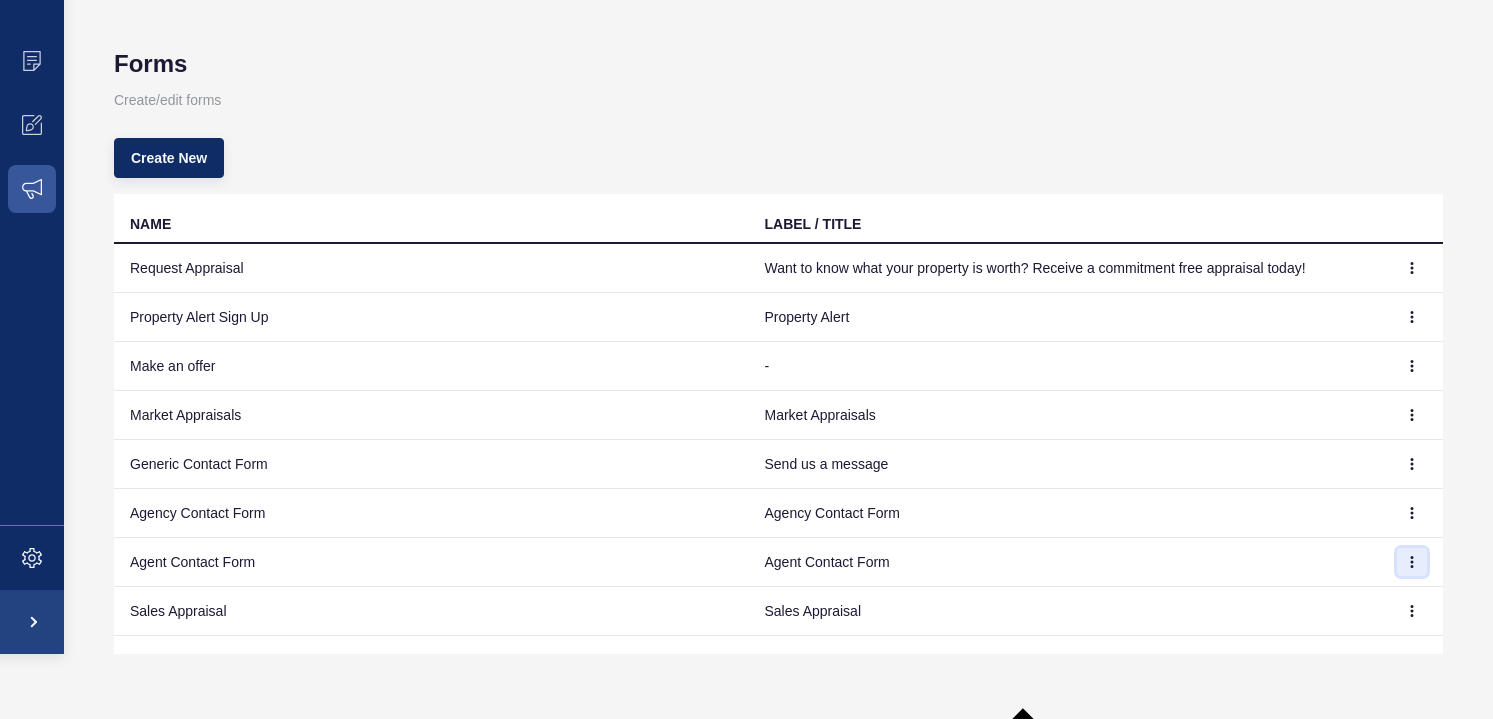 click at bounding box center (1412, 268) 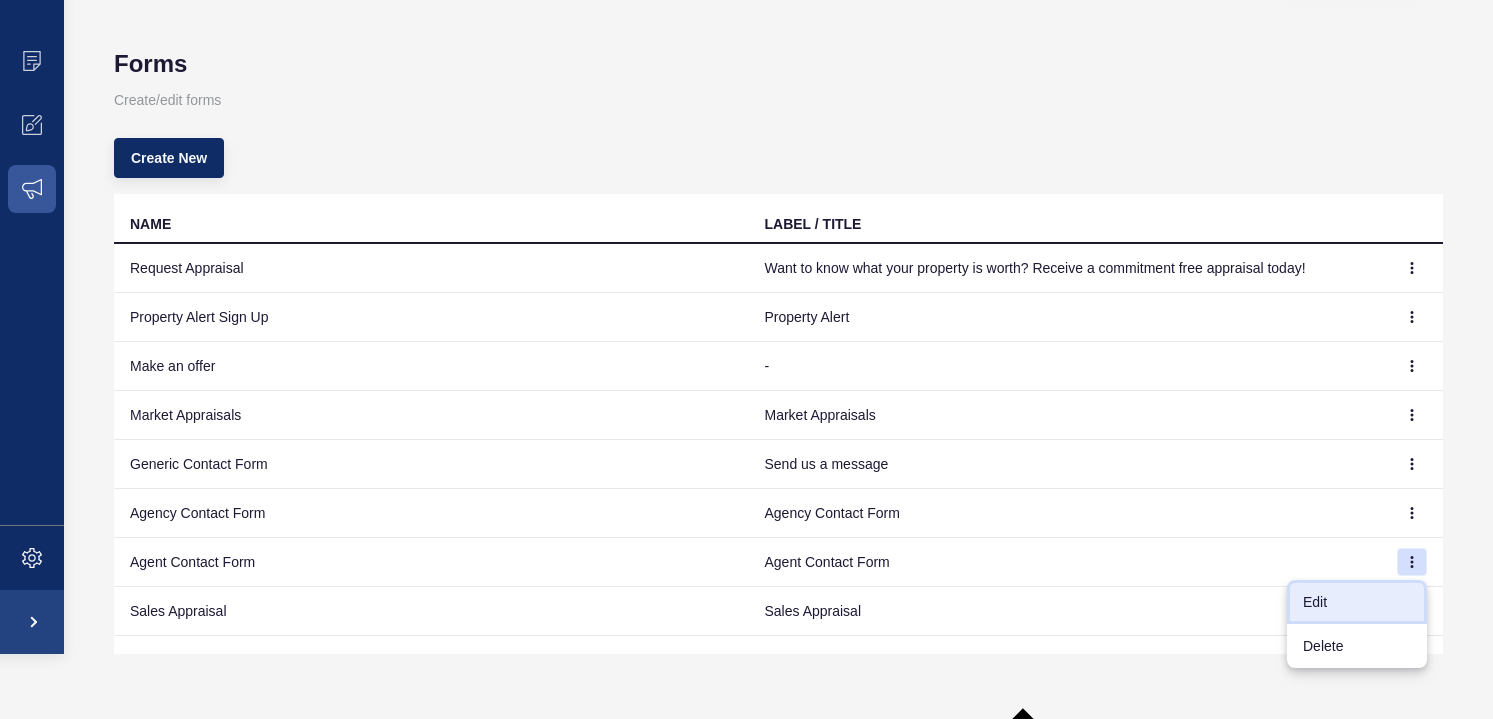click on "Edit" at bounding box center (1357, 602) 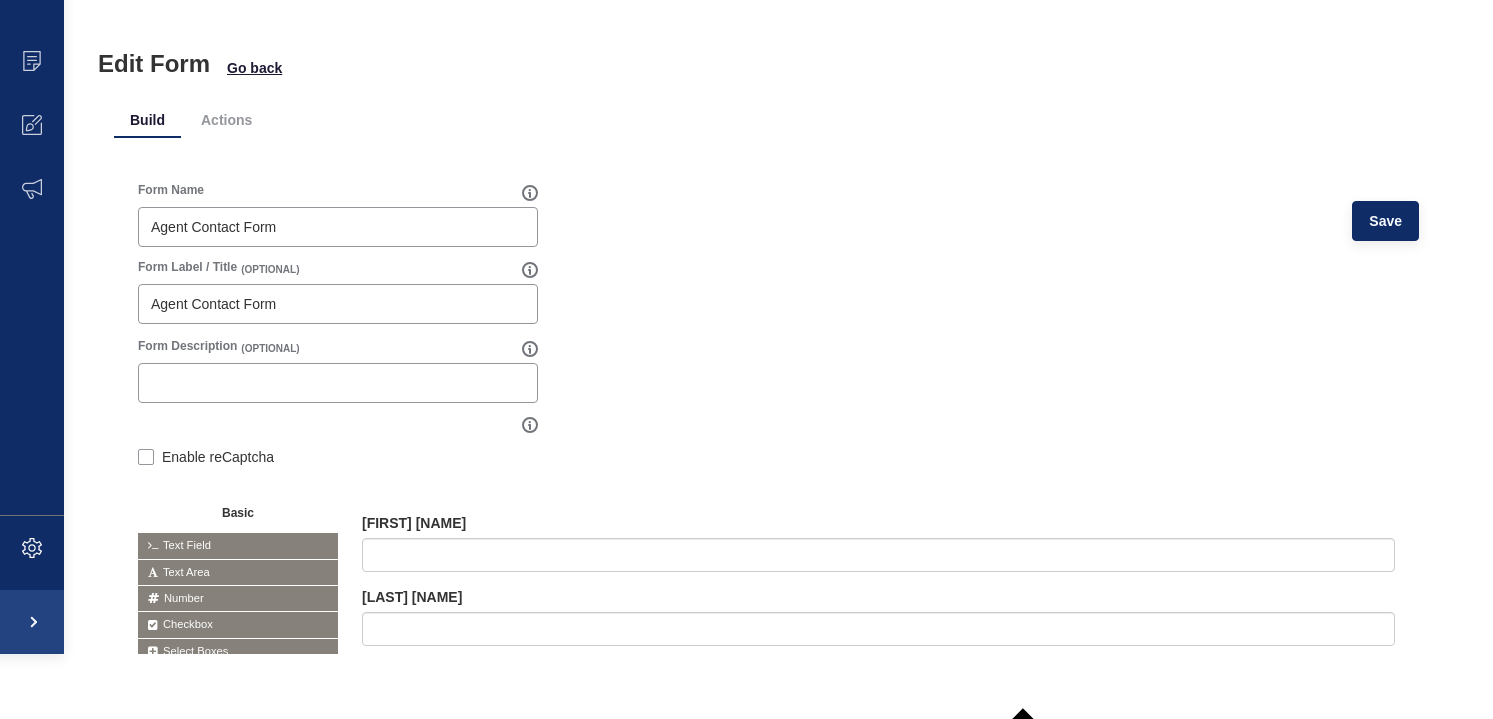 click on "Build Actions Form Name Agent Contact Form Save Form Label / Title (OPTIONAL) Agent Contact Form Form Description (OPTIONAL) Enable reCaptcha
Basic
Text Field
Text Area
Number
Password
Checkbox
Select Boxes
Select
Radio
Button
Advanced" at bounding box center (254, 68) 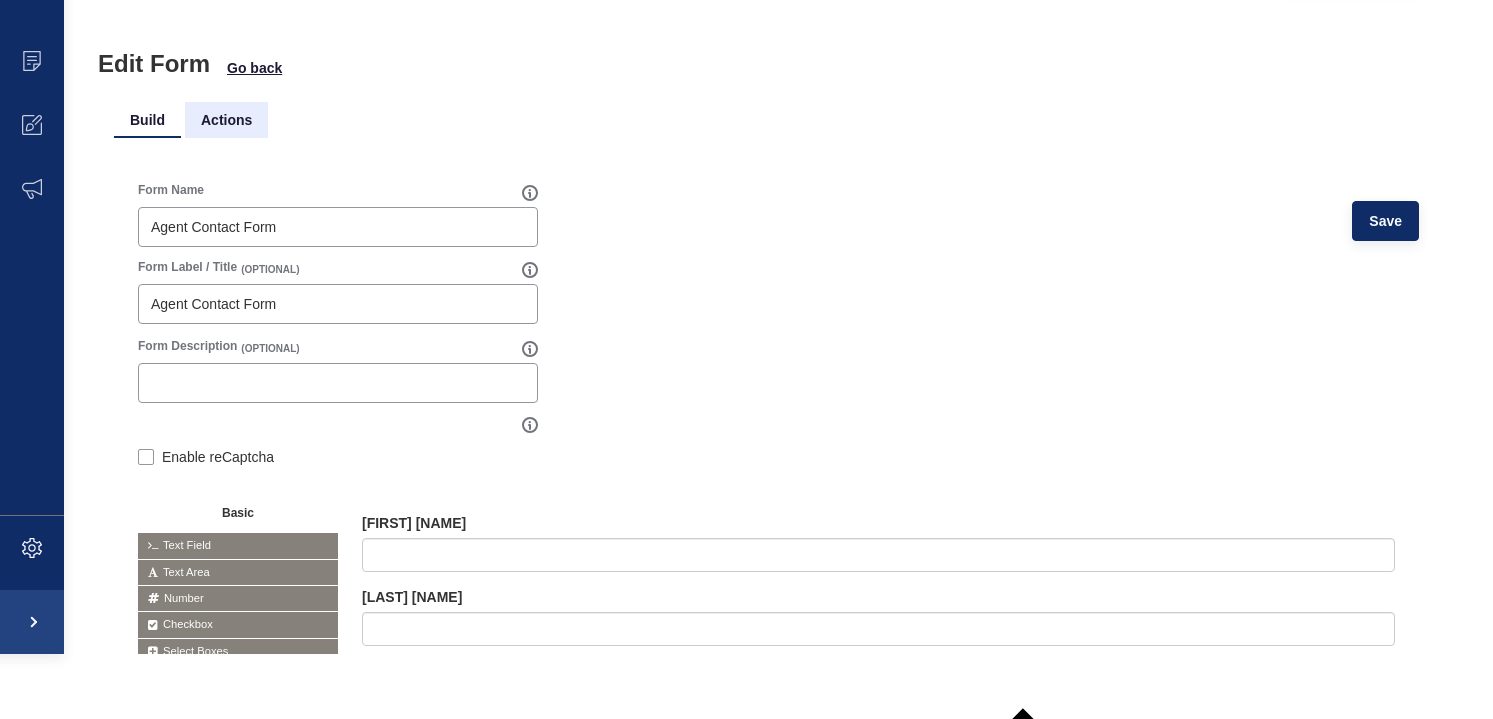 click on "Actions" at bounding box center (226, 120) 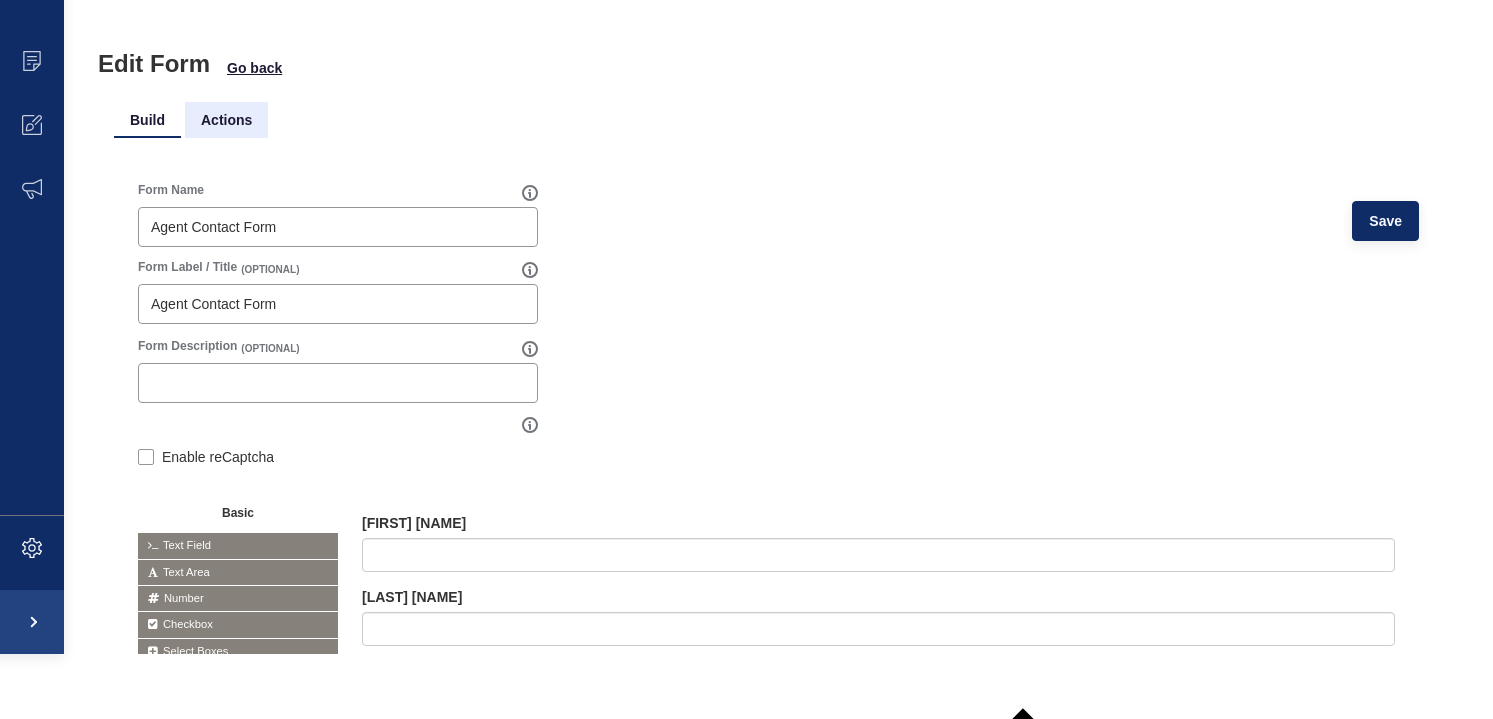 scroll, scrollTop: 0, scrollLeft: 0, axis: both 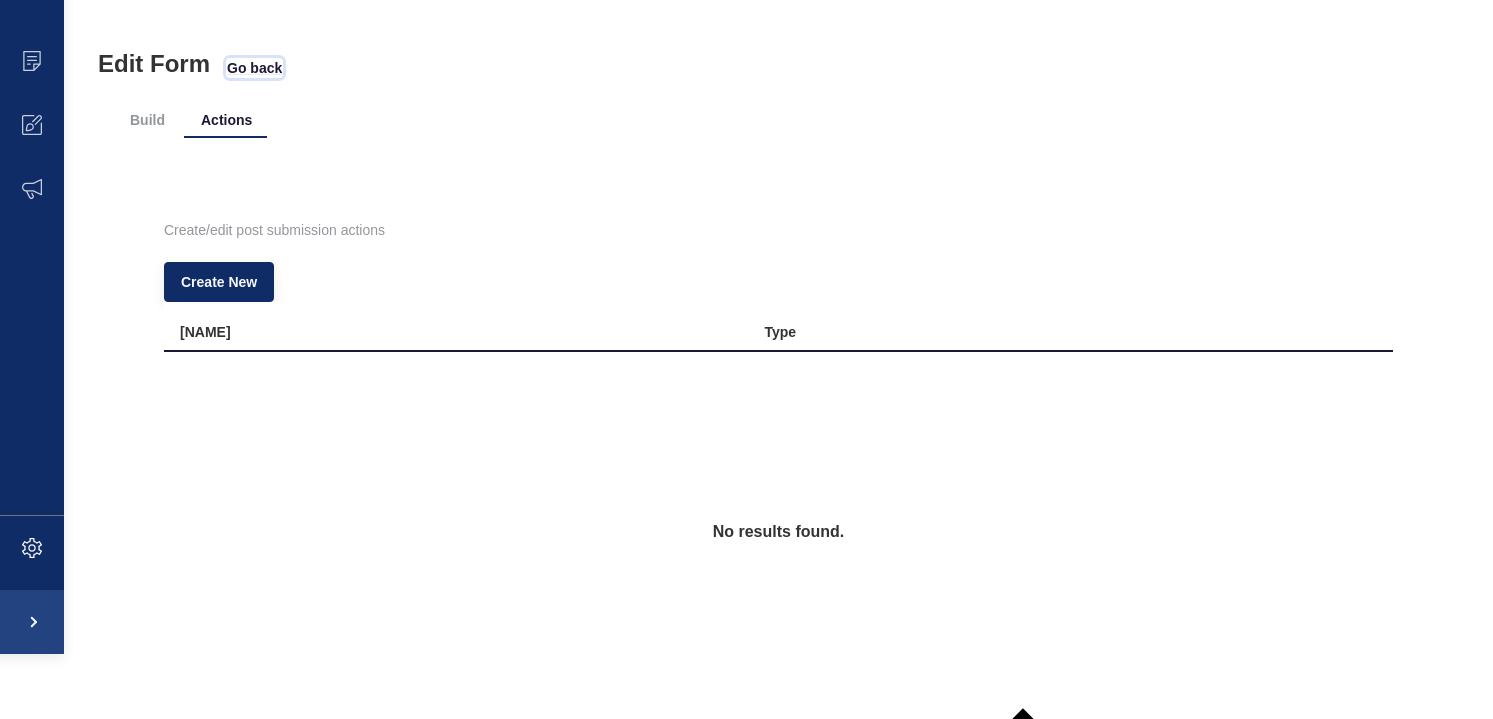click on "Go back" at bounding box center [254, 68] 